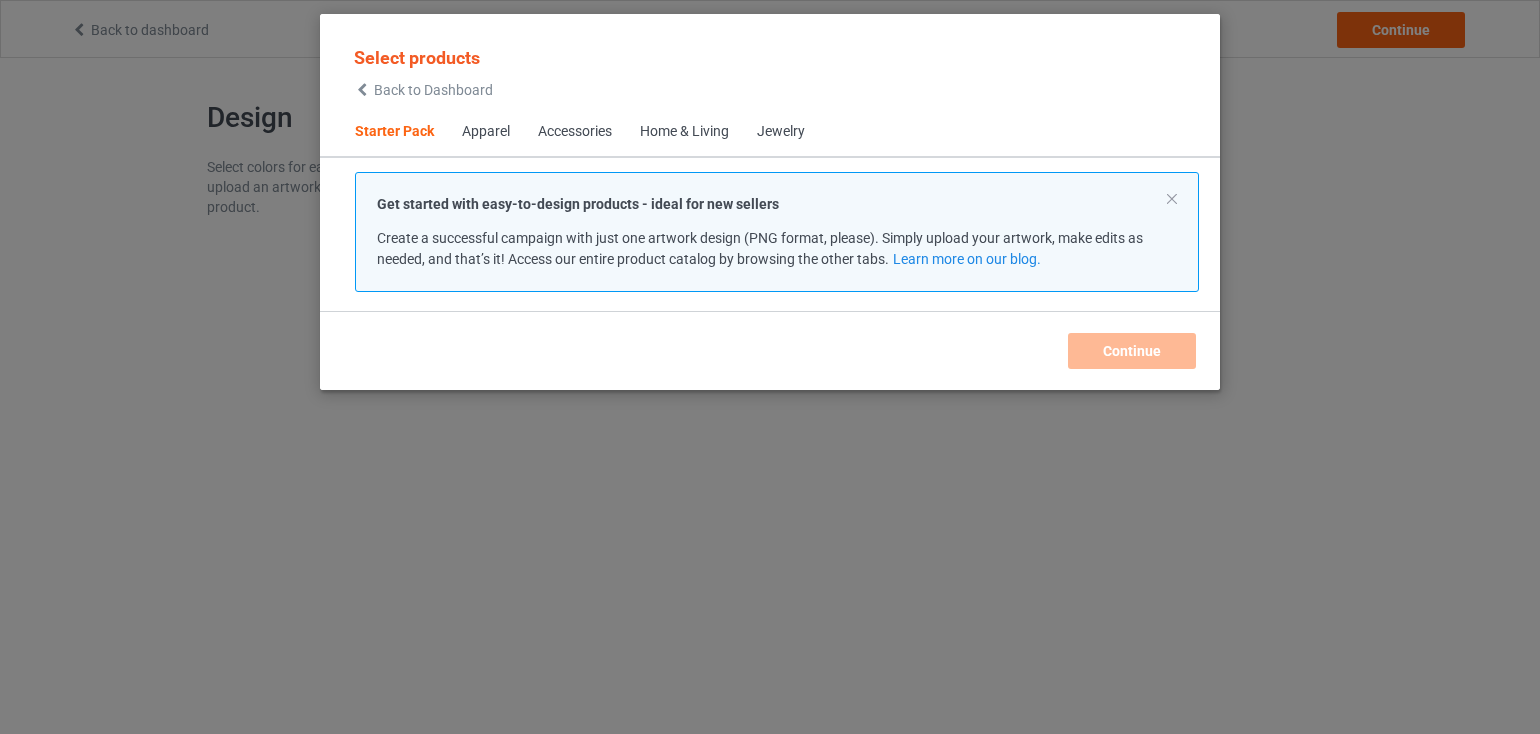 scroll, scrollTop: 0, scrollLeft: 0, axis: both 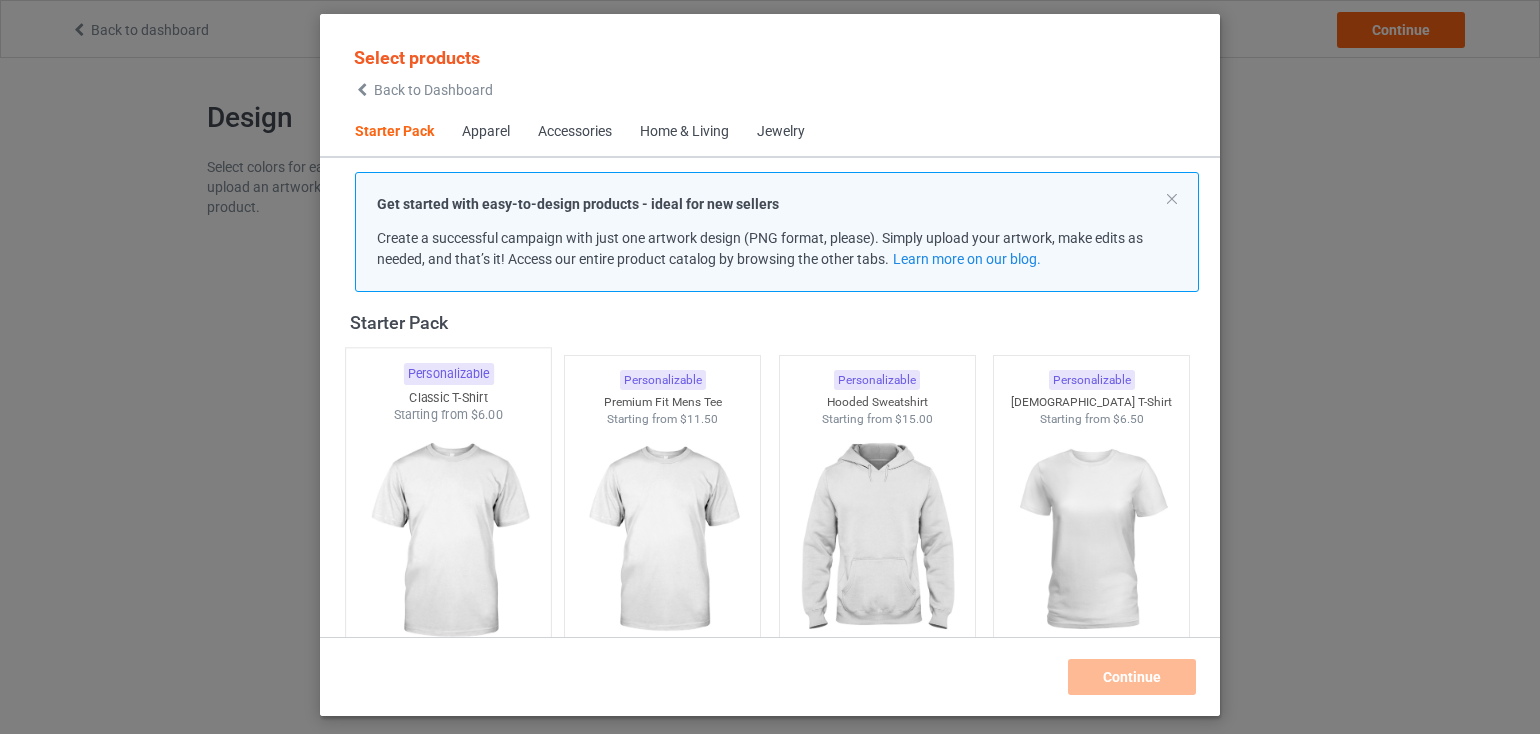click at bounding box center (448, 541) 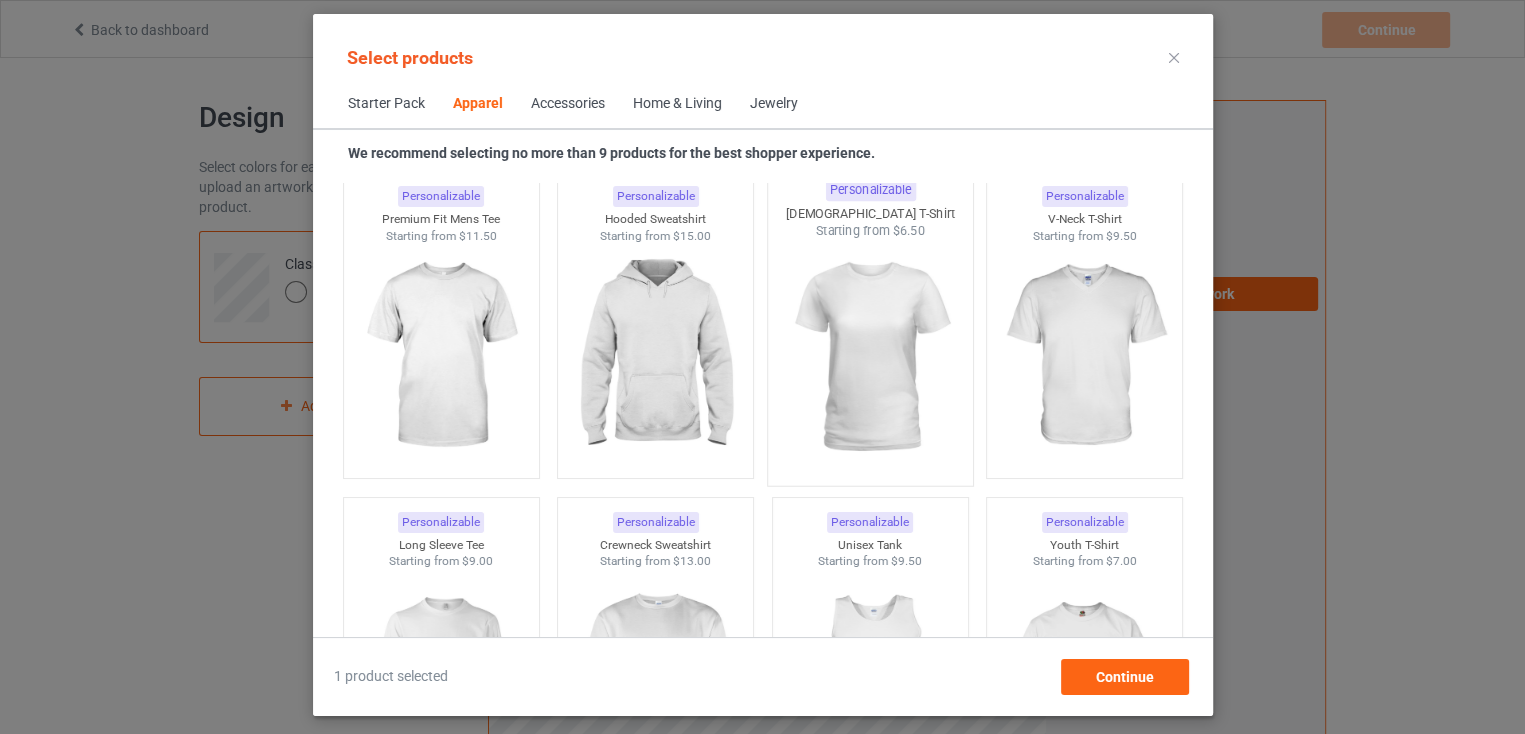 scroll, scrollTop: 1326, scrollLeft: 0, axis: vertical 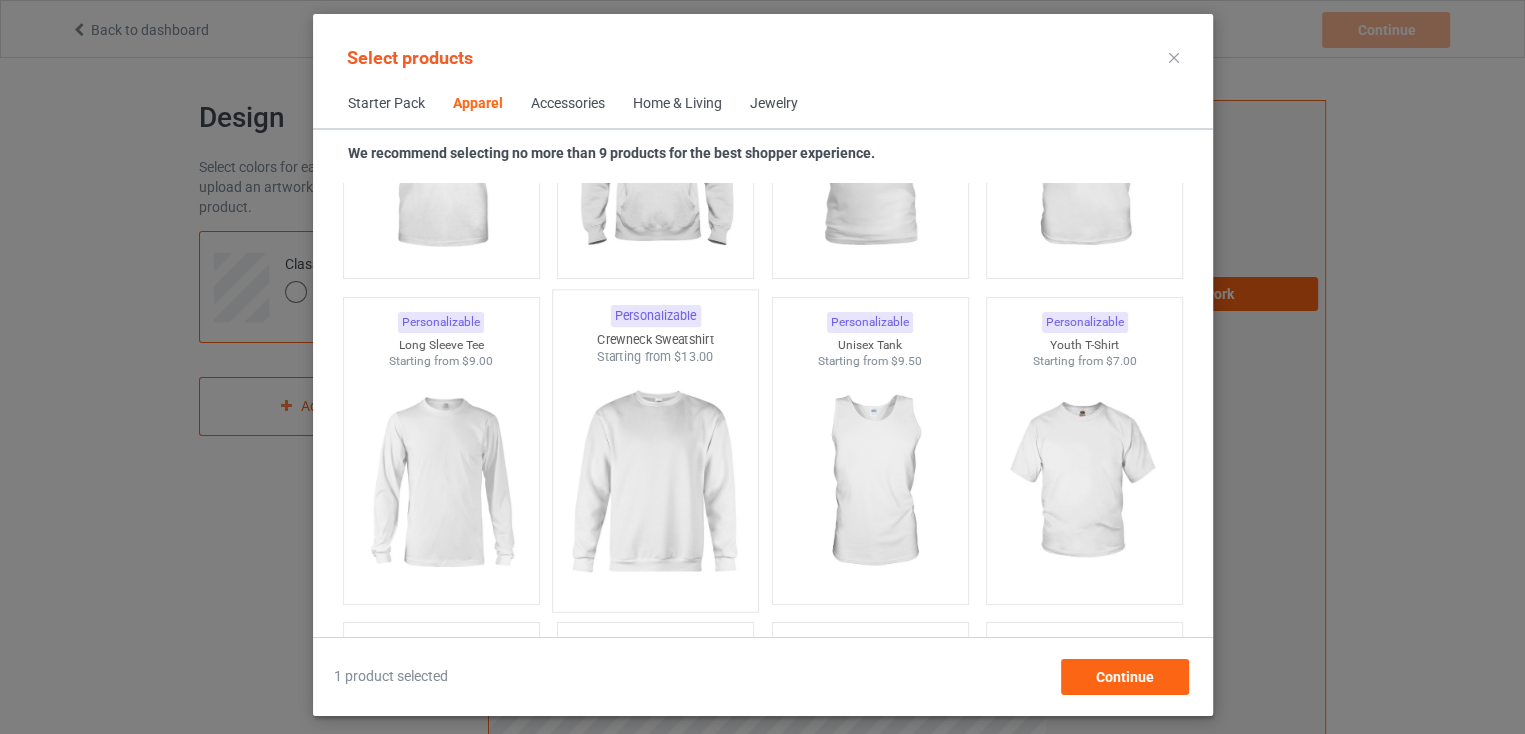 click at bounding box center (655, 483) 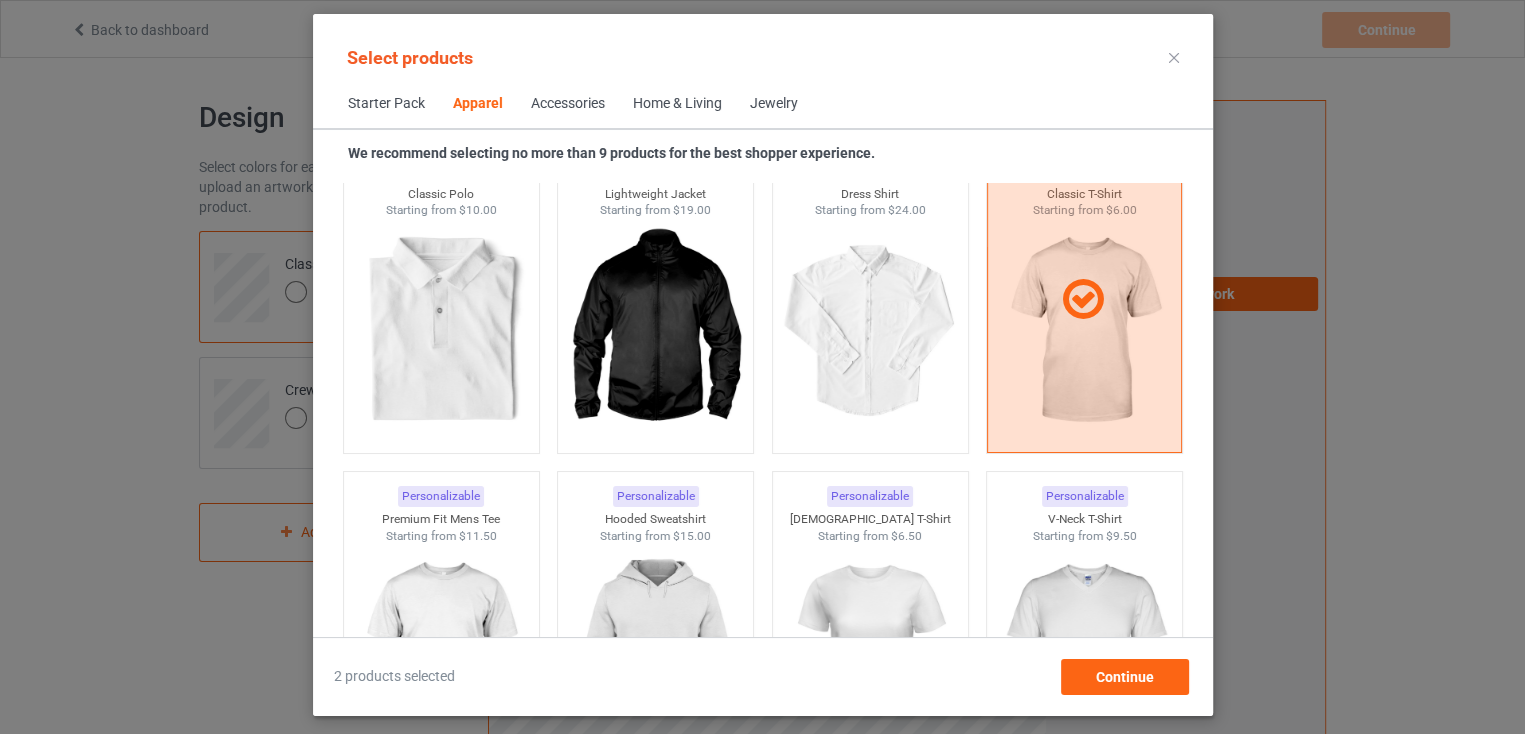 scroll, scrollTop: 1026, scrollLeft: 0, axis: vertical 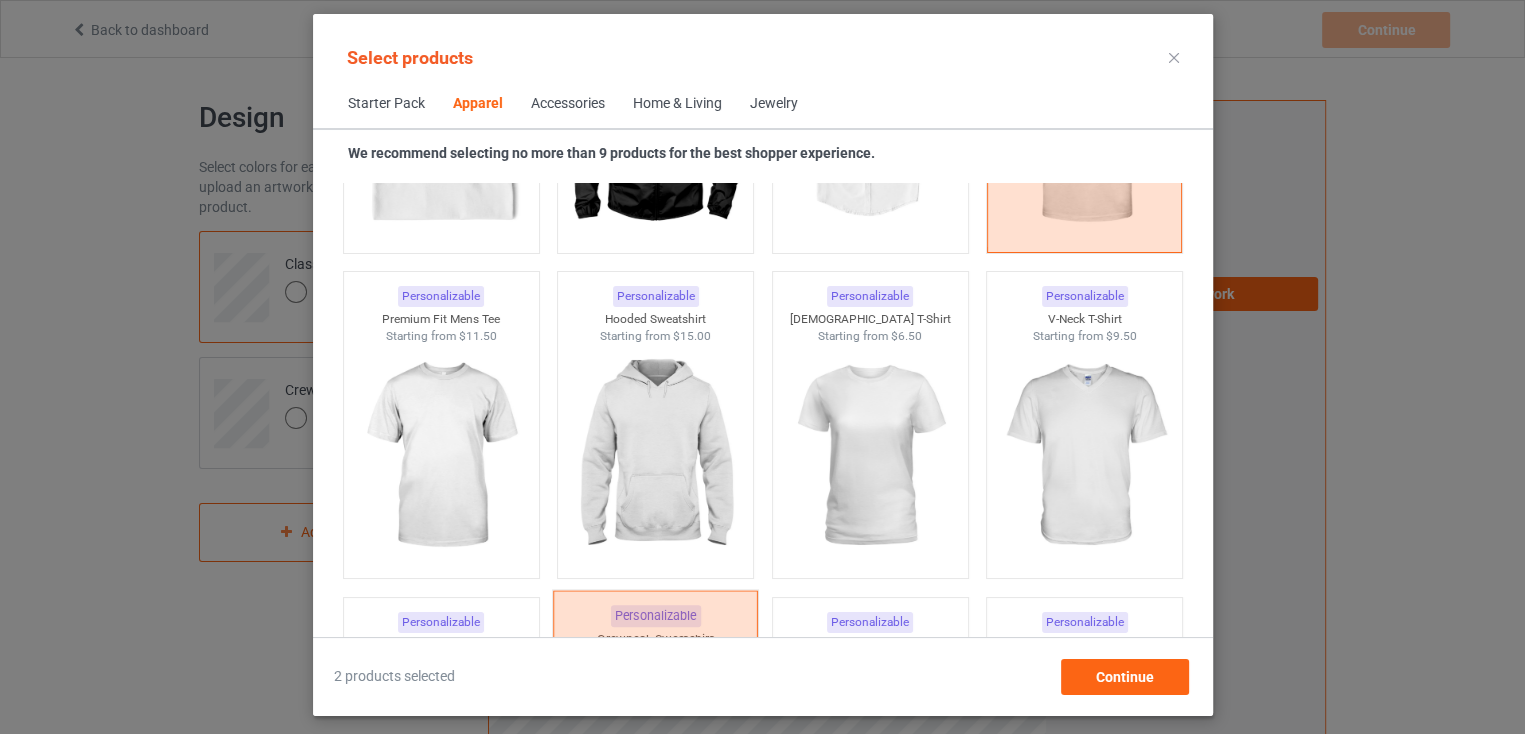 click at bounding box center [655, 456] 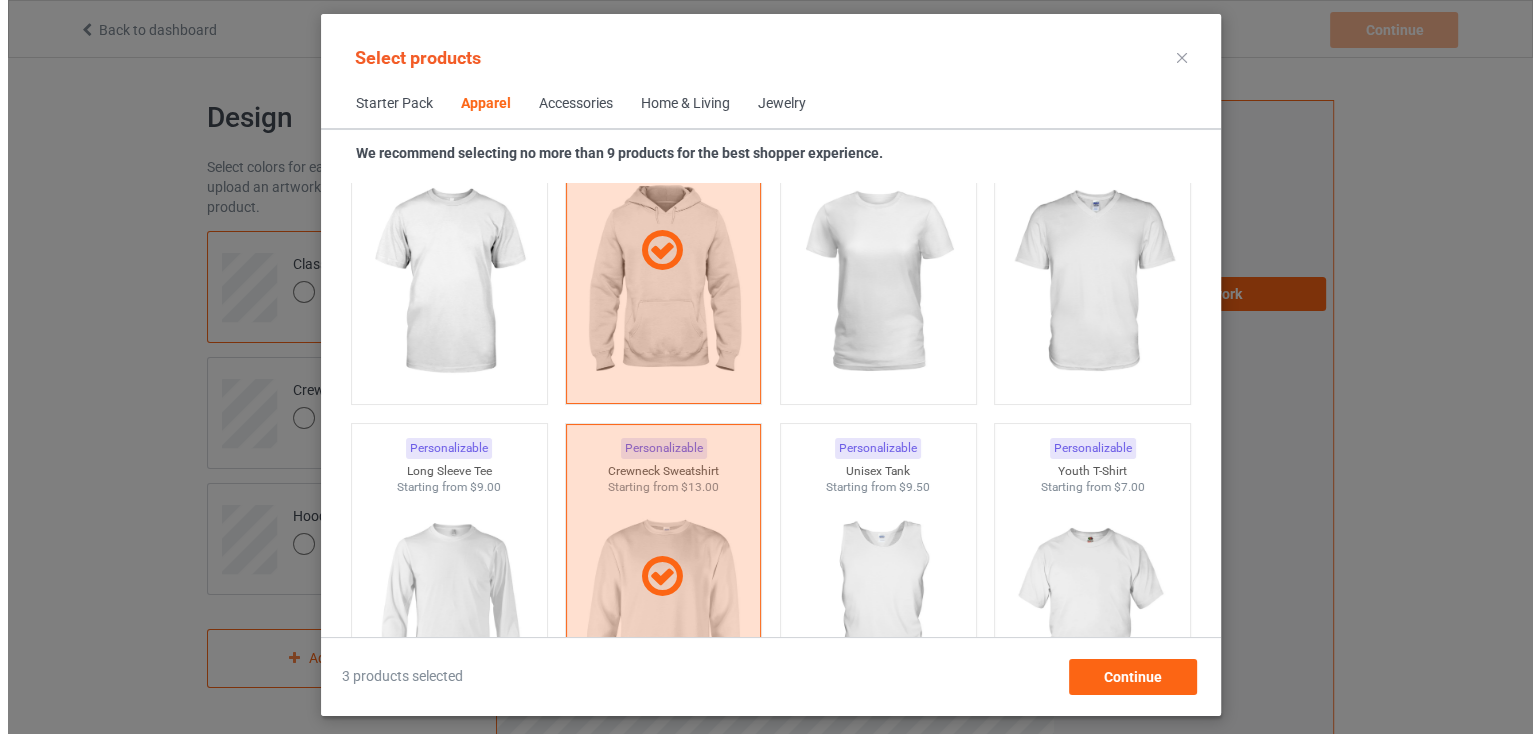 scroll, scrollTop: 1226, scrollLeft: 0, axis: vertical 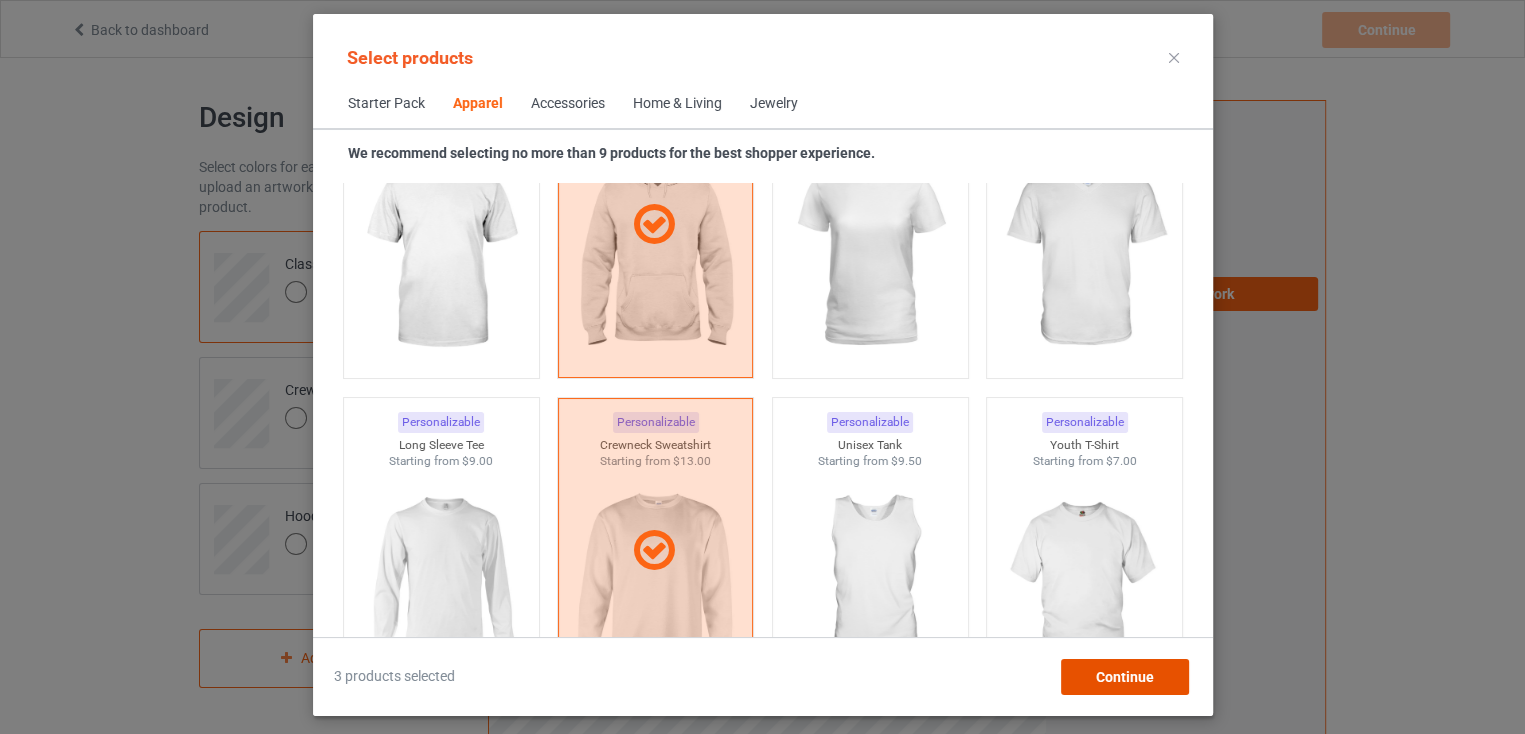 click on "Continue" at bounding box center [1124, 677] 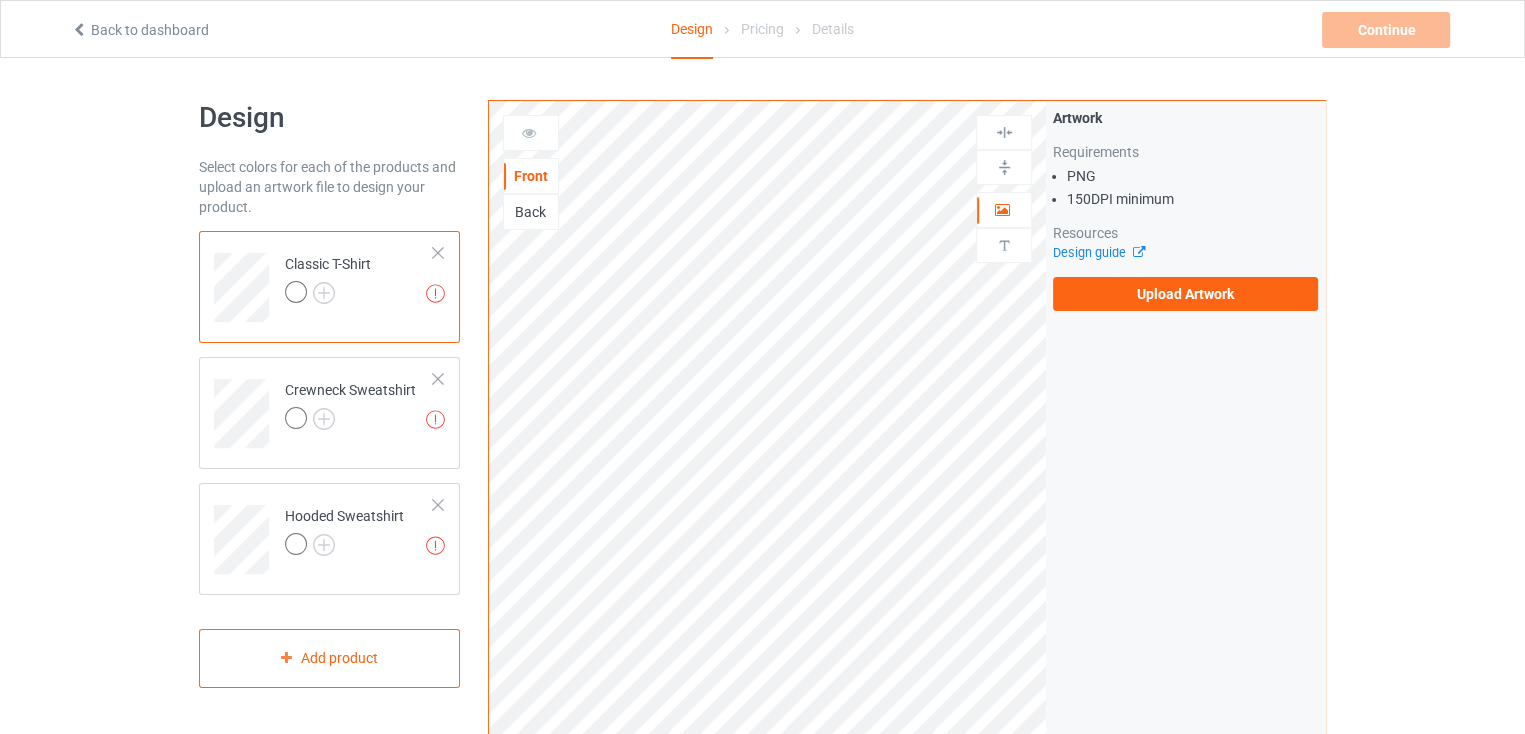 click on "Artwork Requirements PNG 150  DPI minimum Resources Design guide Upload Artwork" at bounding box center (1185, 209) 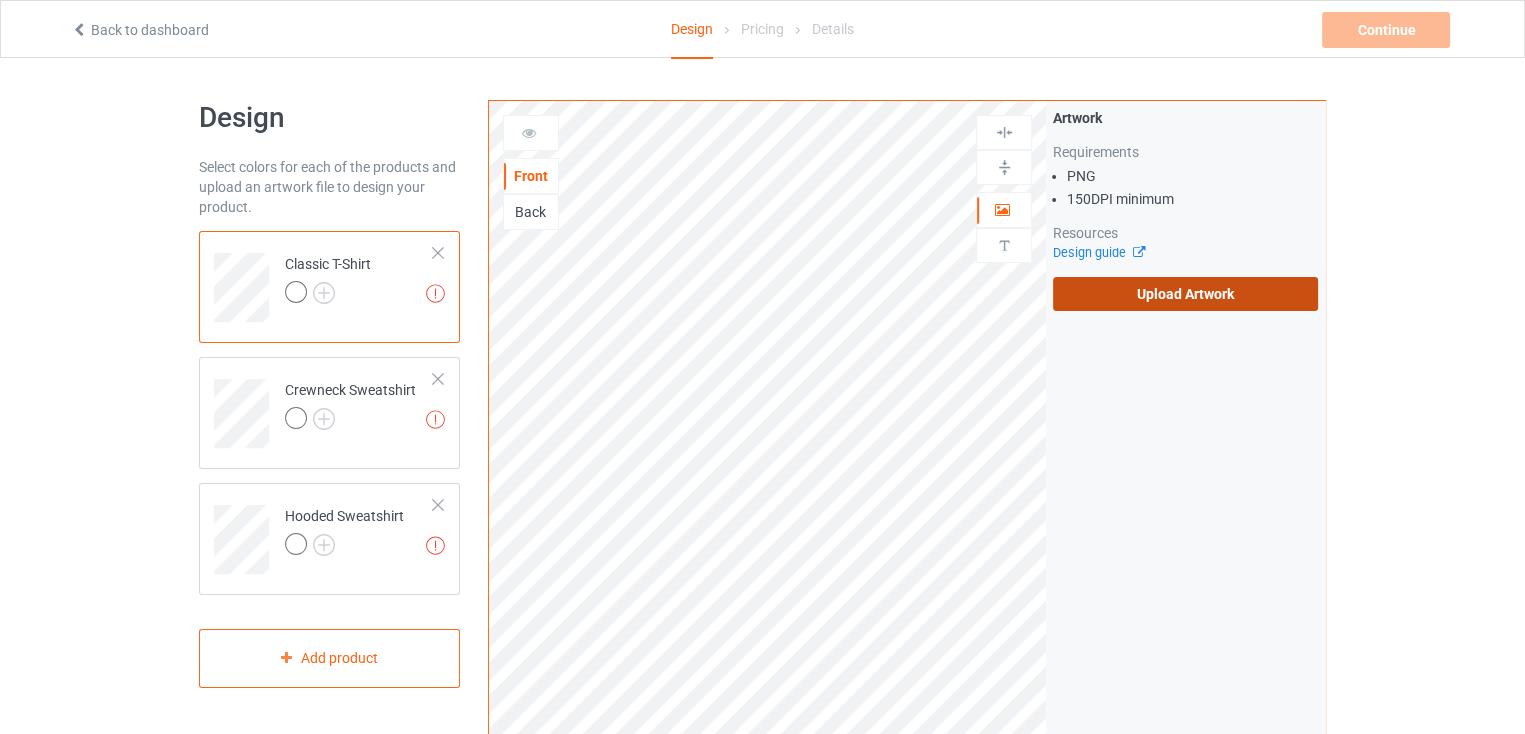click on "Upload Artwork" at bounding box center (1185, 294) 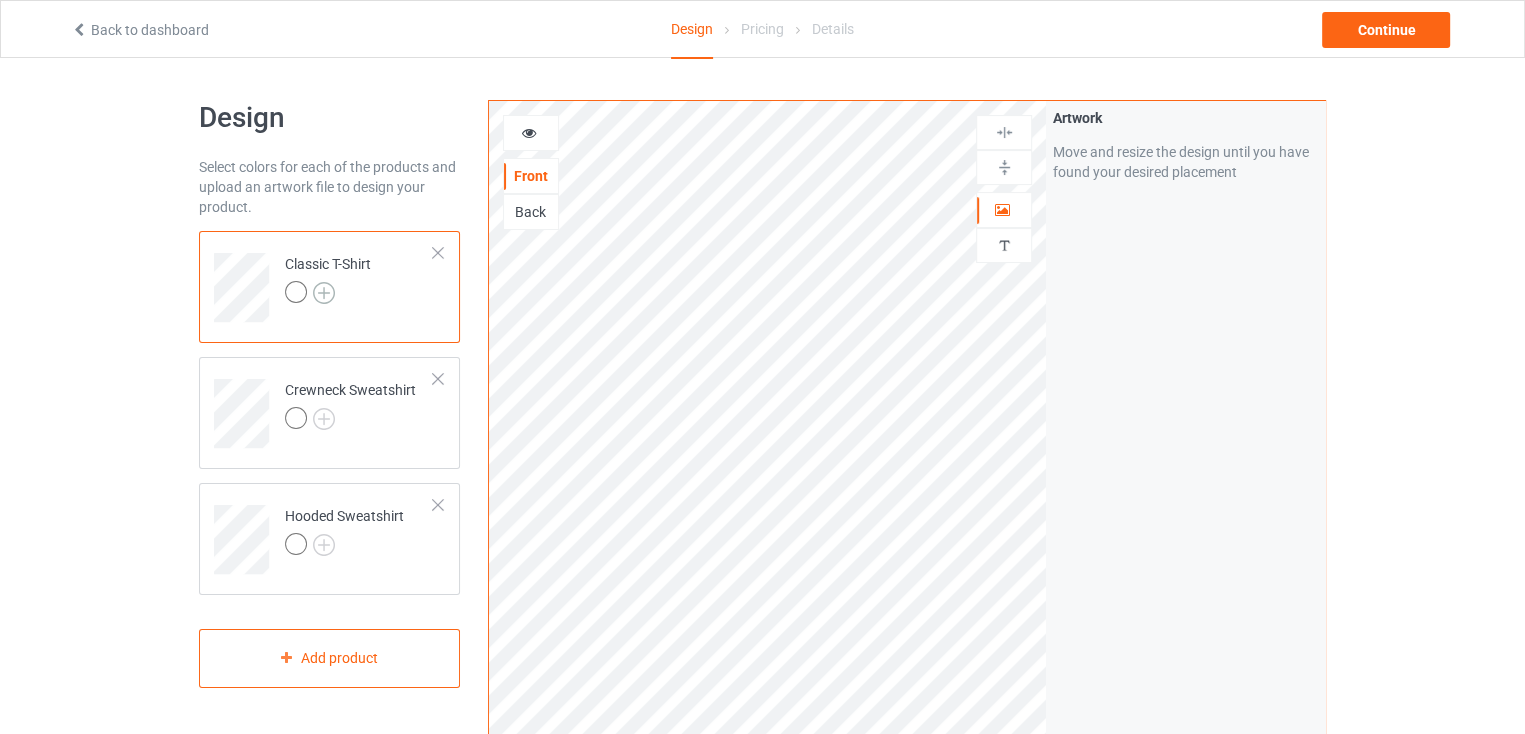 click at bounding box center (324, 293) 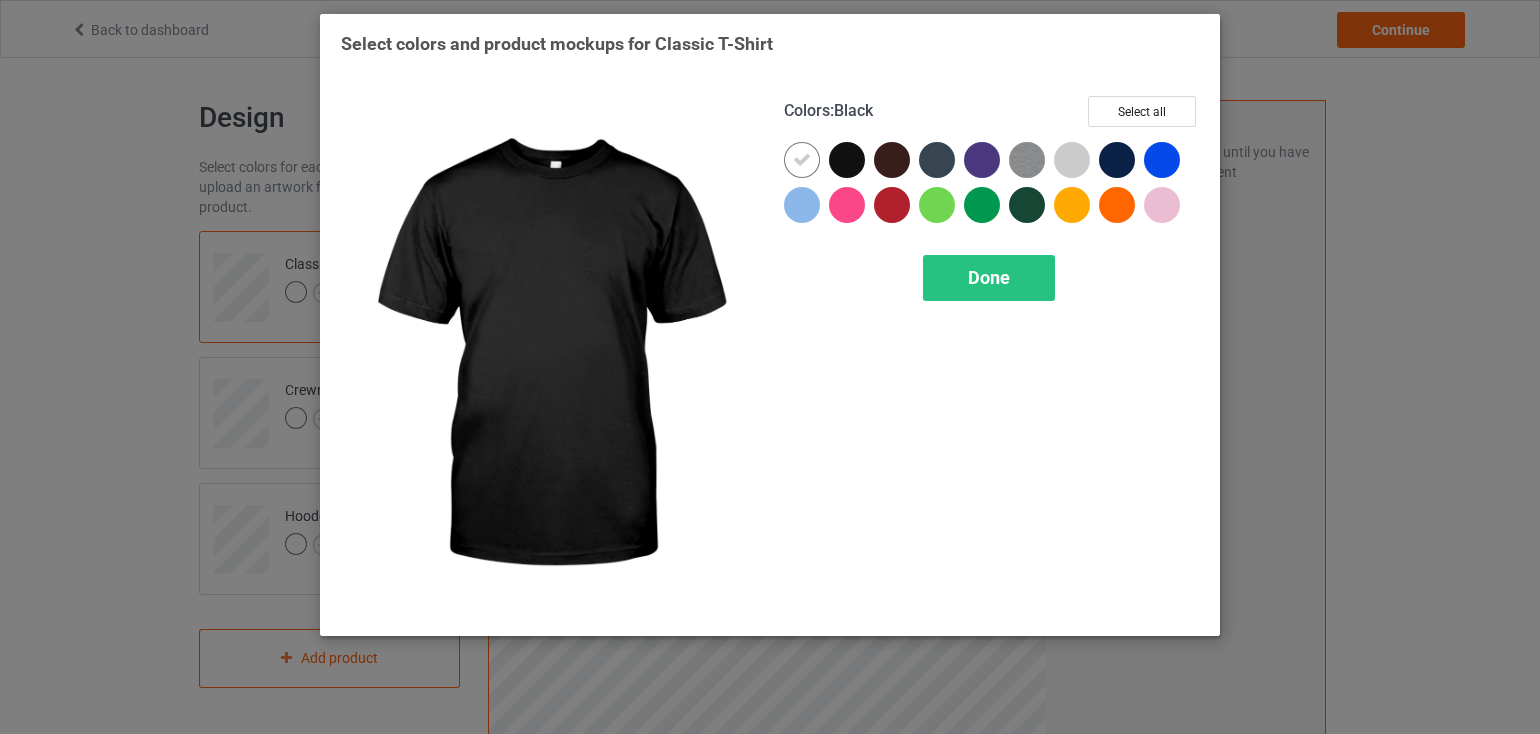 click at bounding box center [847, 160] 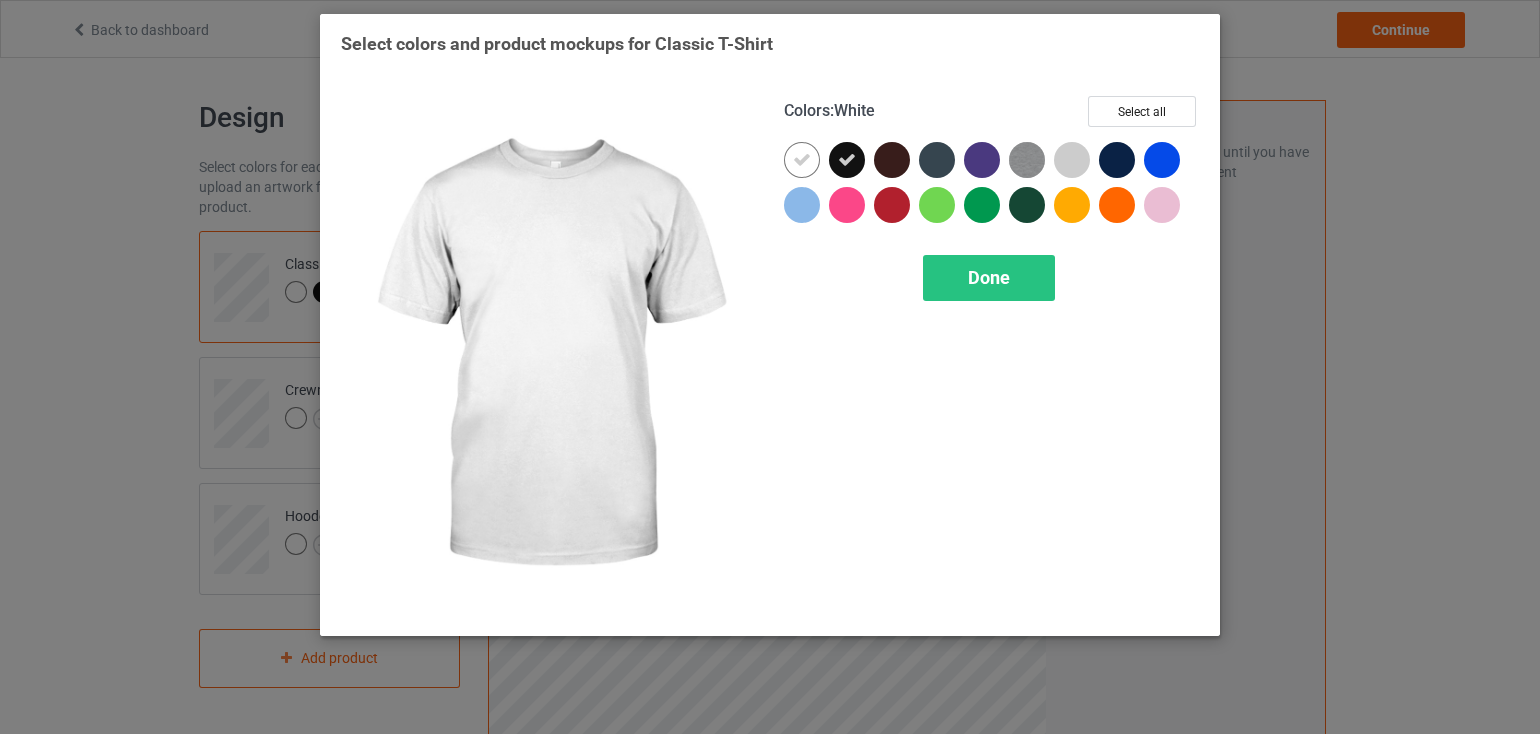 click at bounding box center [802, 160] 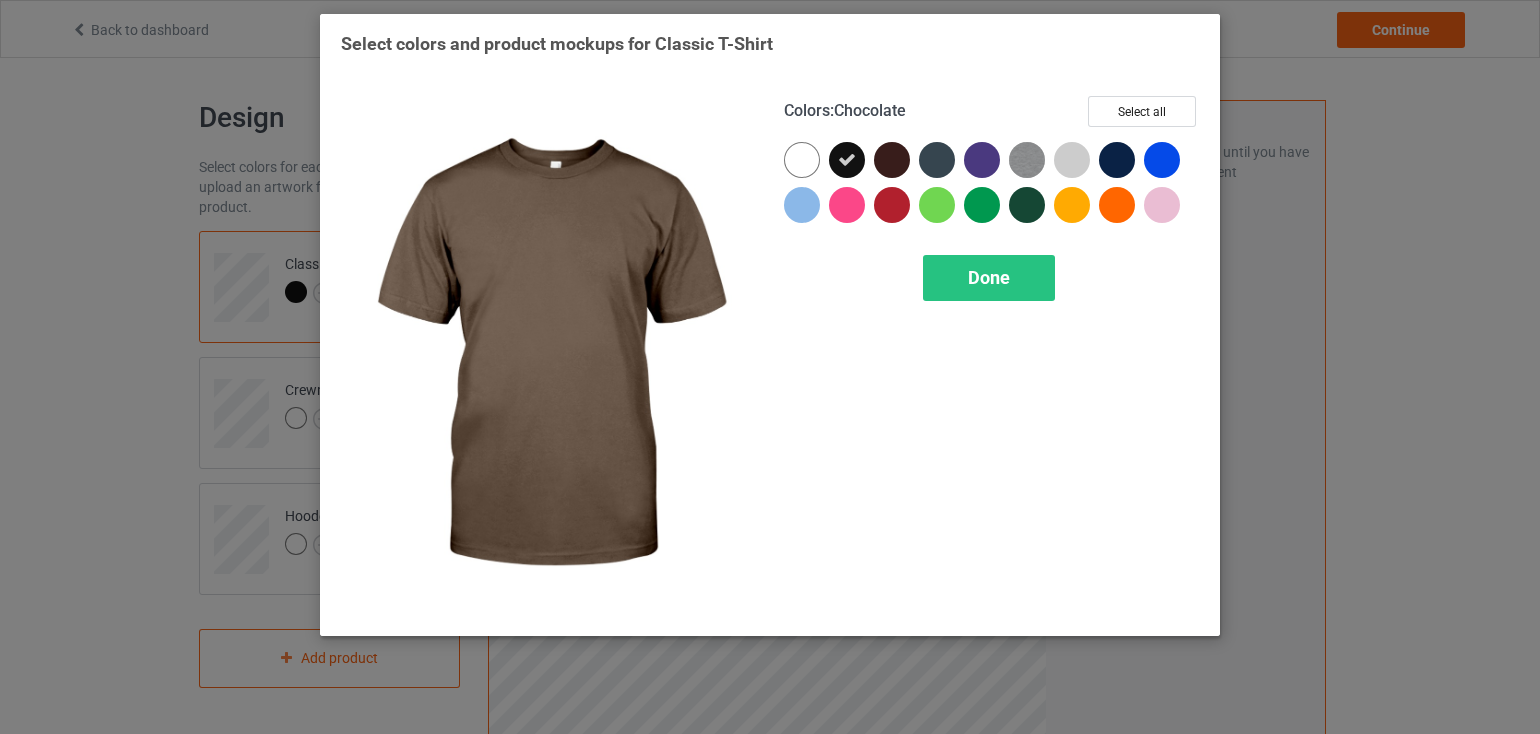click at bounding box center (892, 160) 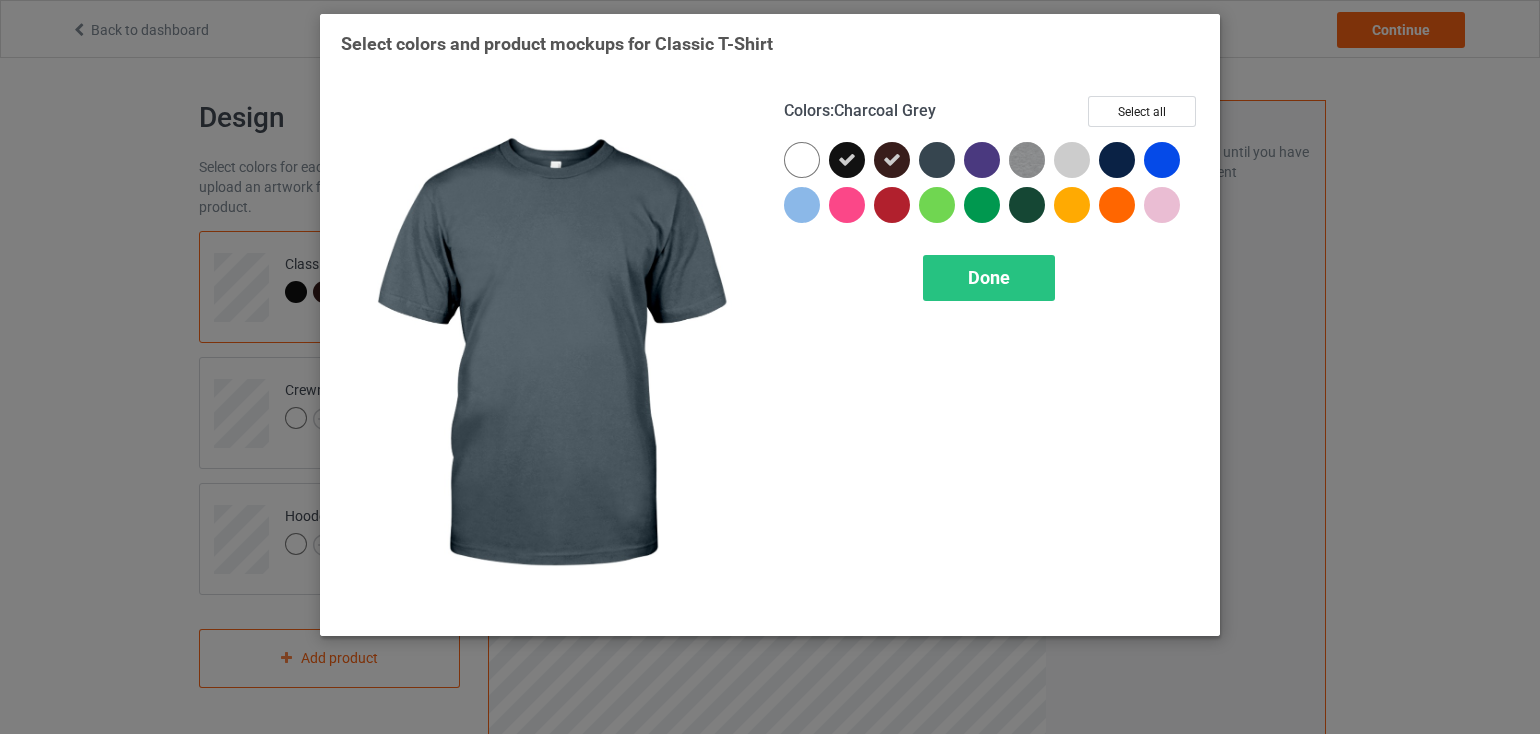 click at bounding box center (937, 160) 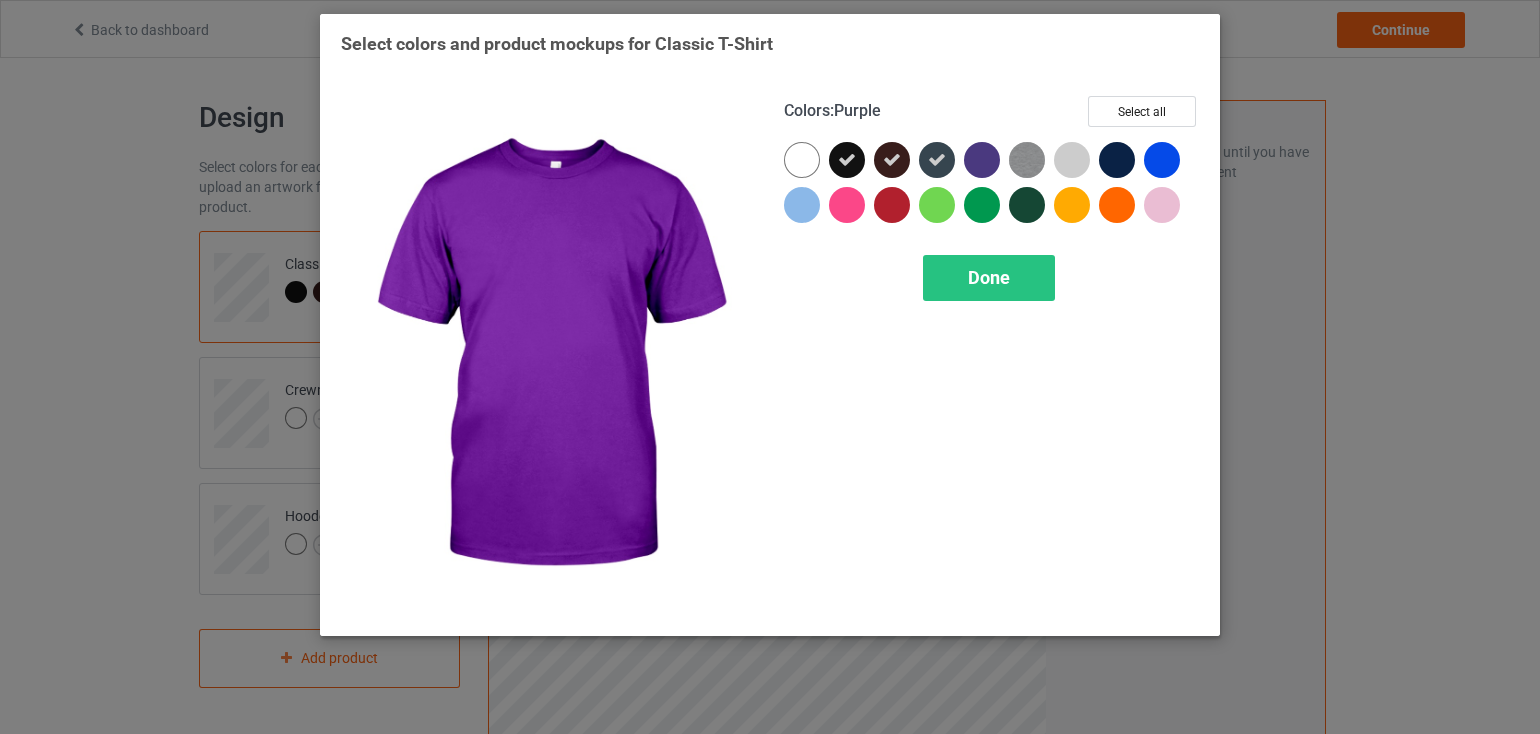 click at bounding box center [982, 160] 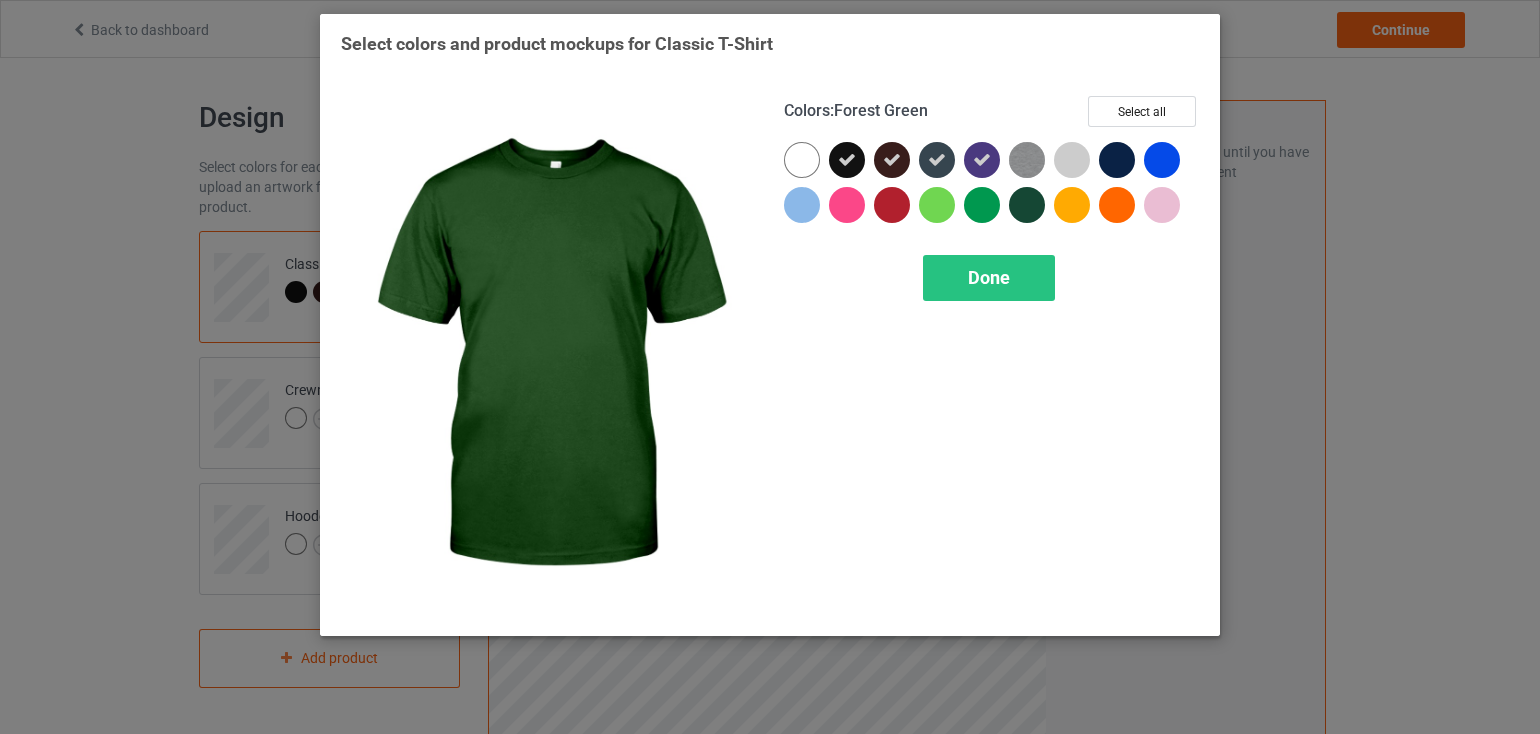 click at bounding box center [1027, 205] 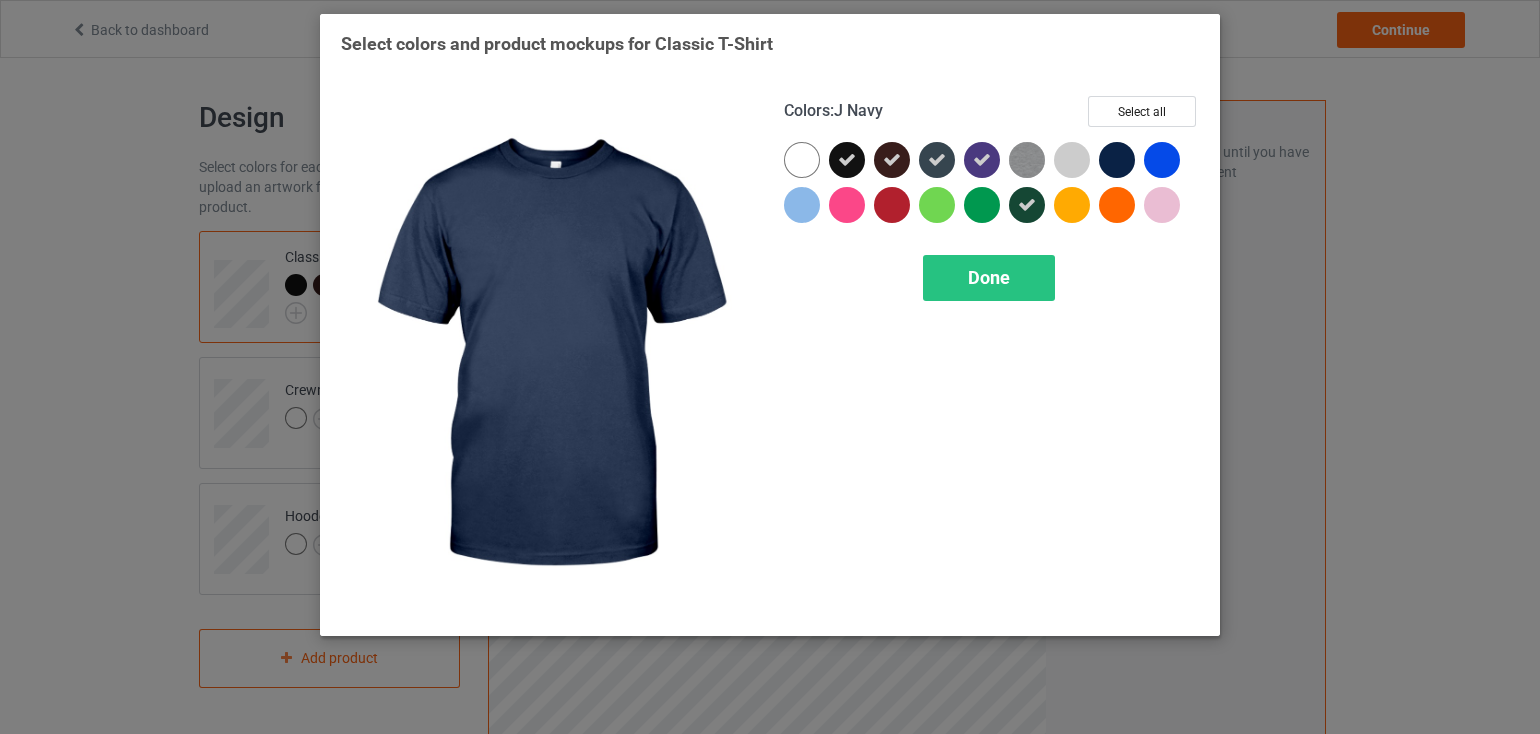 click at bounding box center (1117, 160) 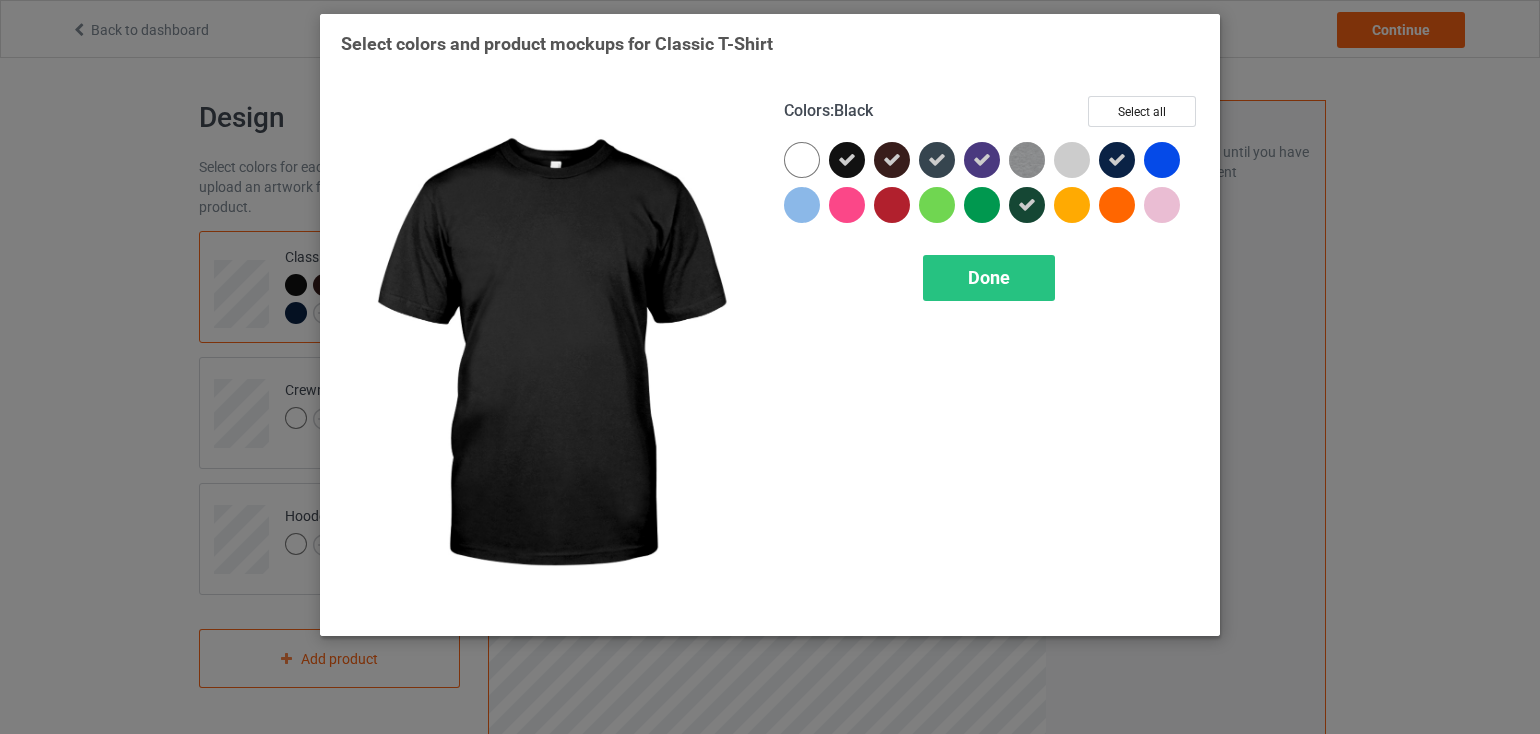 click at bounding box center (847, 160) 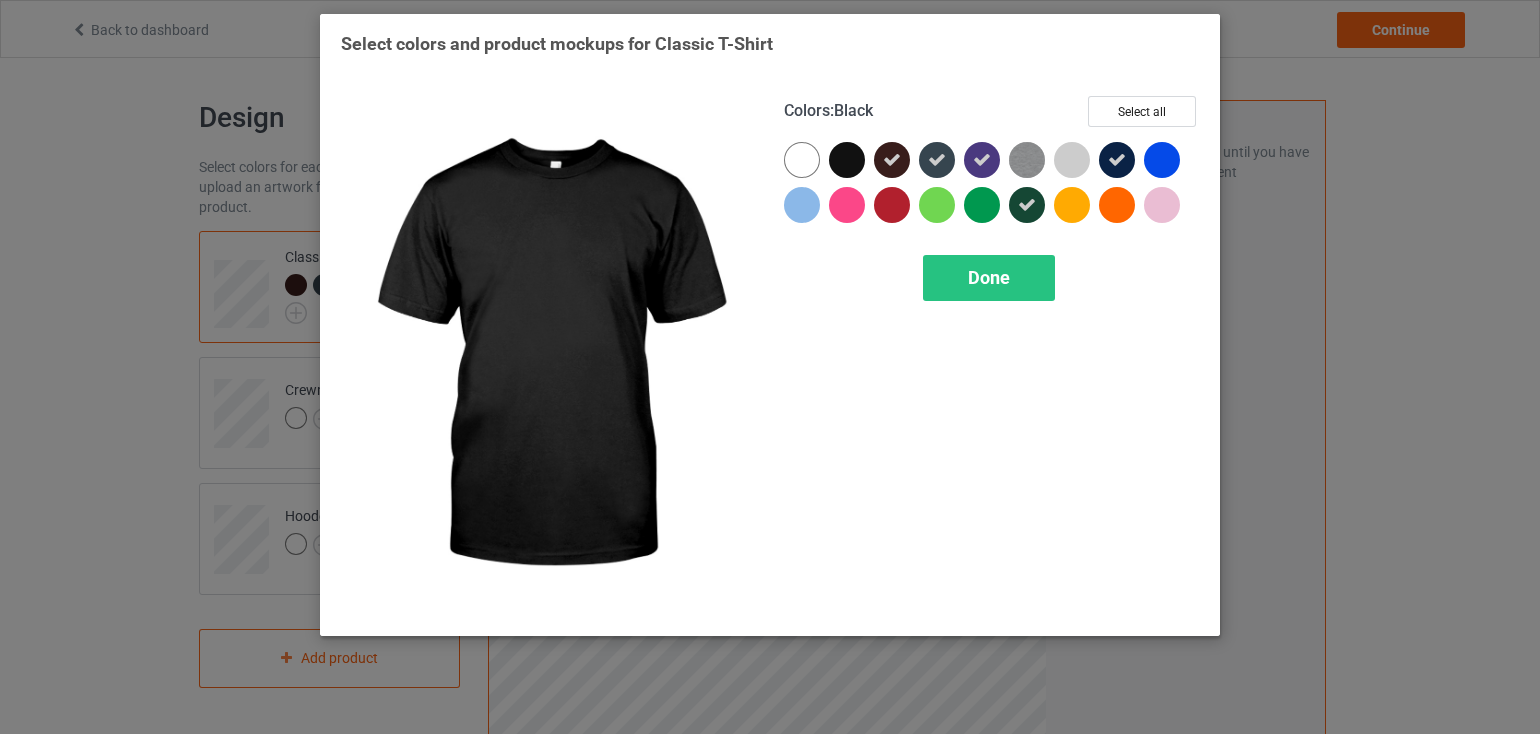 click at bounding box center [847, 160] 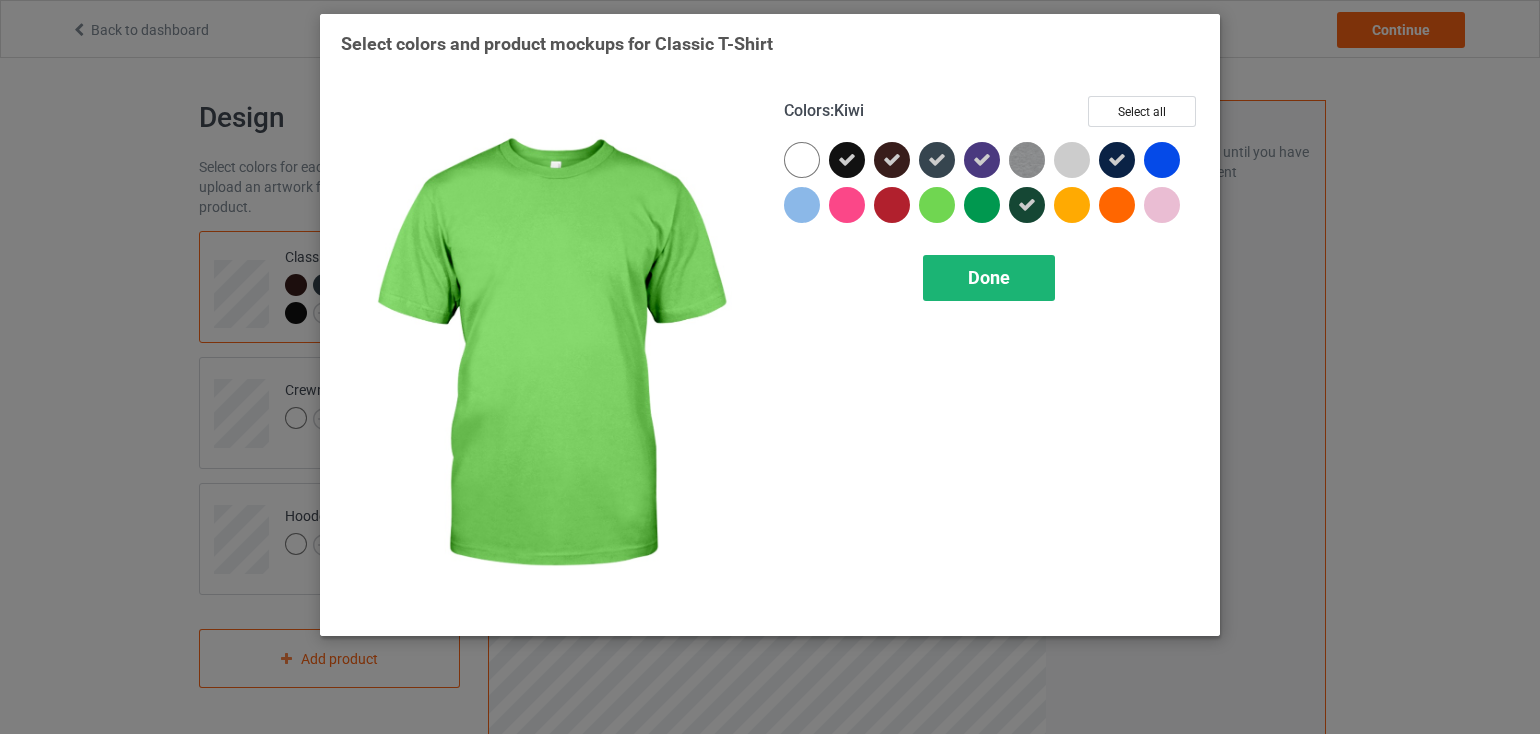 click on "Done" at bounding box center [989, 277] 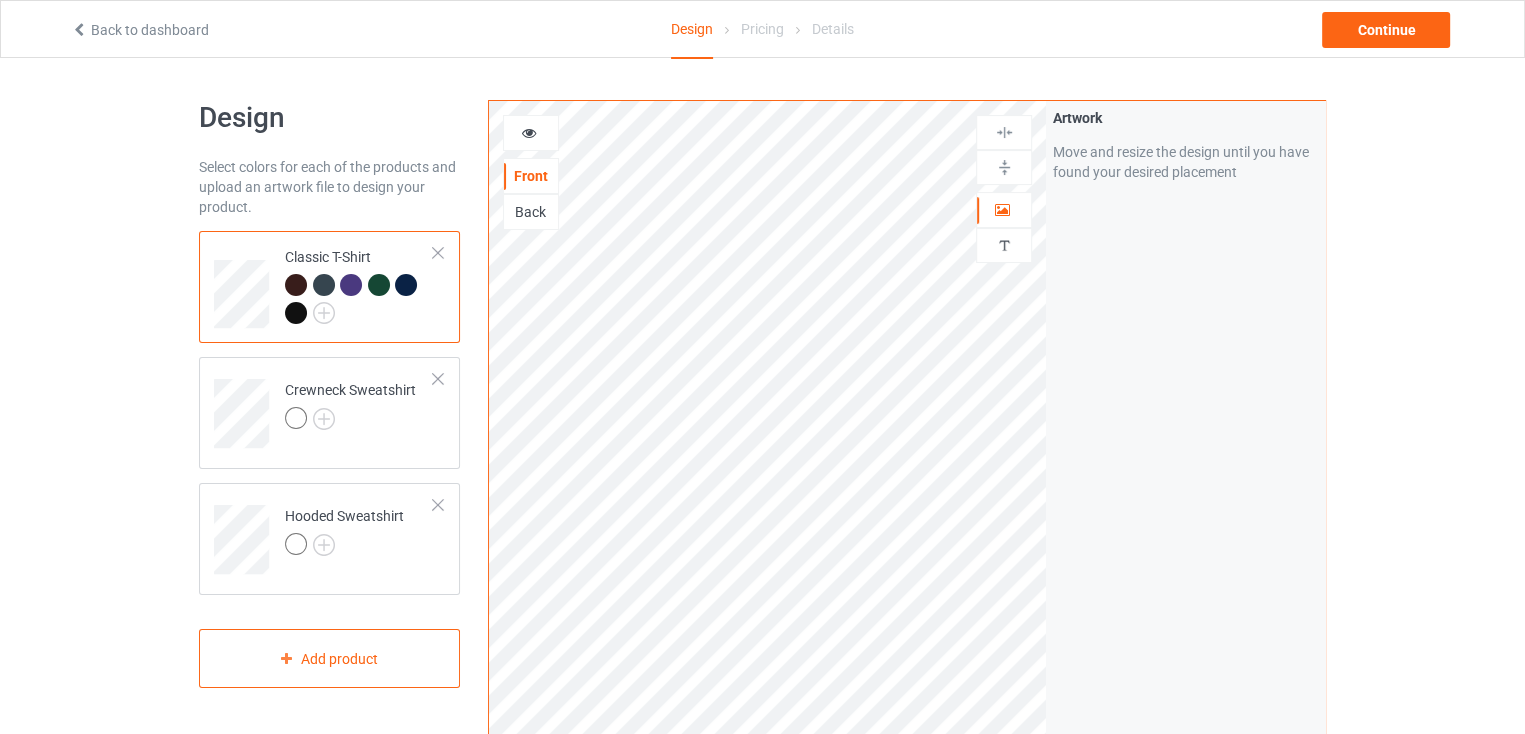 click at bounding box center [296, 313] 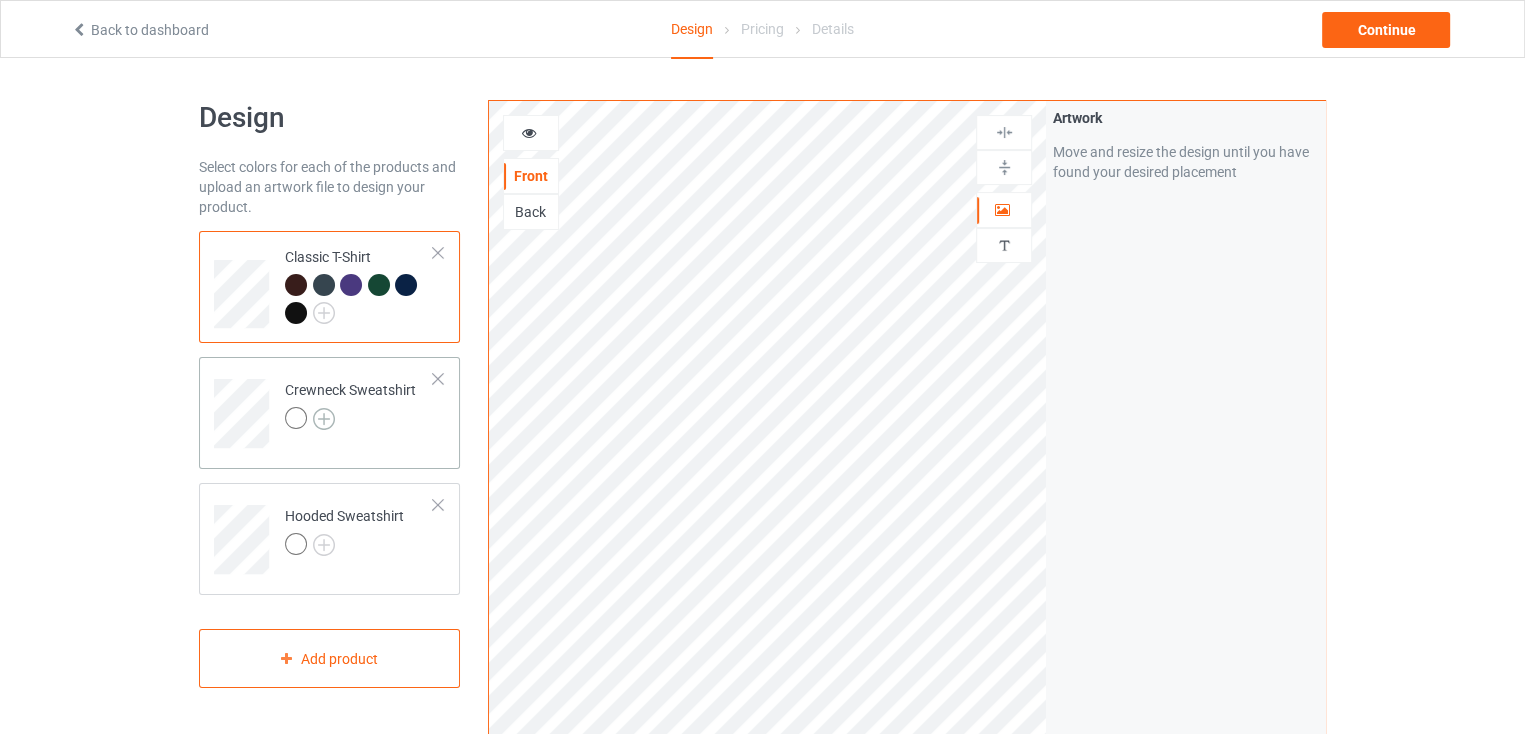 click at bounding box center (324, 419) 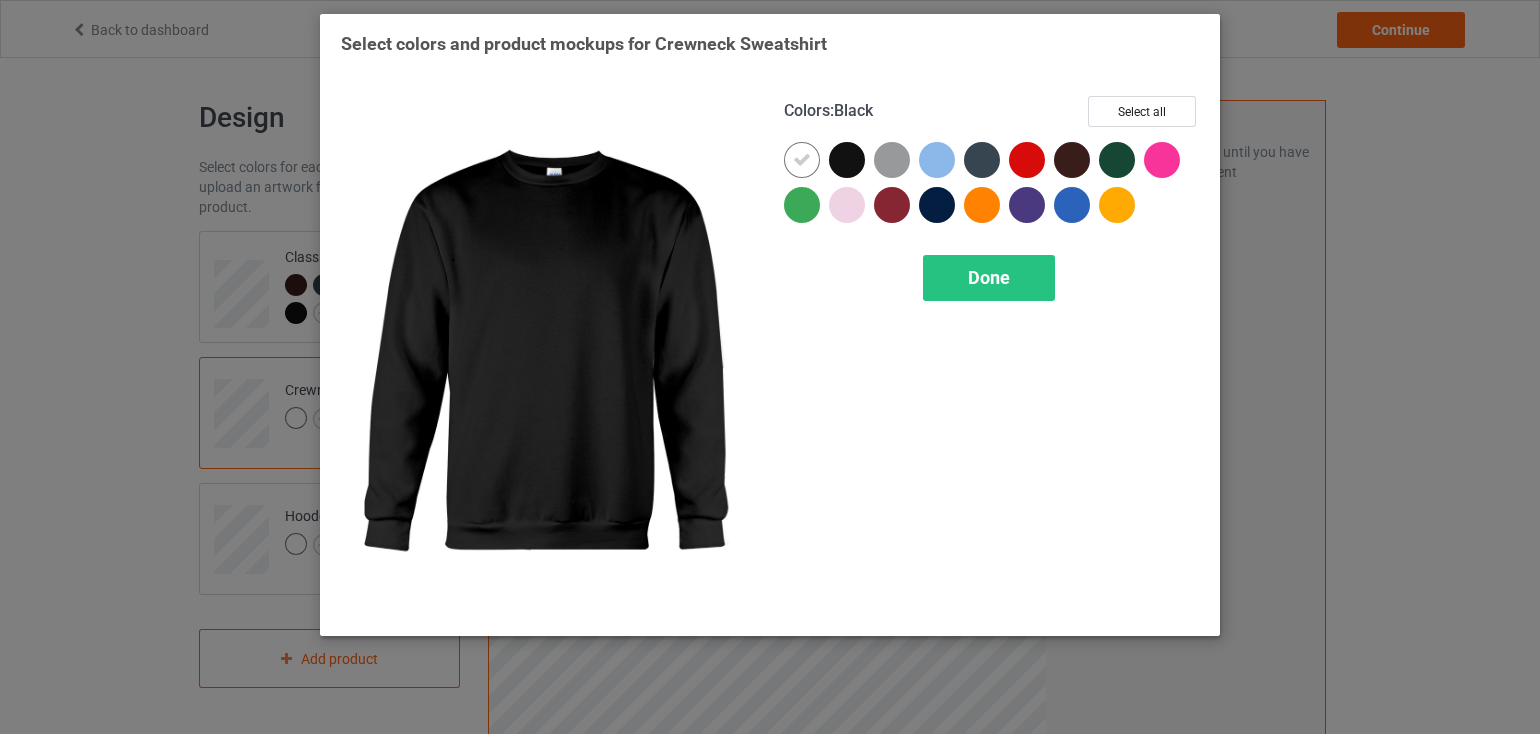 click at bounding box center [847, 160] 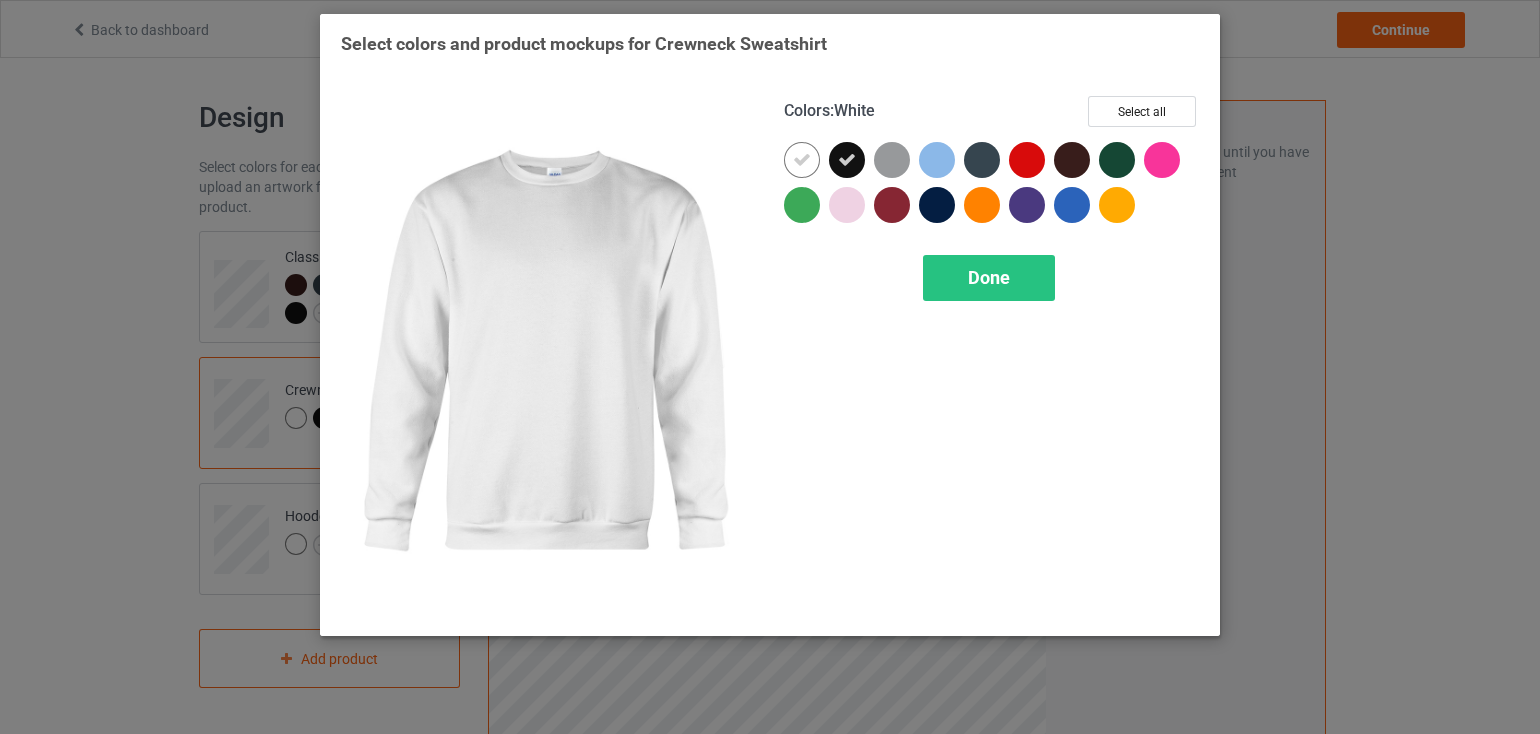 click at bounding box center (802, 160) 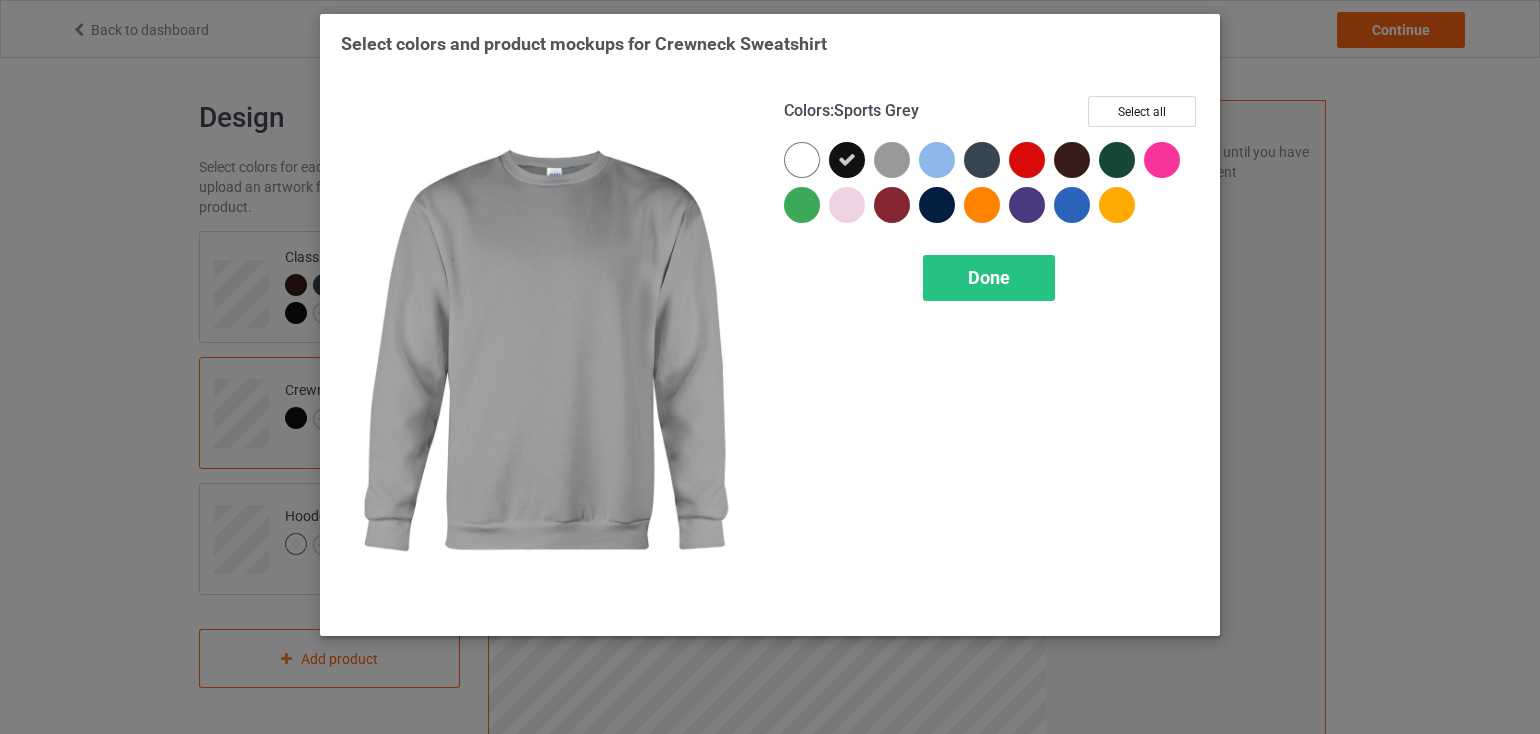 click at bounding box center (892, 160) 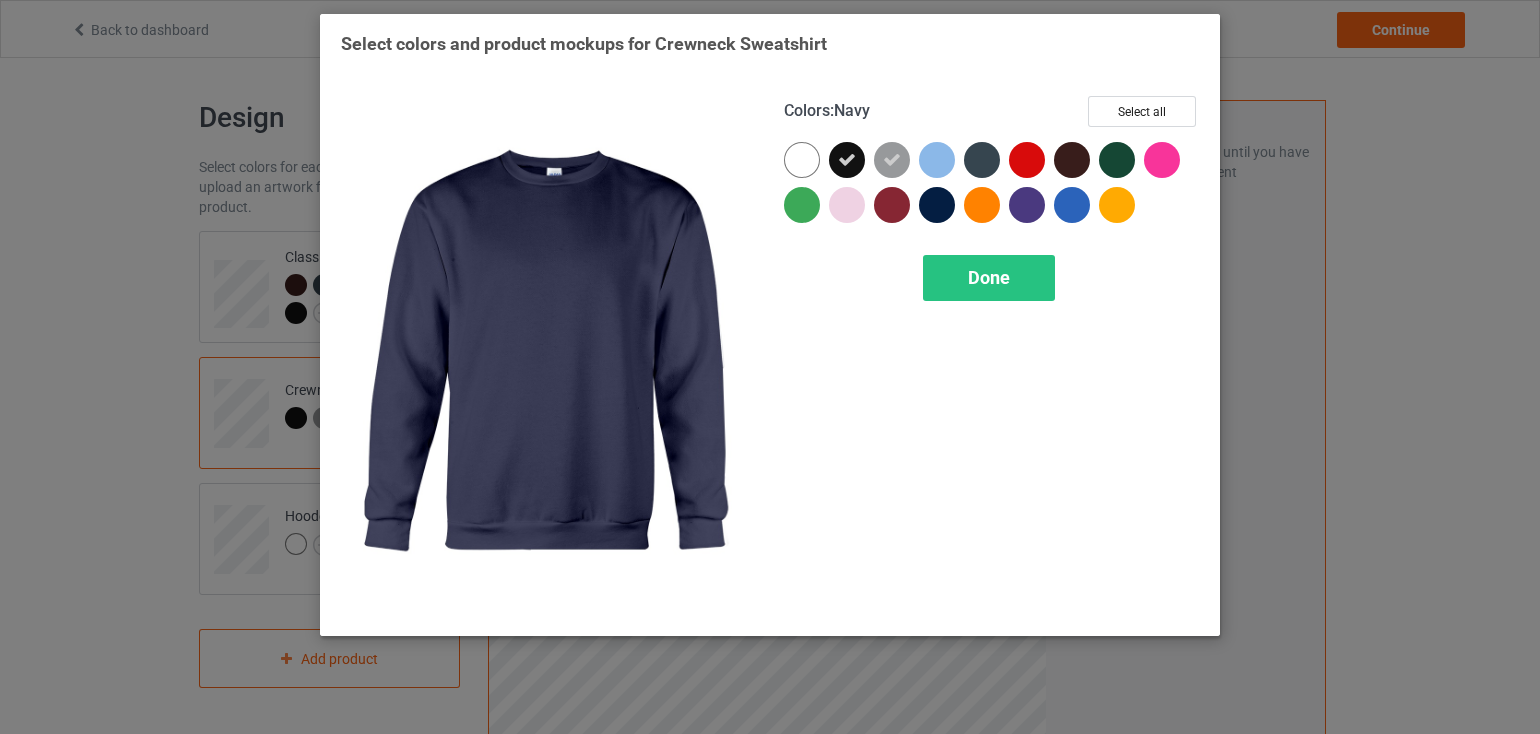 click at bounding box center (937, 205) 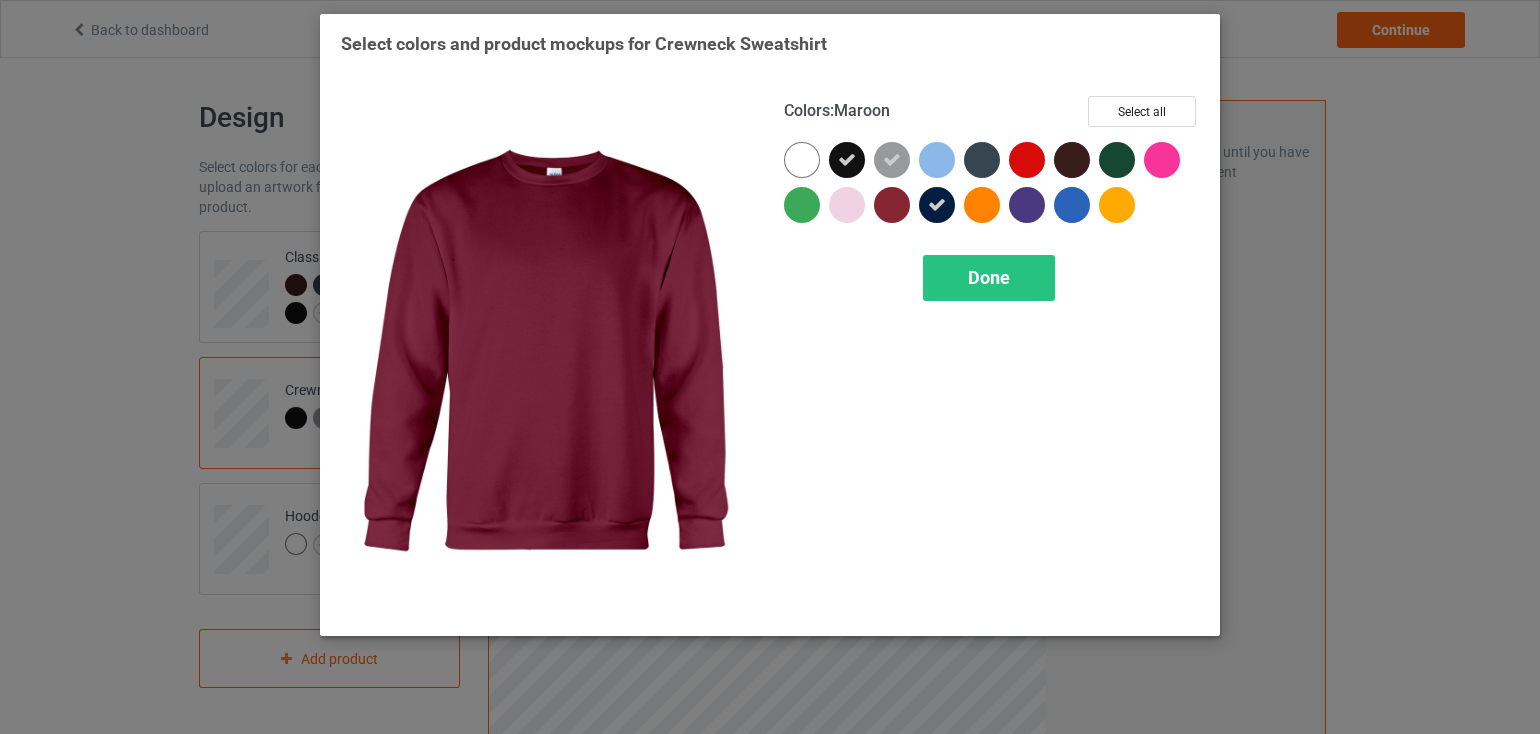 drag, startPoint x: 891, startPoint y: 203, endPoint x: 905, endPoint y: 193, distance: 17.20465 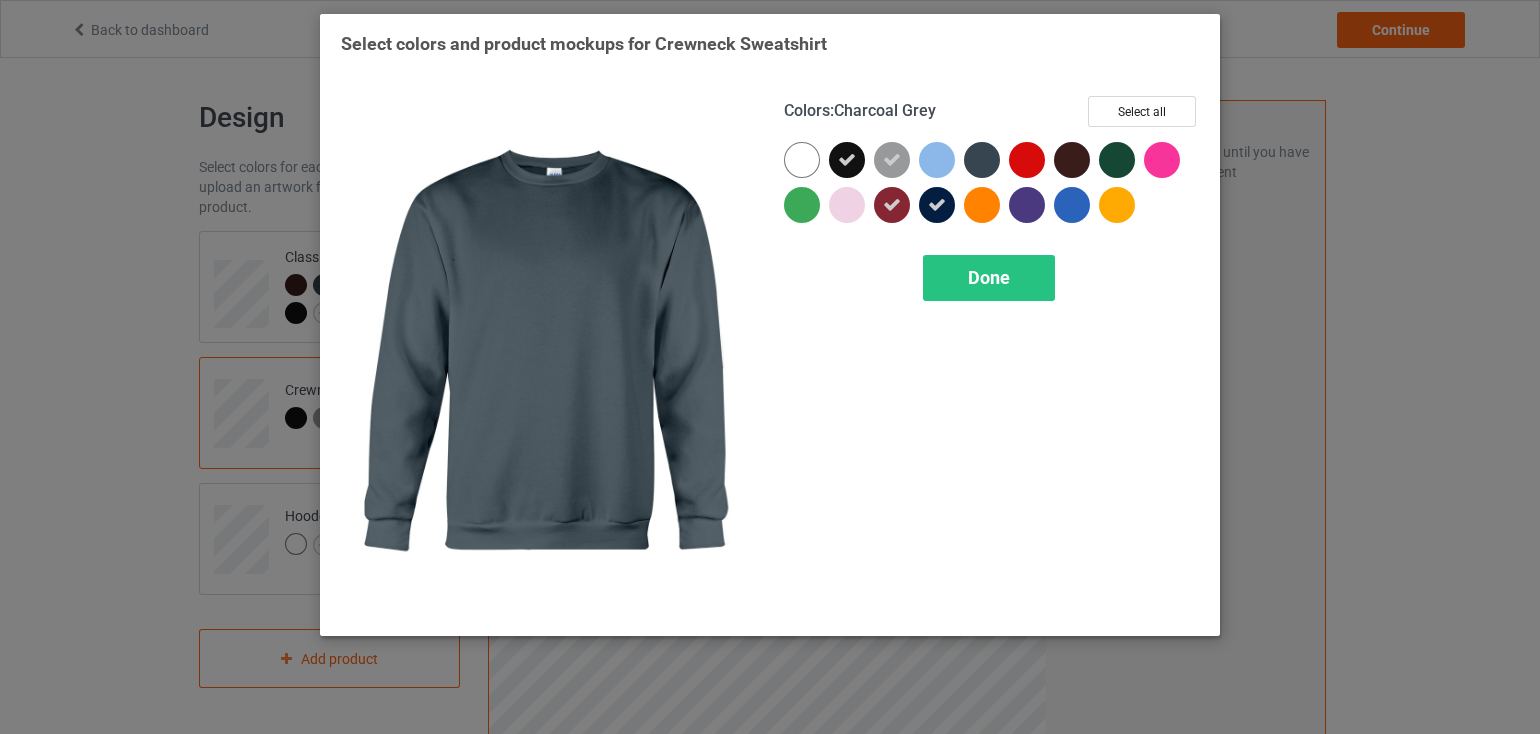 click at bounding box center (982, 160) 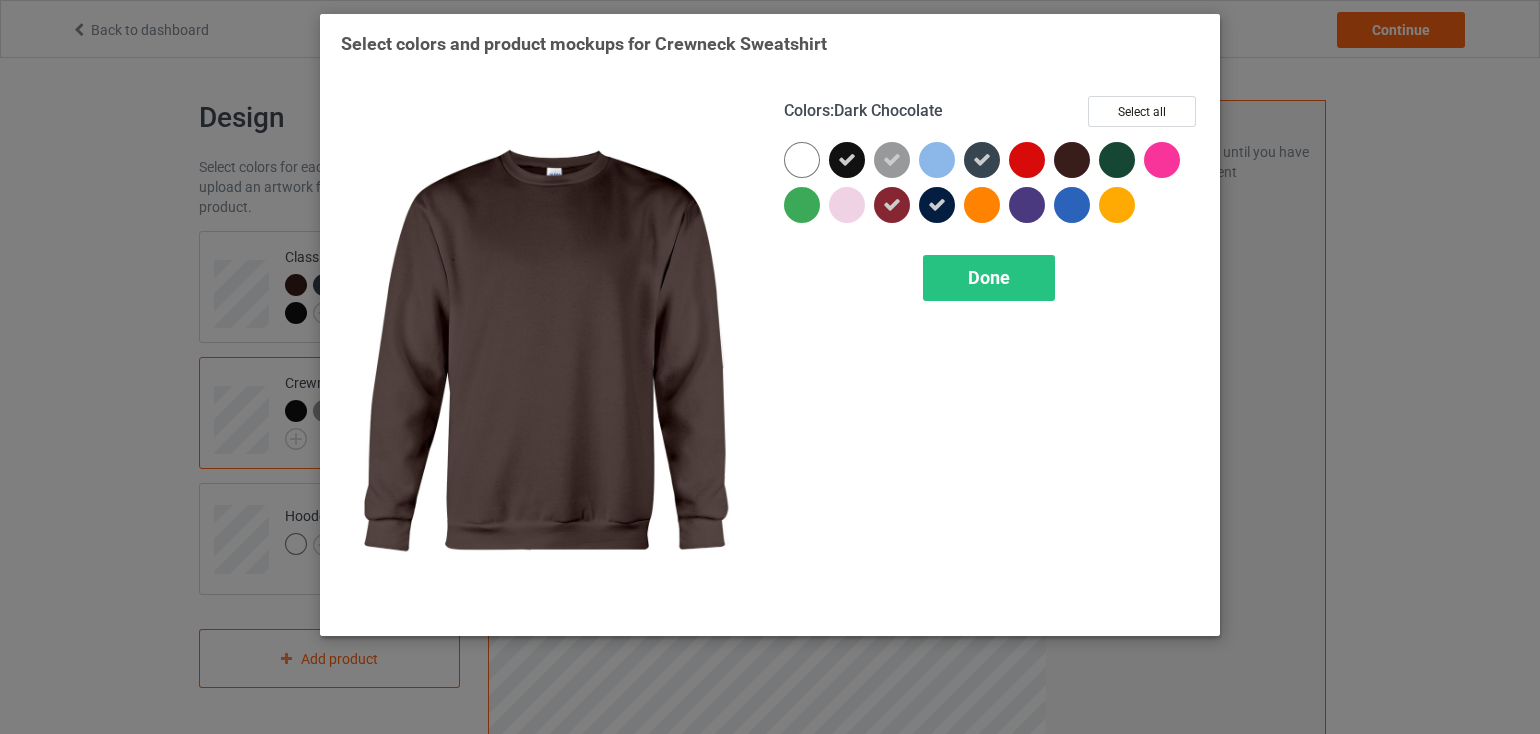 click at bounding box center (1072, 160) 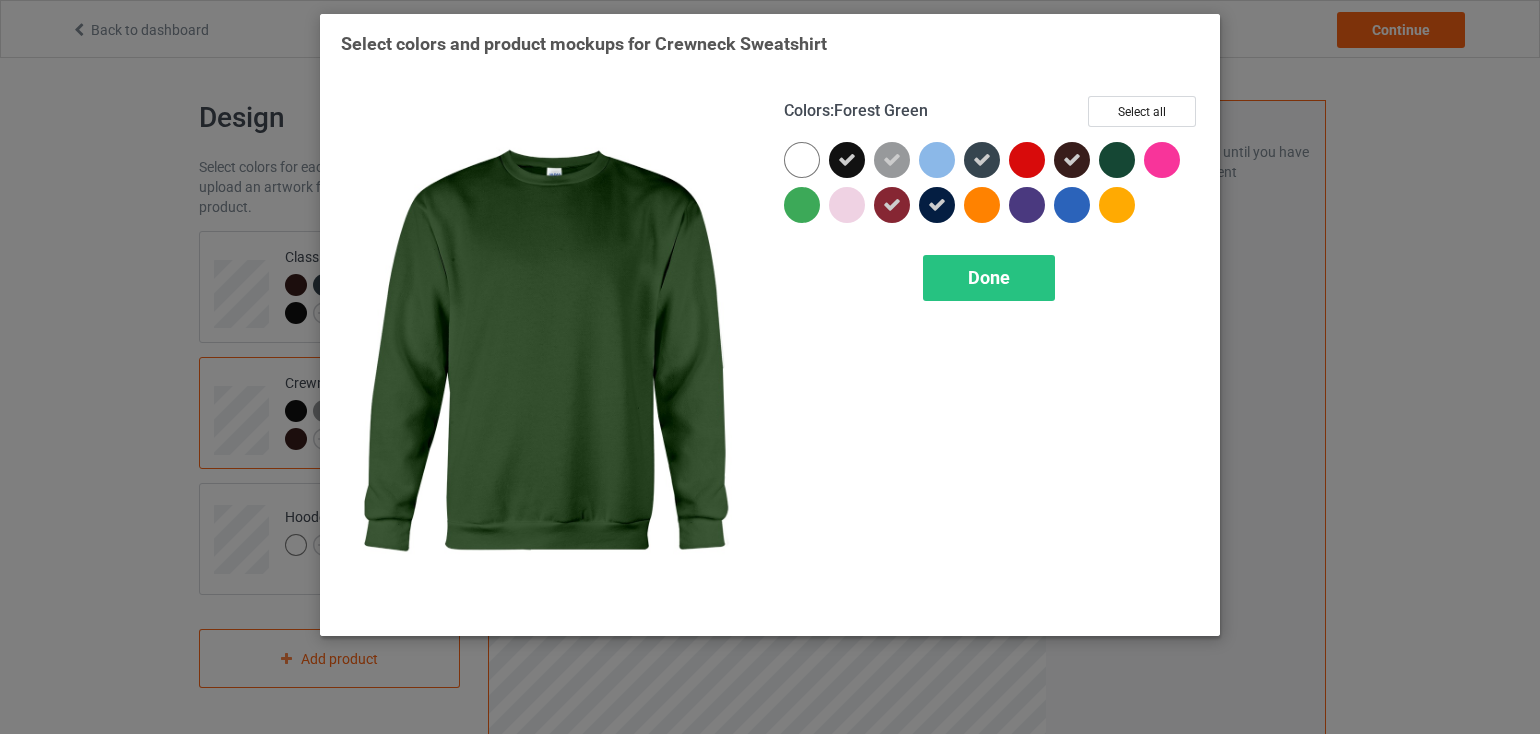 drag, startPoint x: 1113, startPoint y: 157, endPoint x: 1097, endPoint y: 162, distance: 16.763054 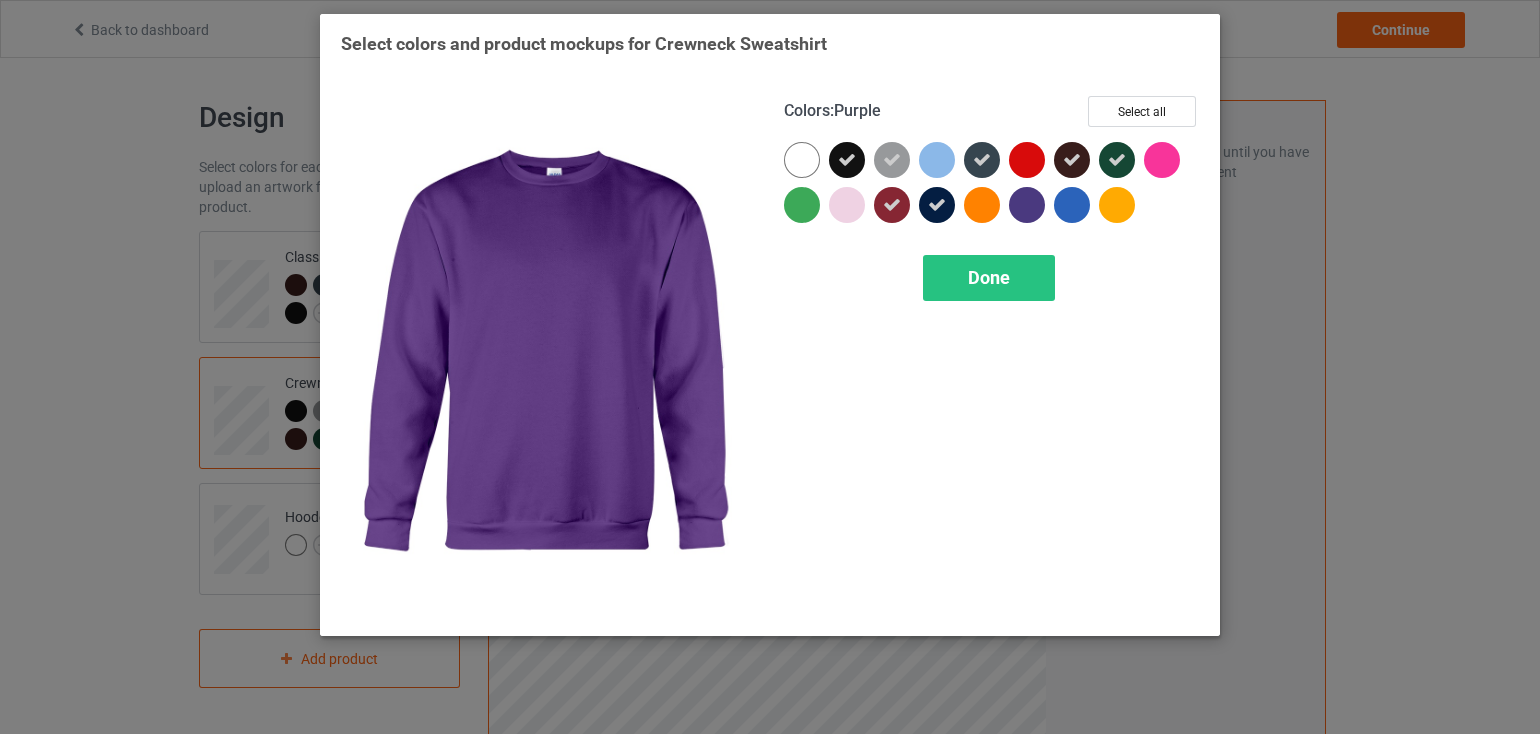 click at bounding box center (1027, 205) 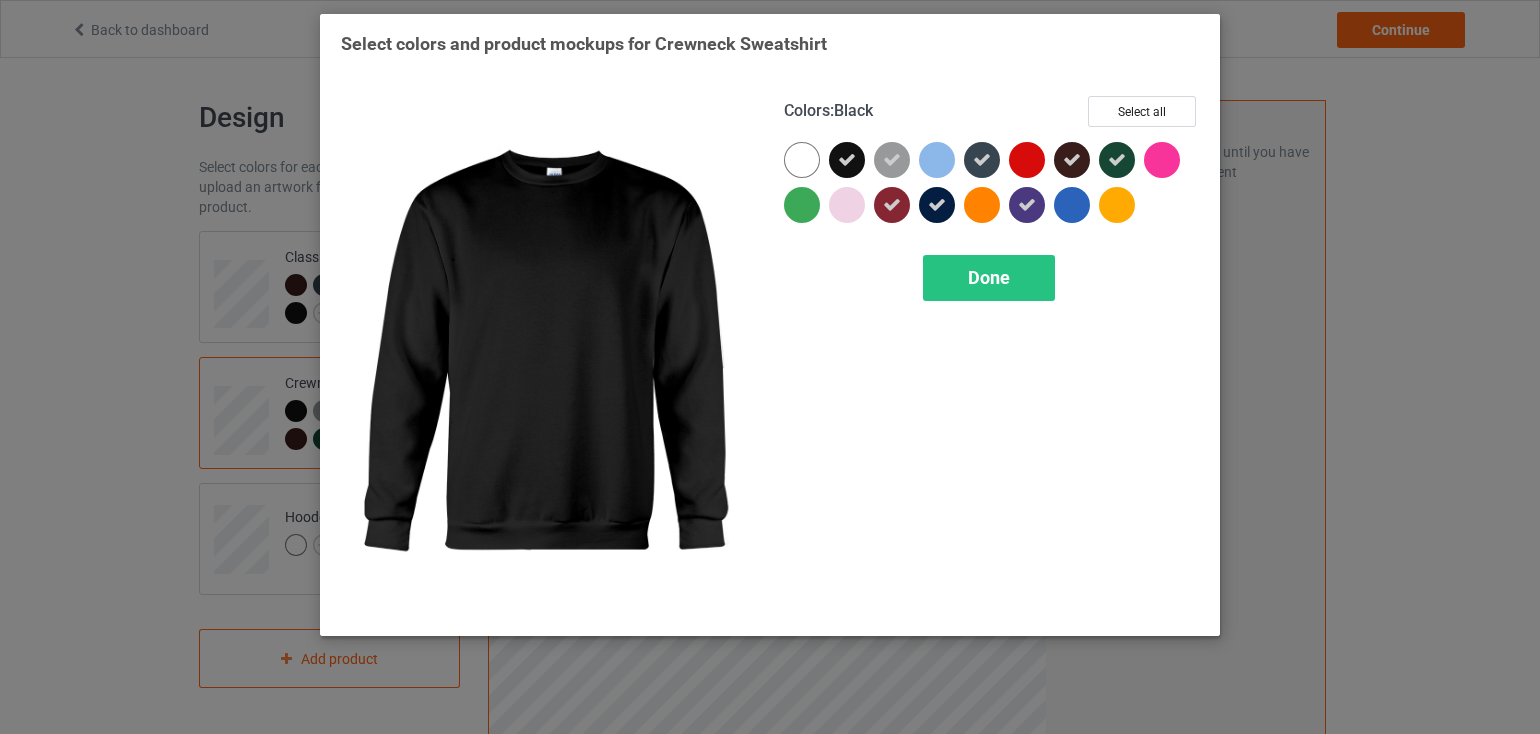 click at bounding box center (847, 160) 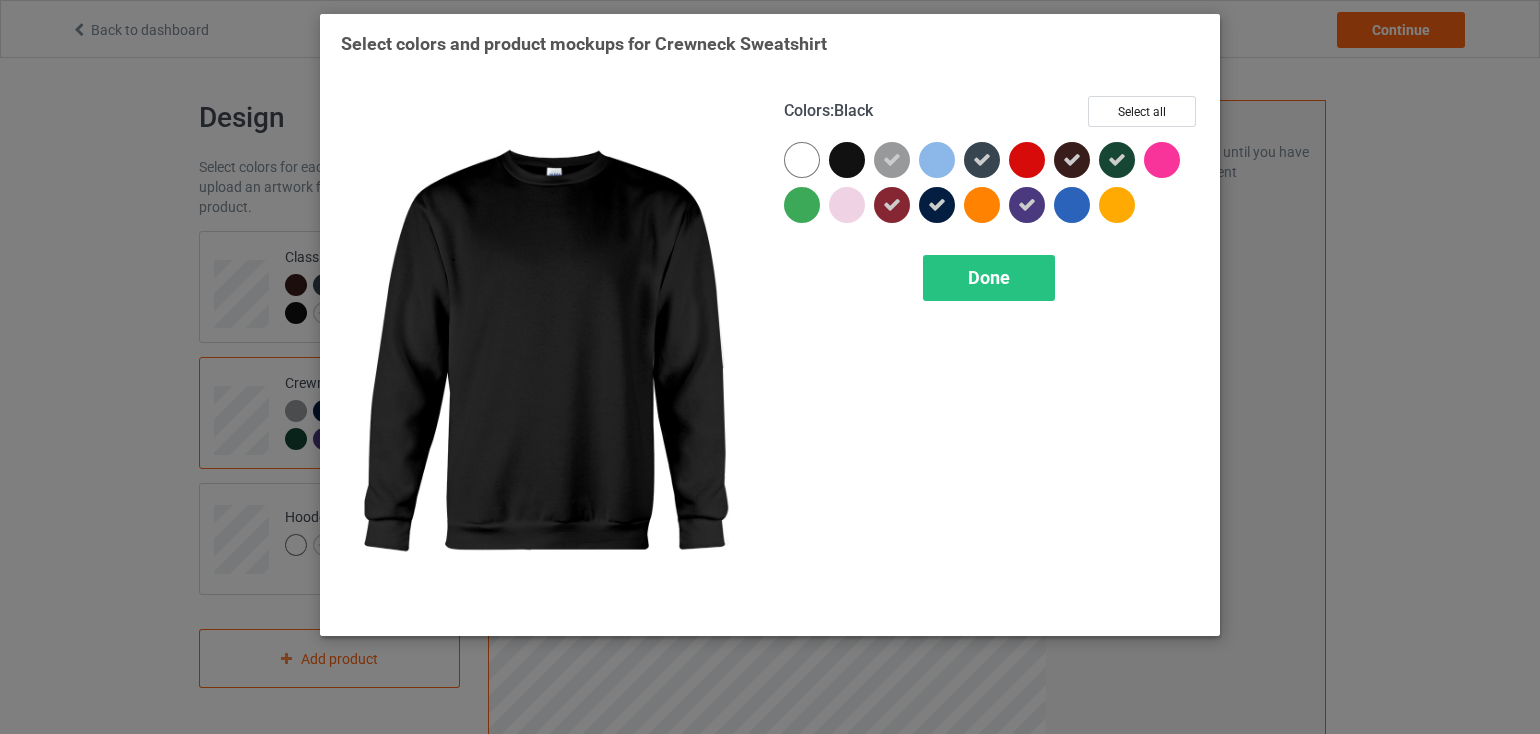 click at bounding box center (847, 160) 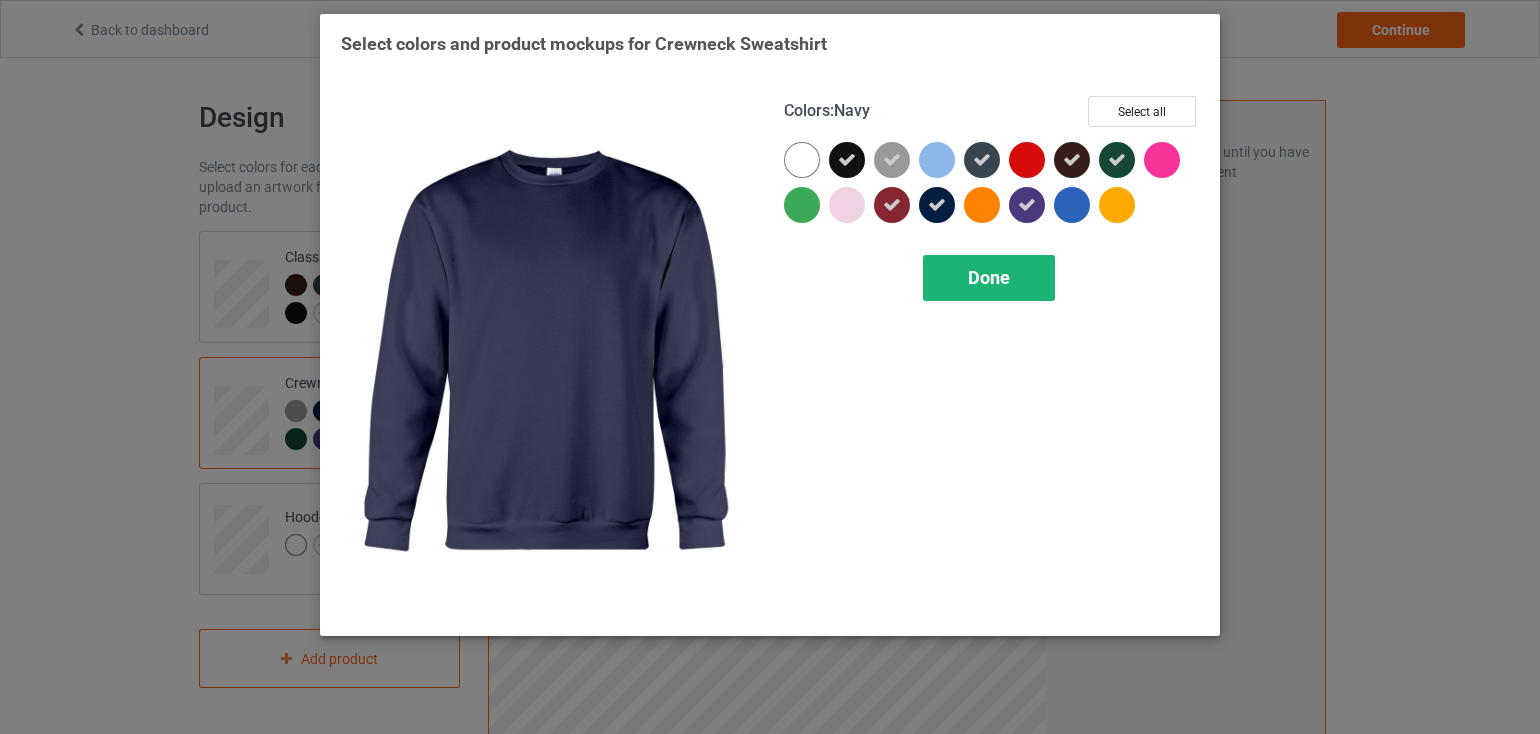 click on "Done" at bounding box center (989, 278) 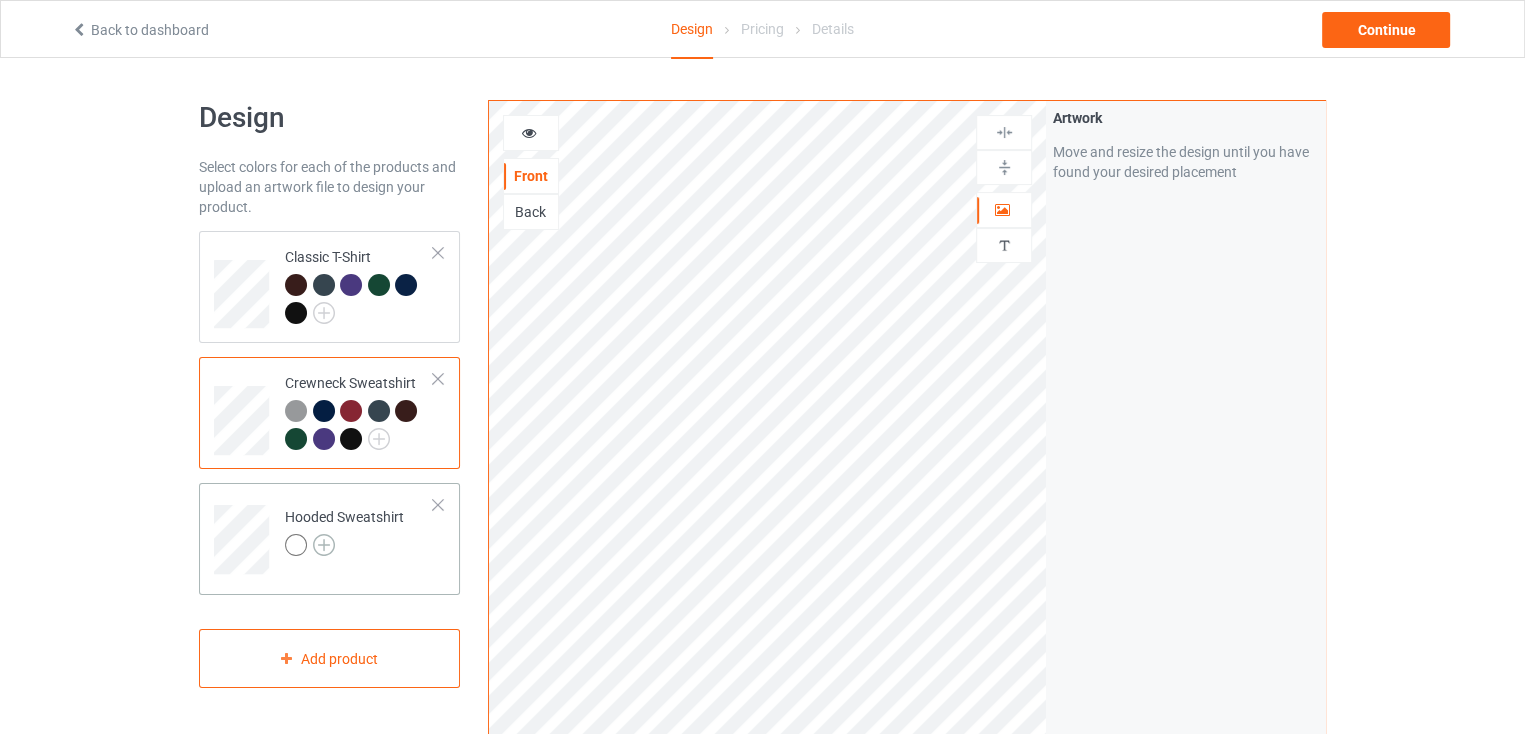 click at bounding box center [324, 545] 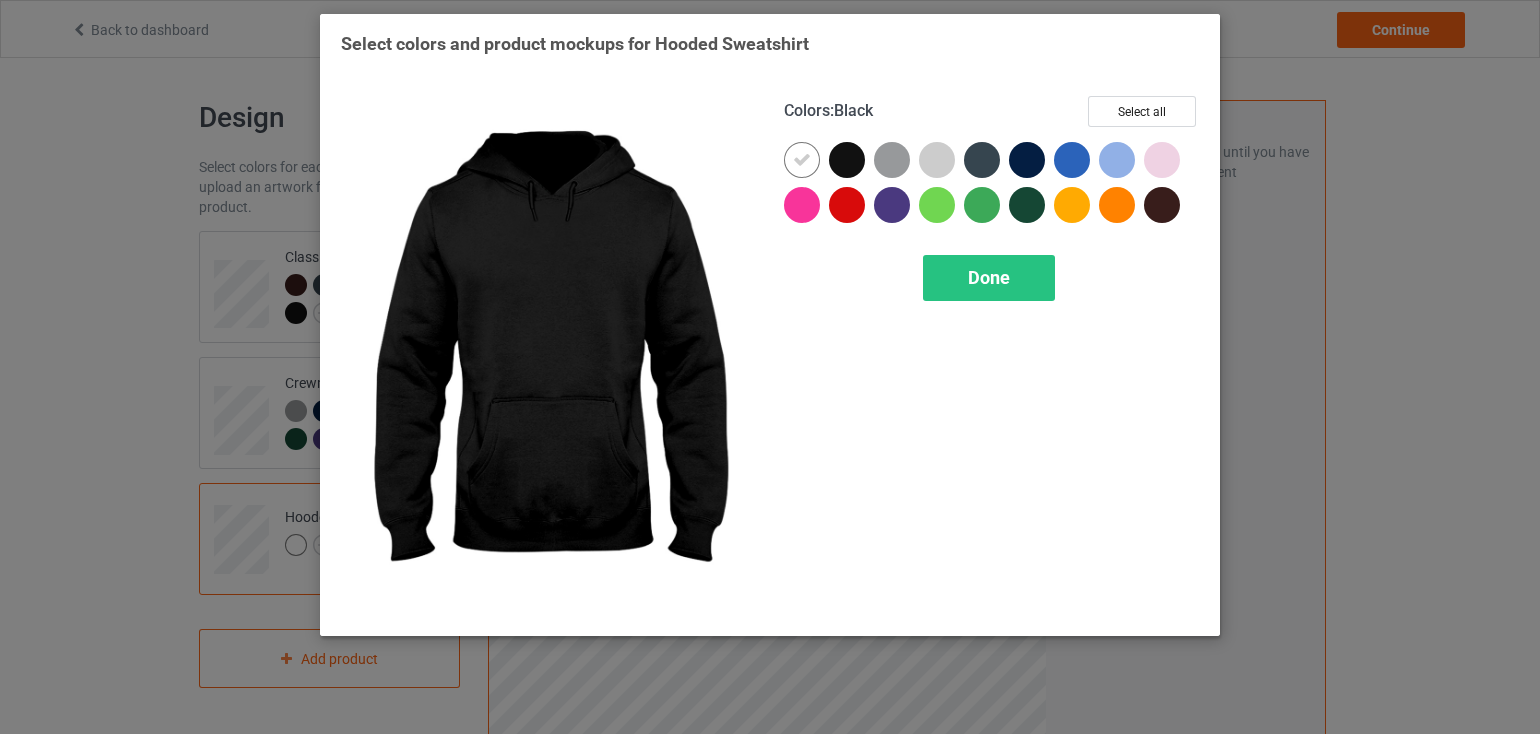 drag, startPoint x: 840, startPoint y: 165, endPoint x: 808, endPoint y: 161, distance: 32.24903 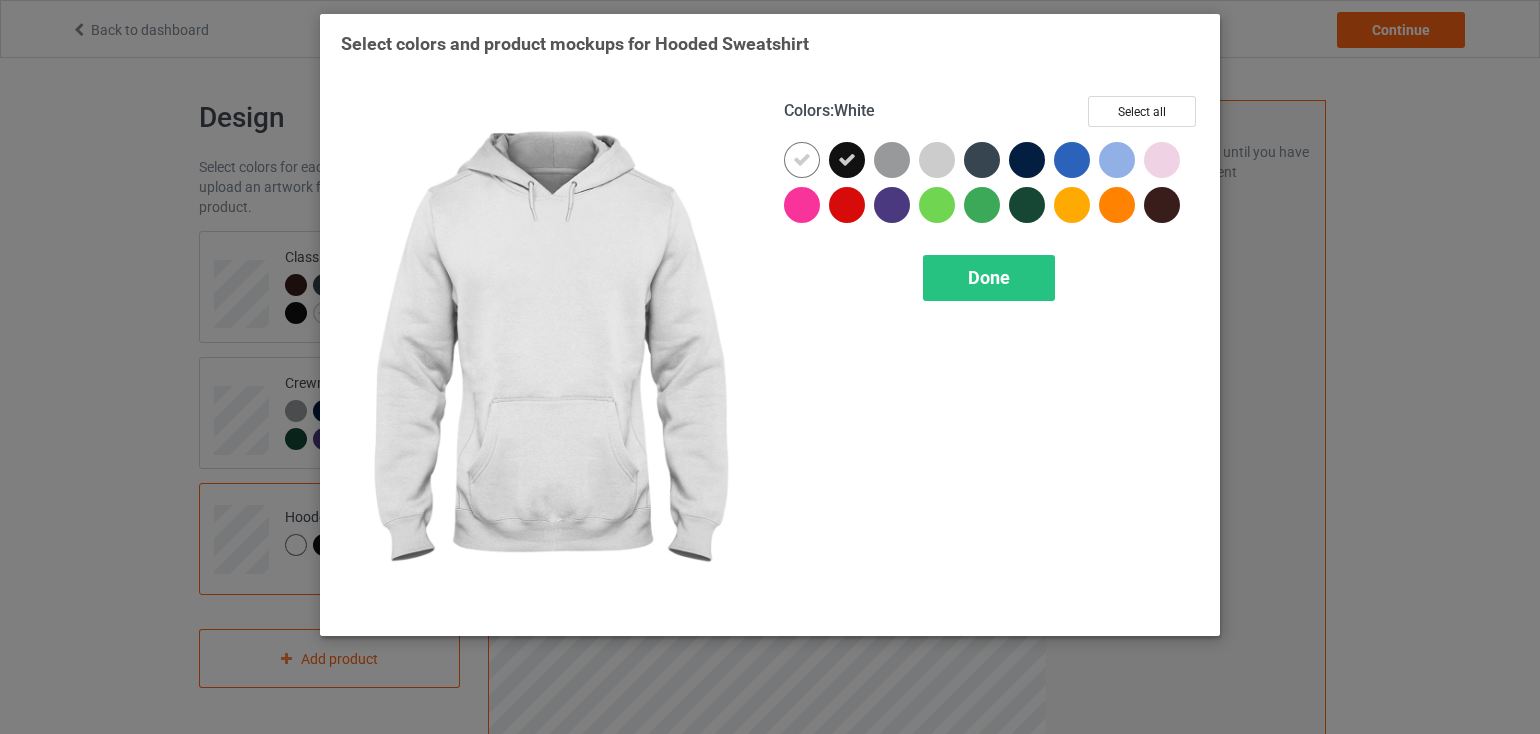 click at bounding box center (802, 160) 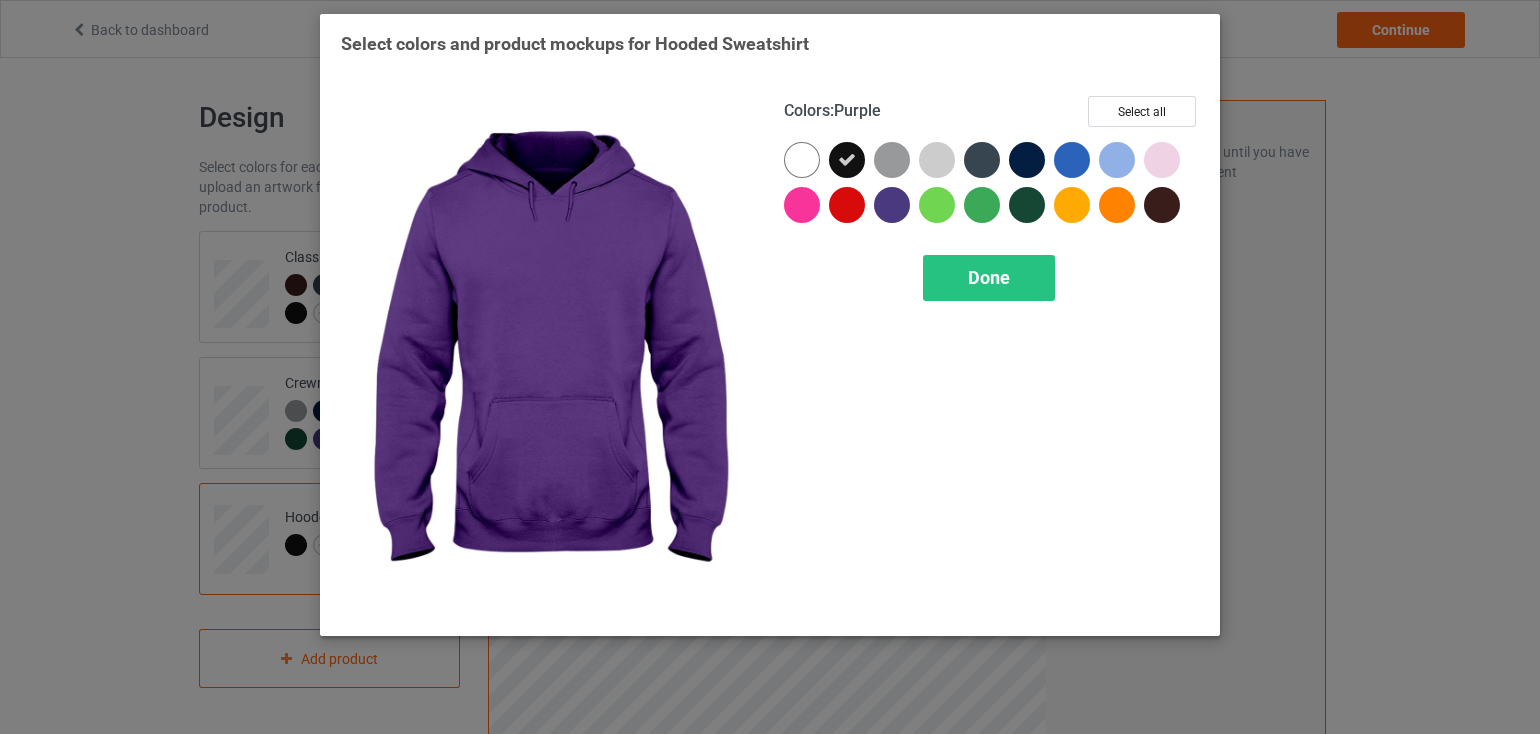 drag, startPoint x: 903, startPoint y: 206, endPoint x: 855, endPoint y: 206, distance: 48 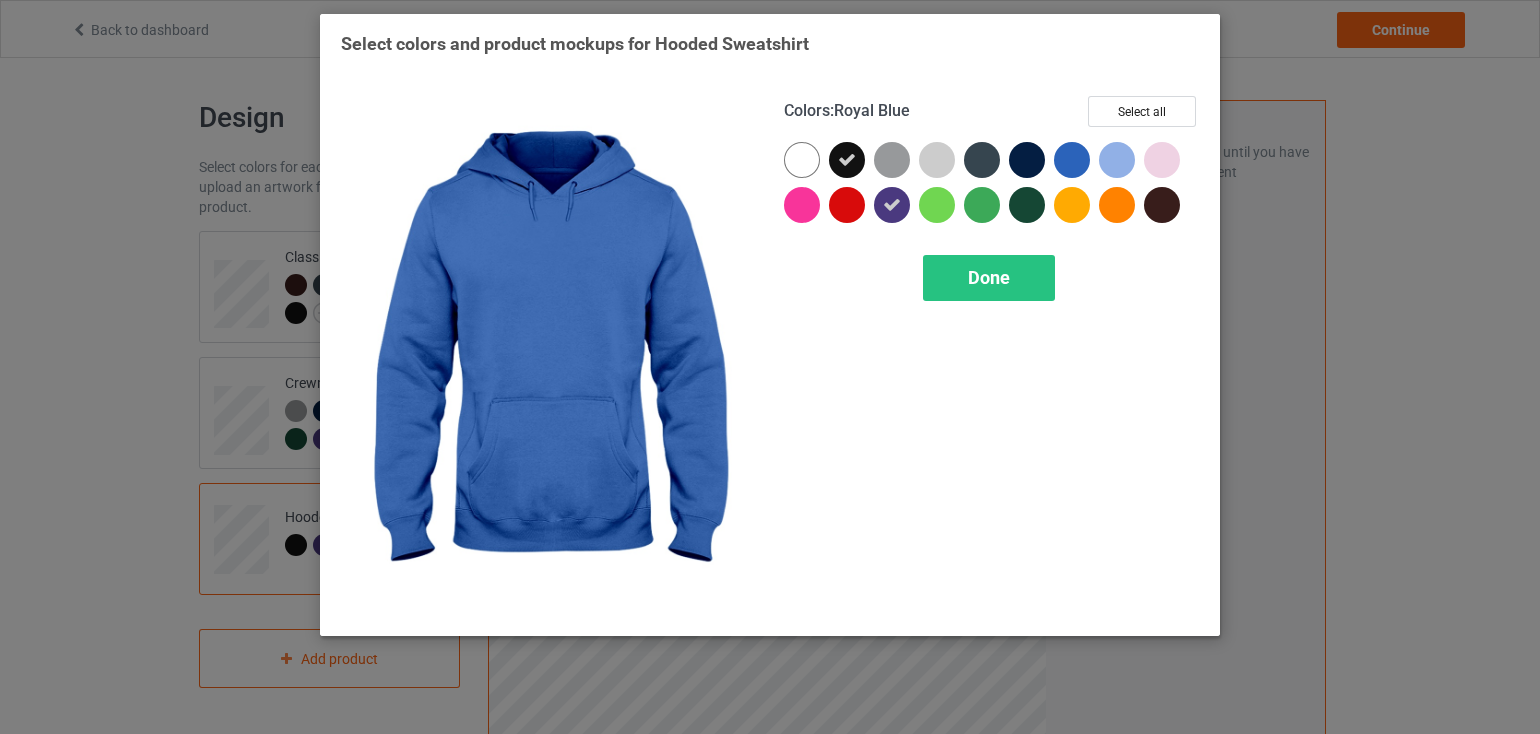 click at bounding box center (1072, 160) 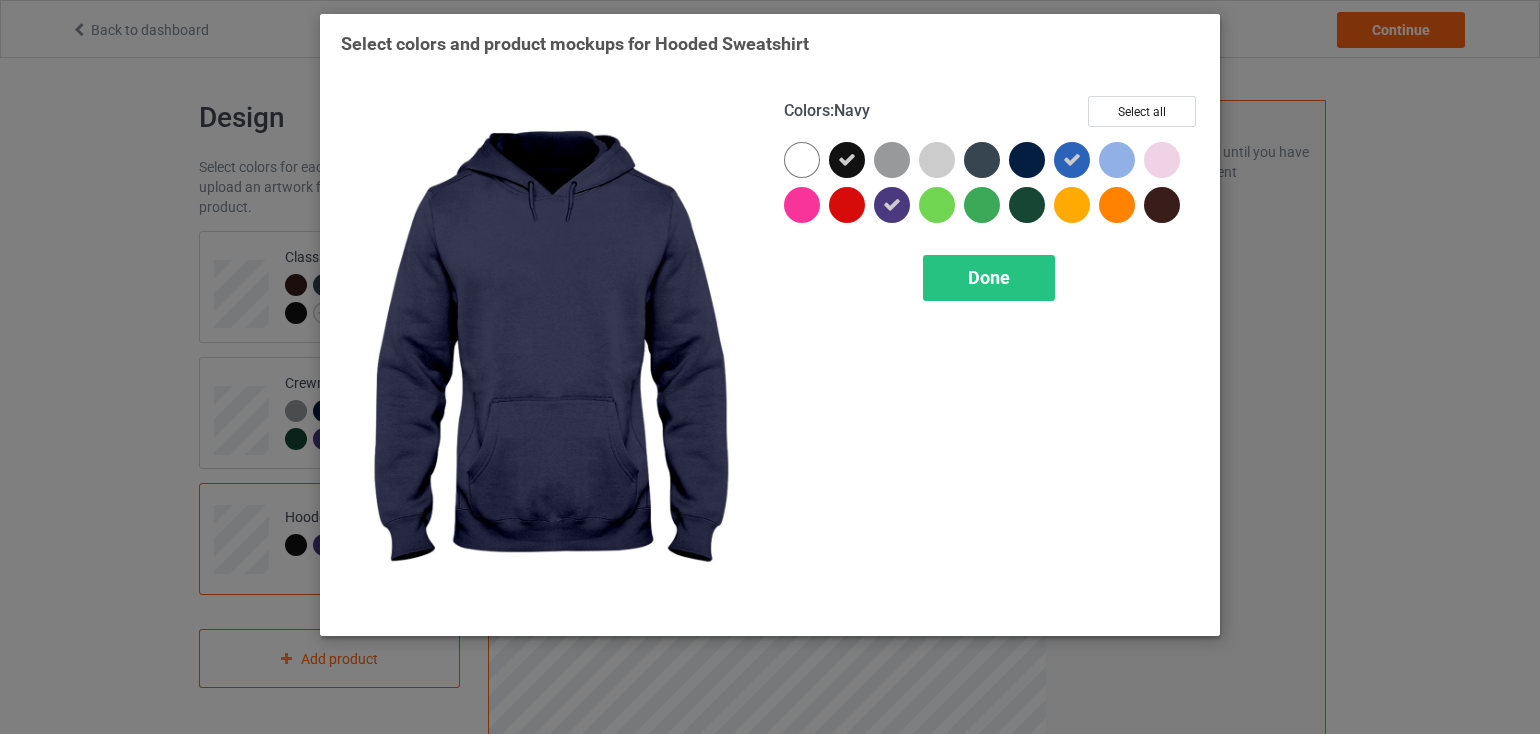 click at bounding box center [1027, 160] 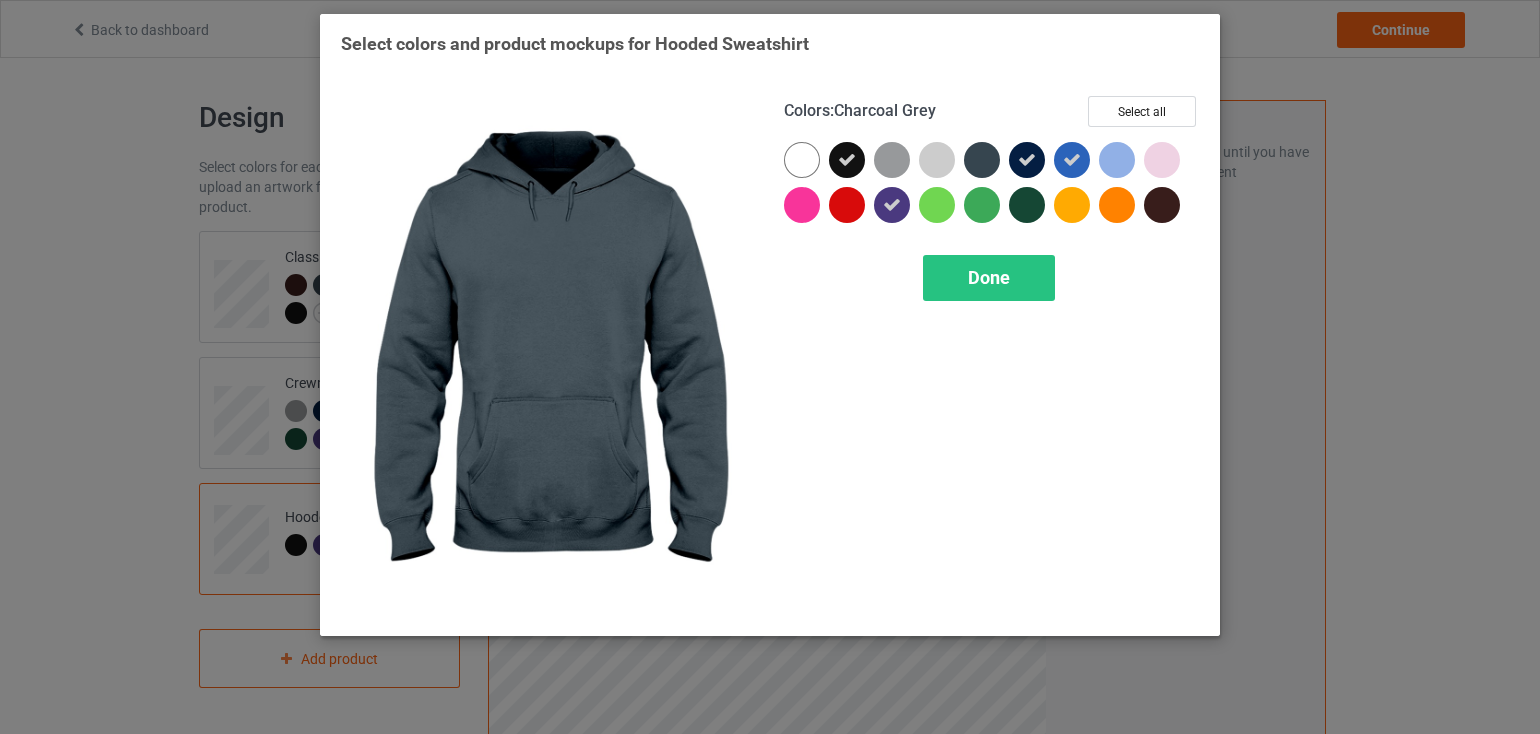 click at bounding box center (982, 160) 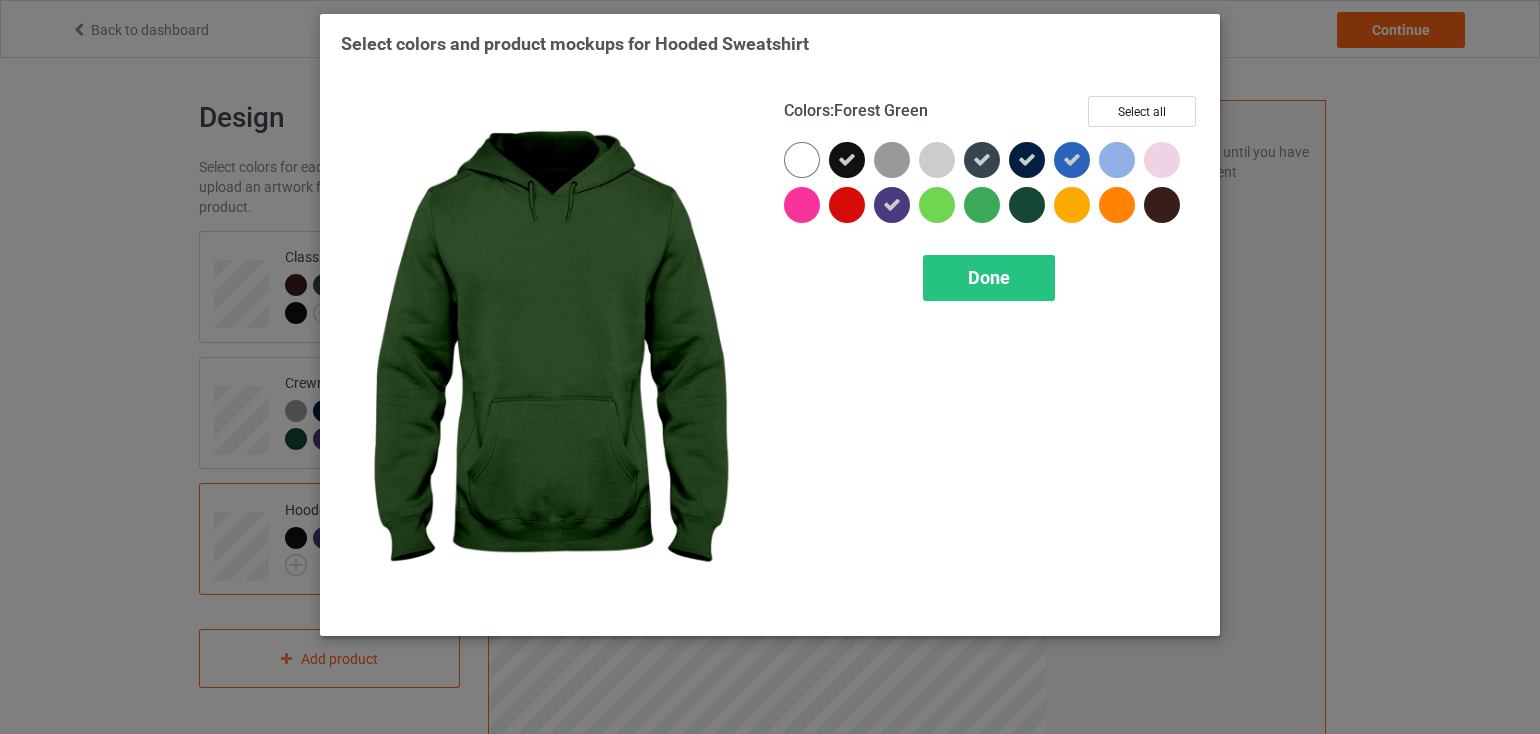 click at bounding box center (1027, 205) 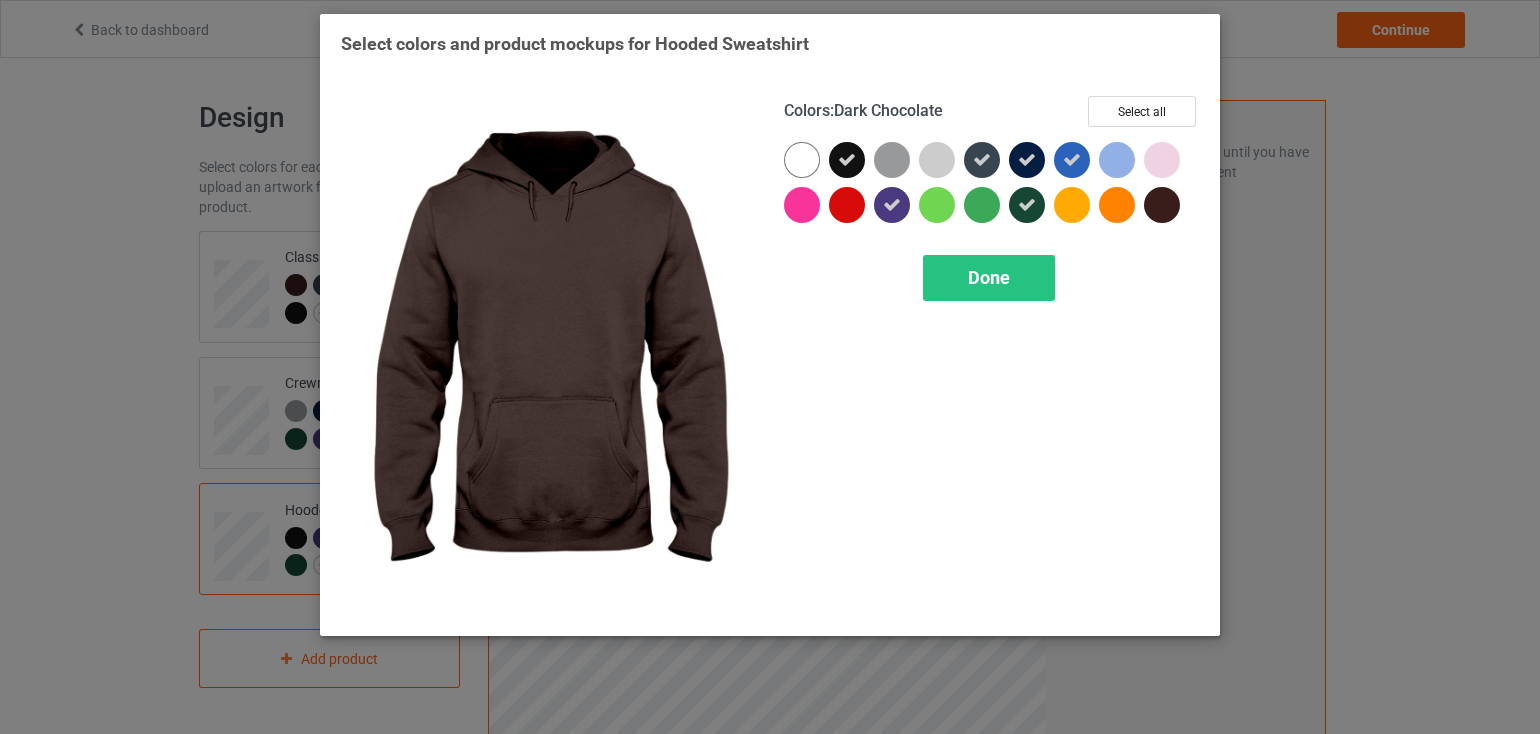 click at bounding box center (1162, 205) 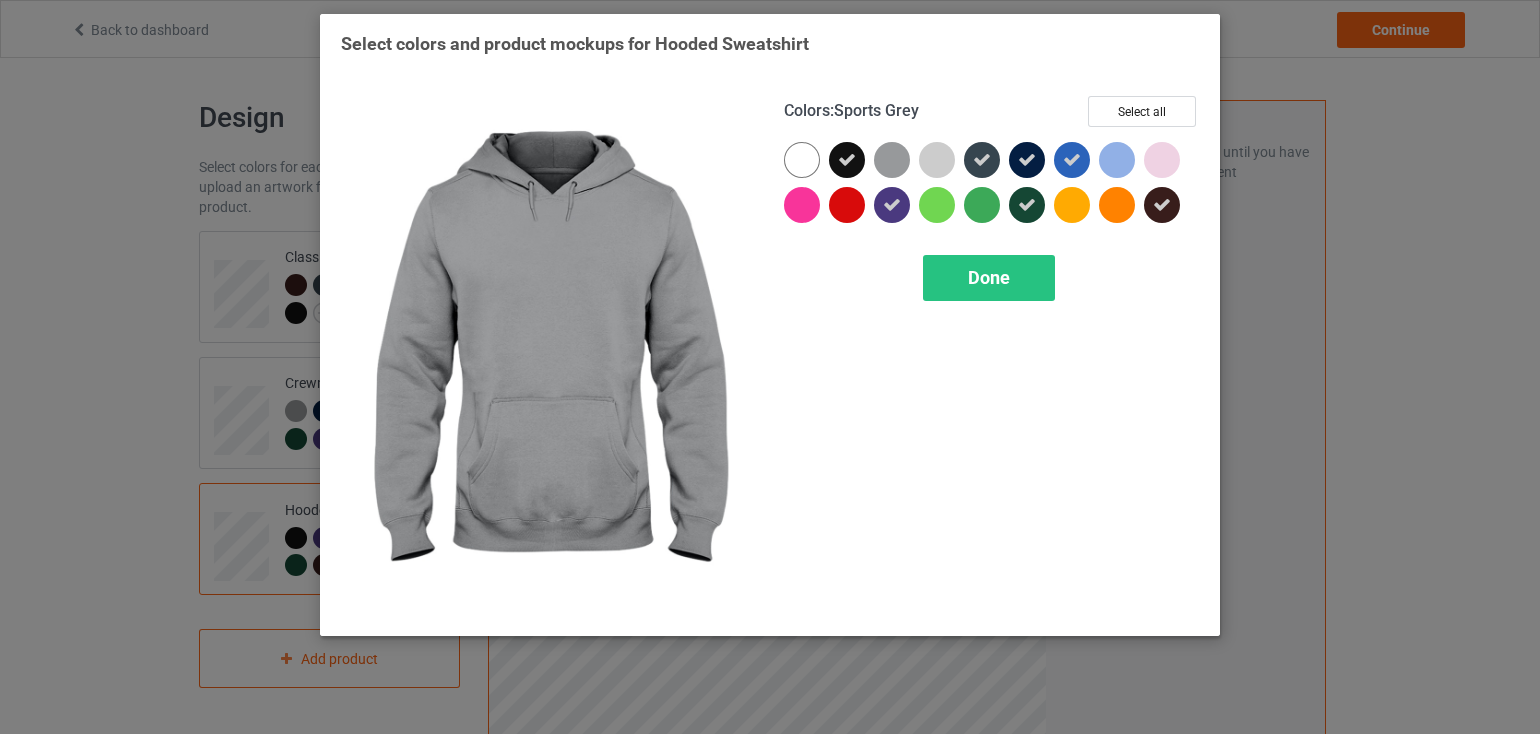 click at bounding box center (892, 160) 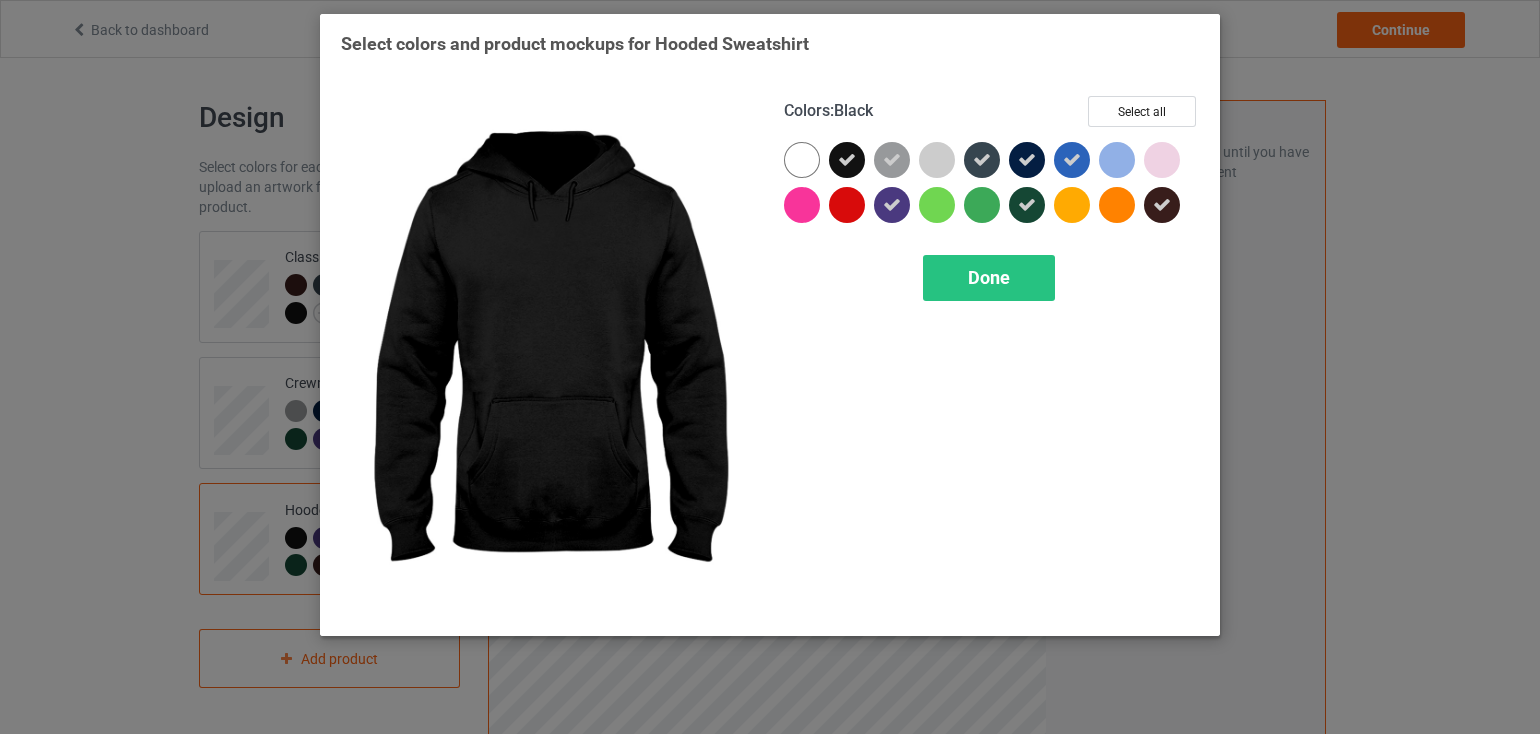 click at bounding box center [847, 160] 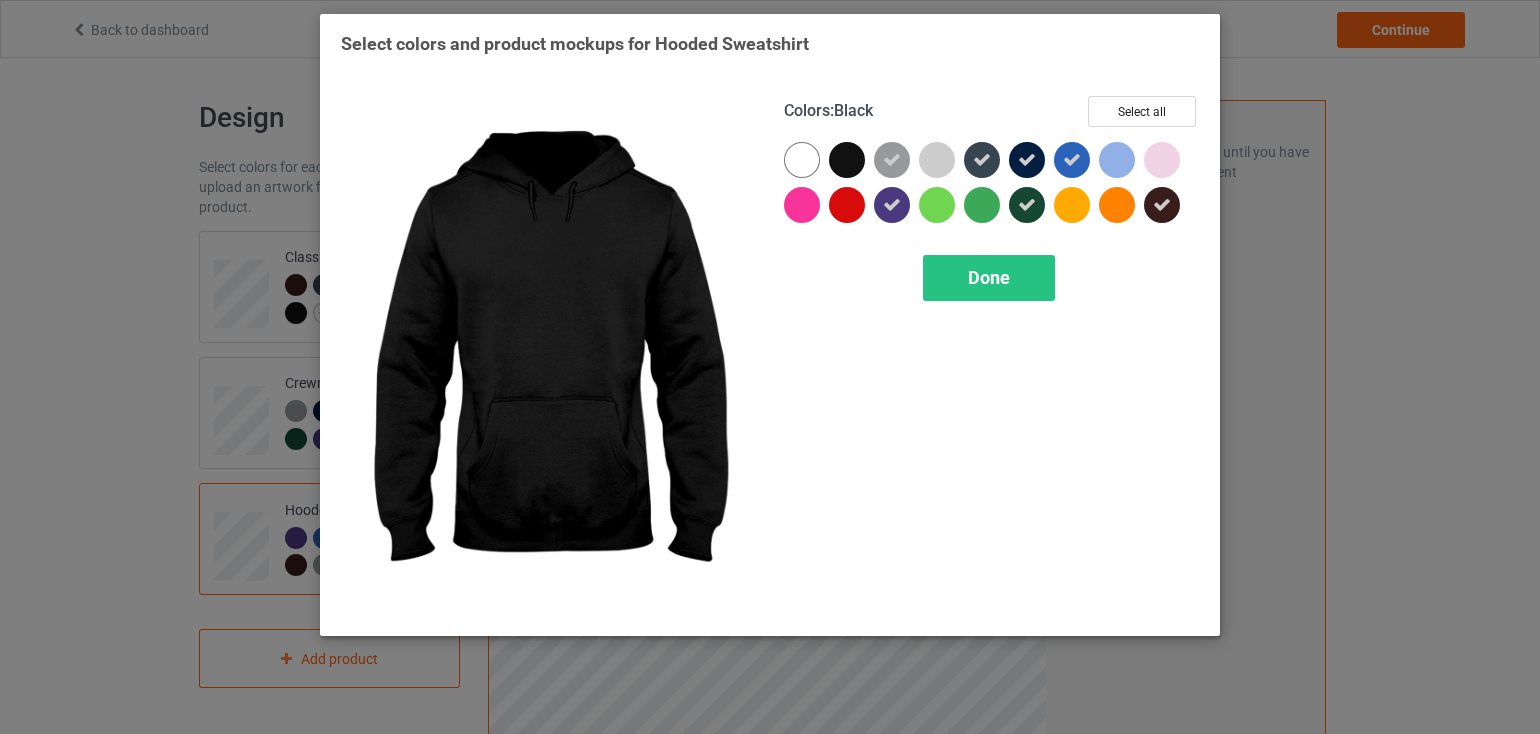 click at bounding box center (847, 160) 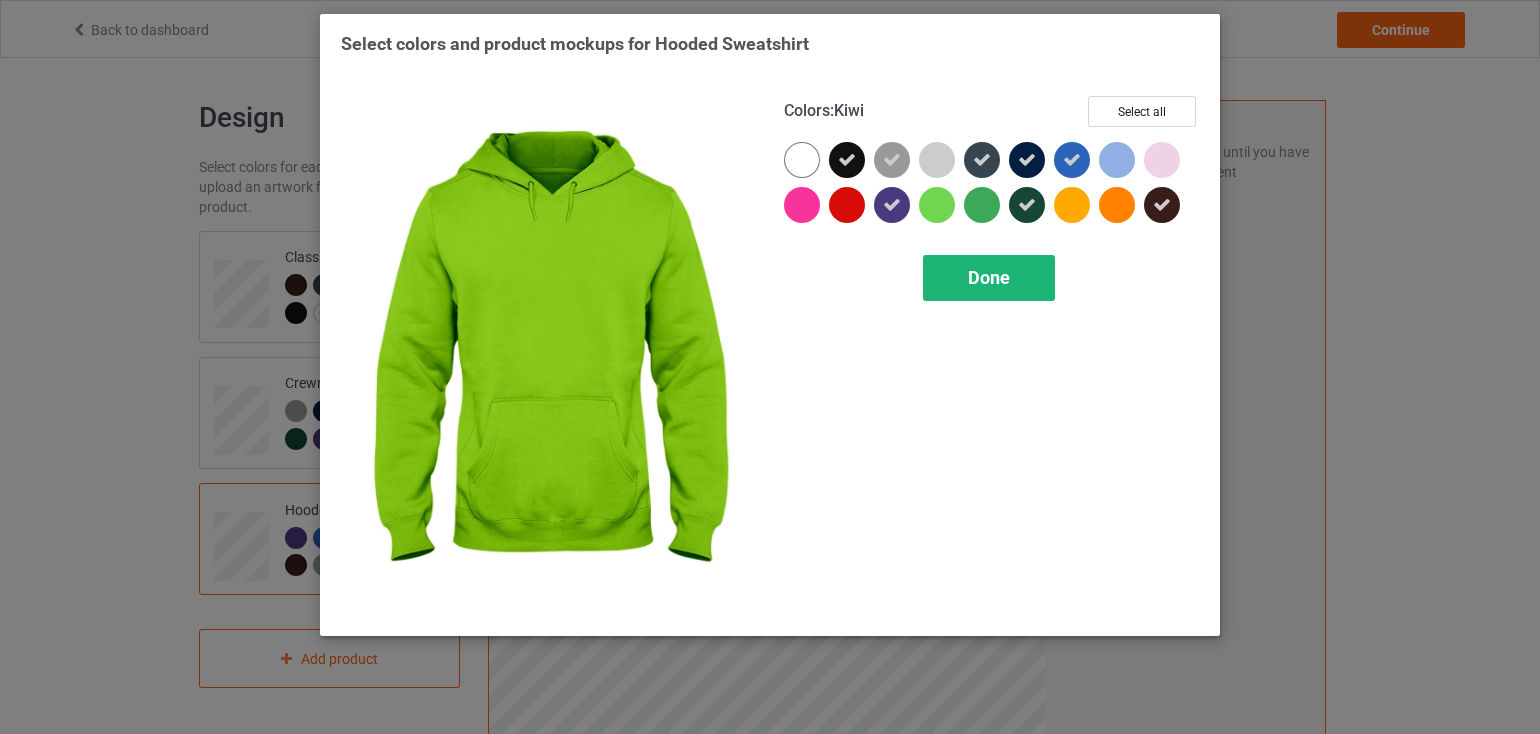 click on "Done" at bounding box center [989, 277] 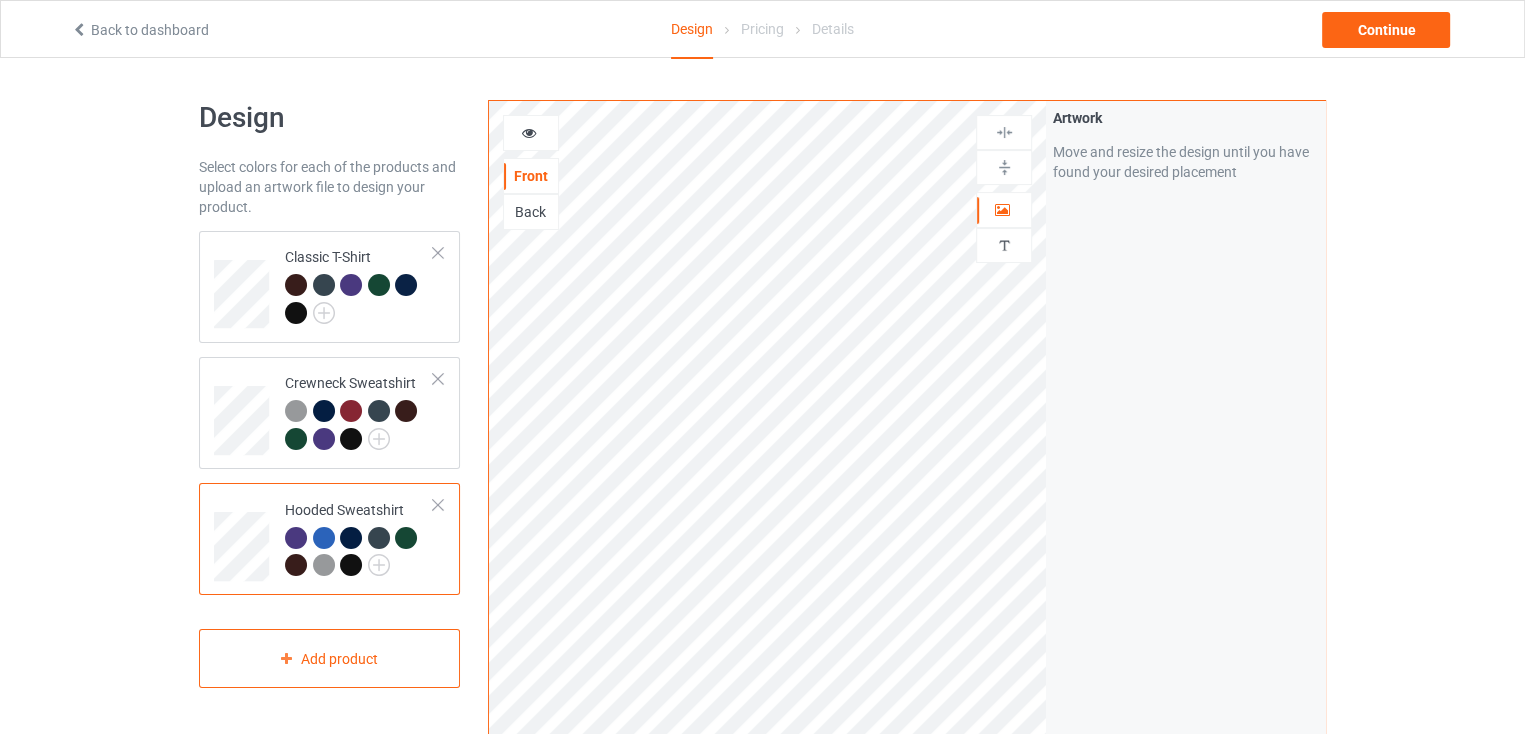click at bounding box center (296, 538) 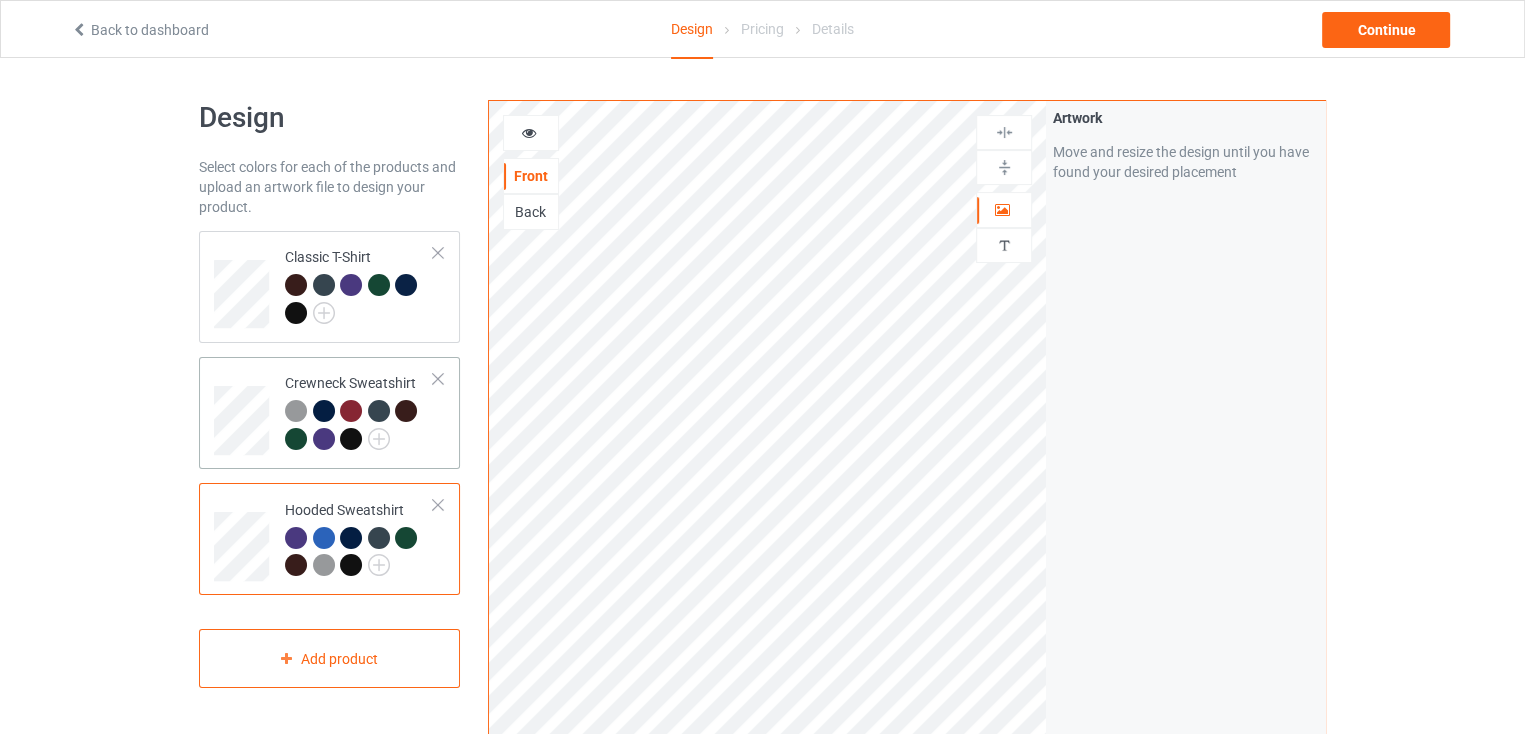 click at bounding box center [351, 439] 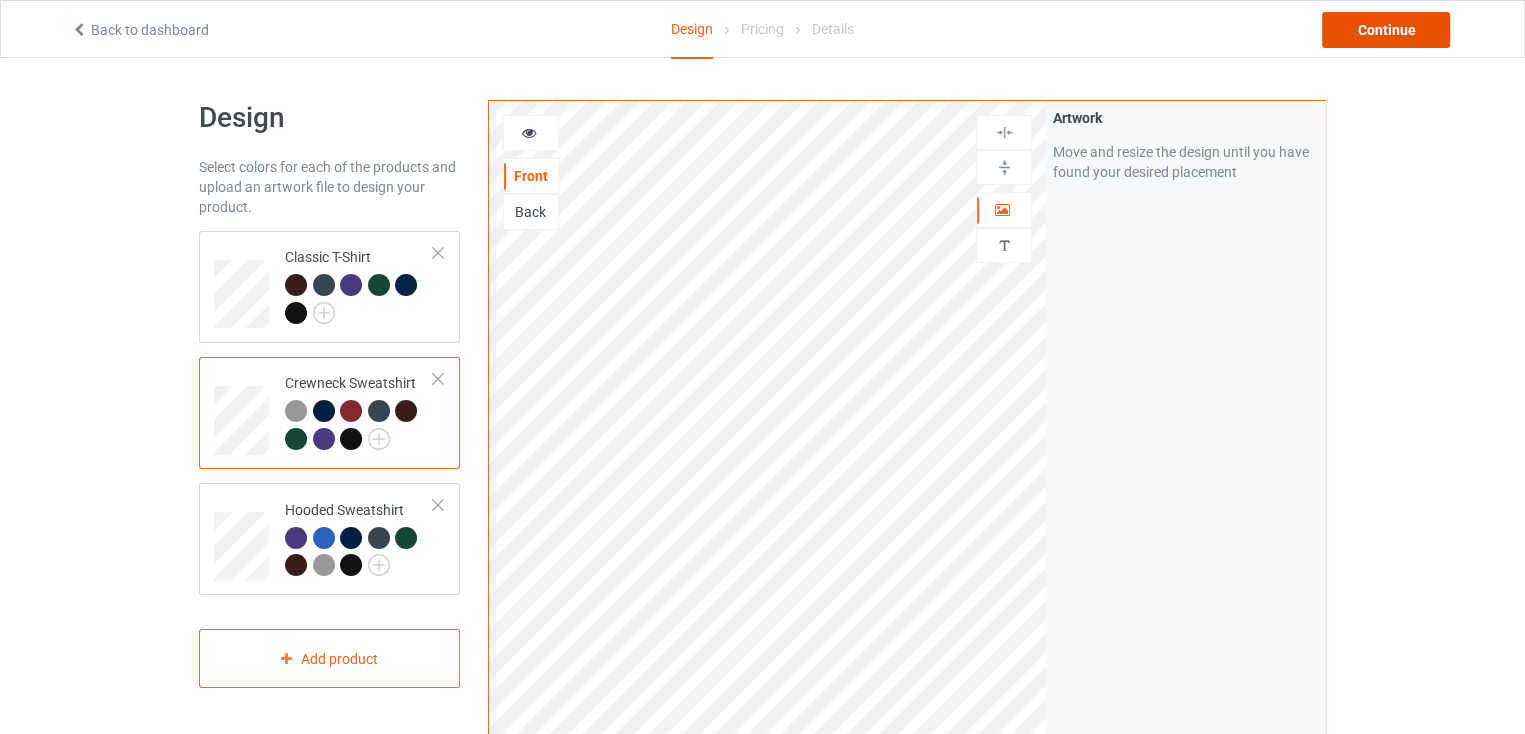 click on "Continue" at bounding box center [1386, 30] 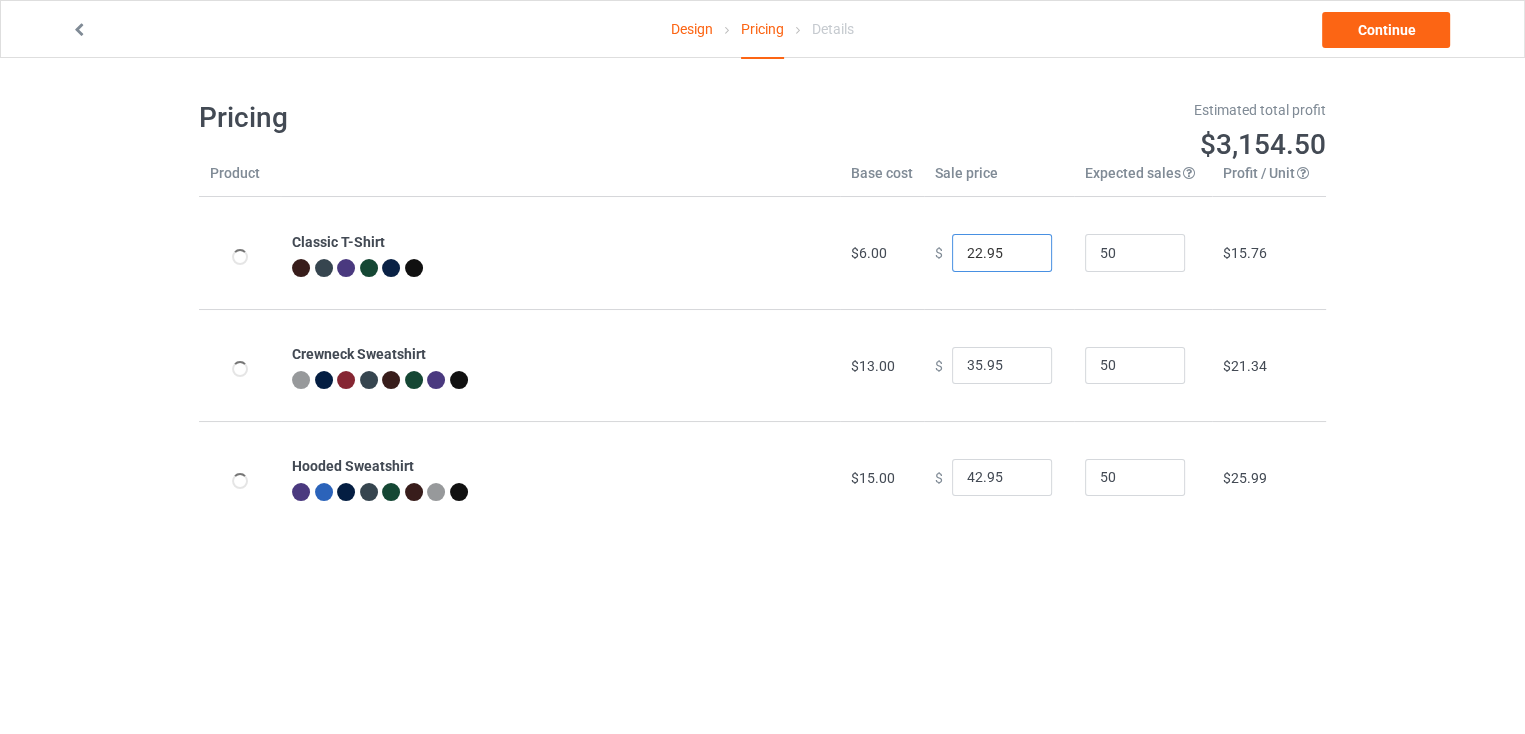 click on "22.95" at bounding box center [1002, 253] 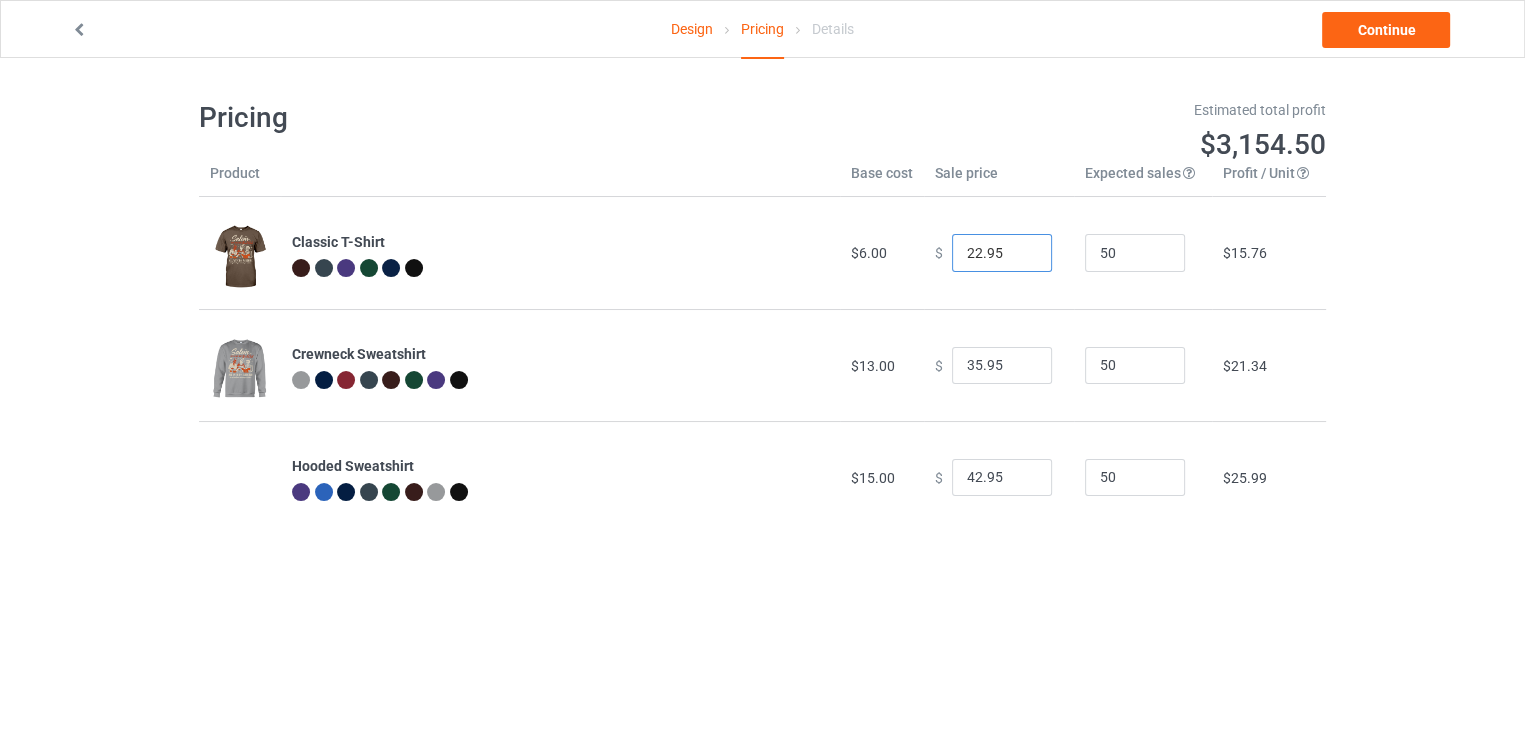 click on "22.95" at bounding box center (1002, 253) 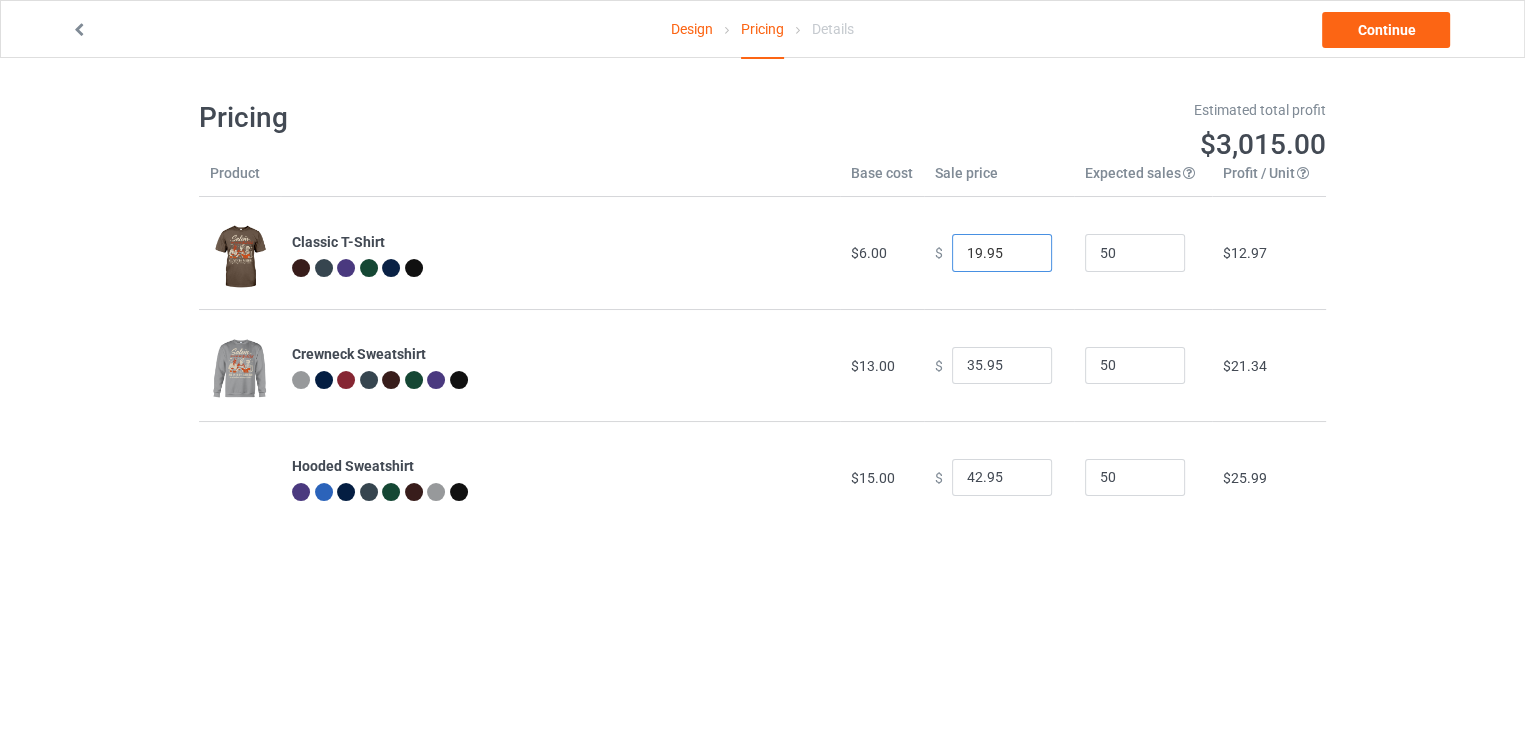 type on "19.95" 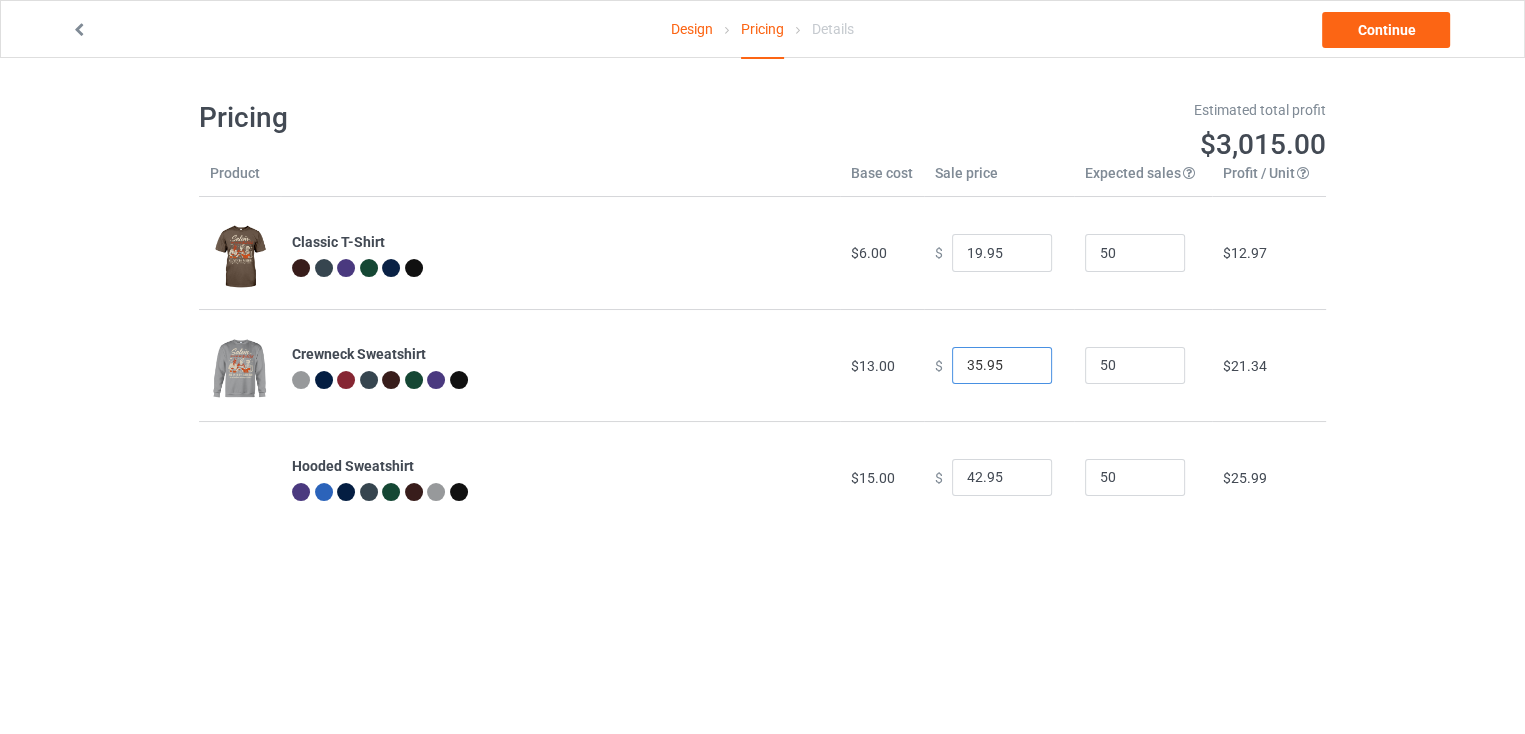 click on "35.95" at bounding box center [1002, 366] 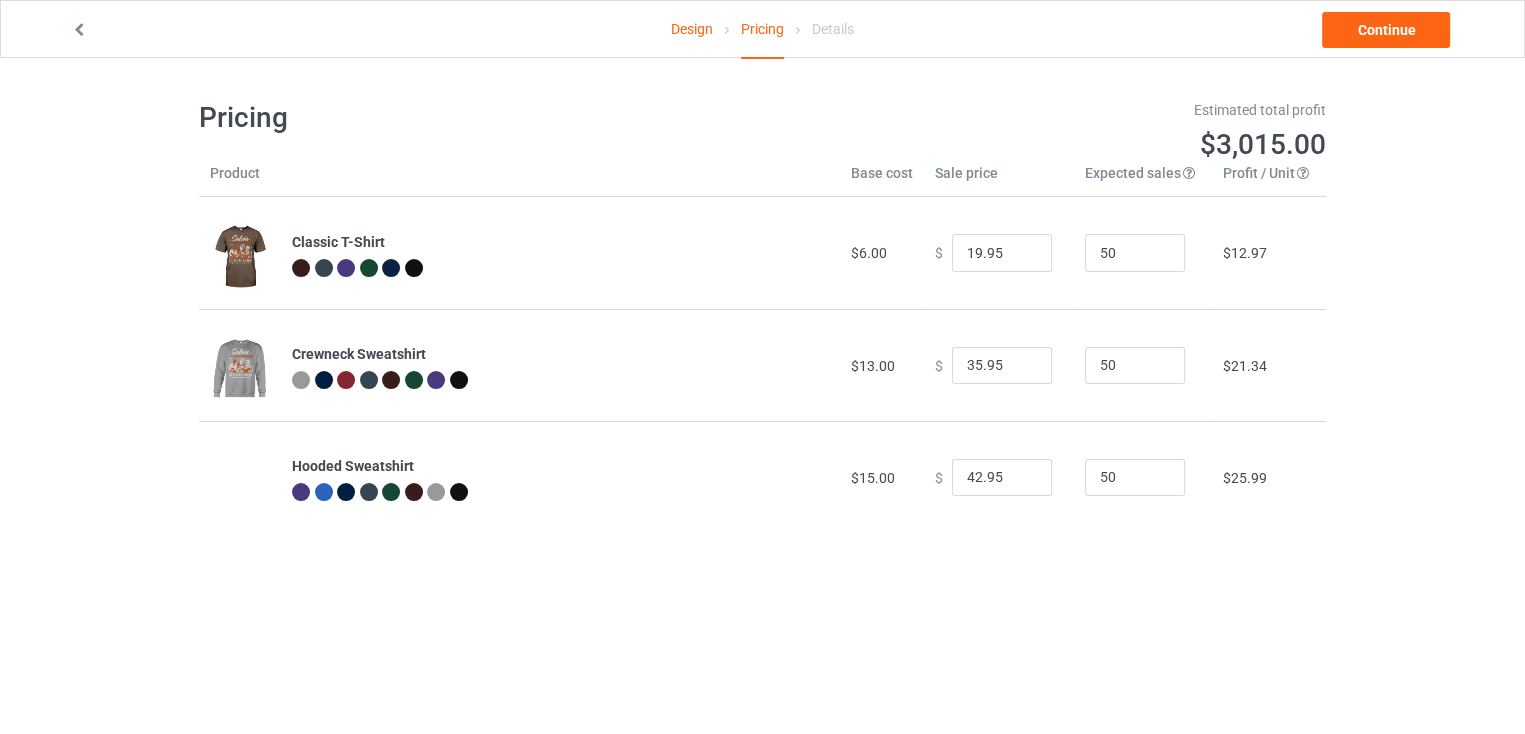 click on "Design" at bounding box center [692, 29] 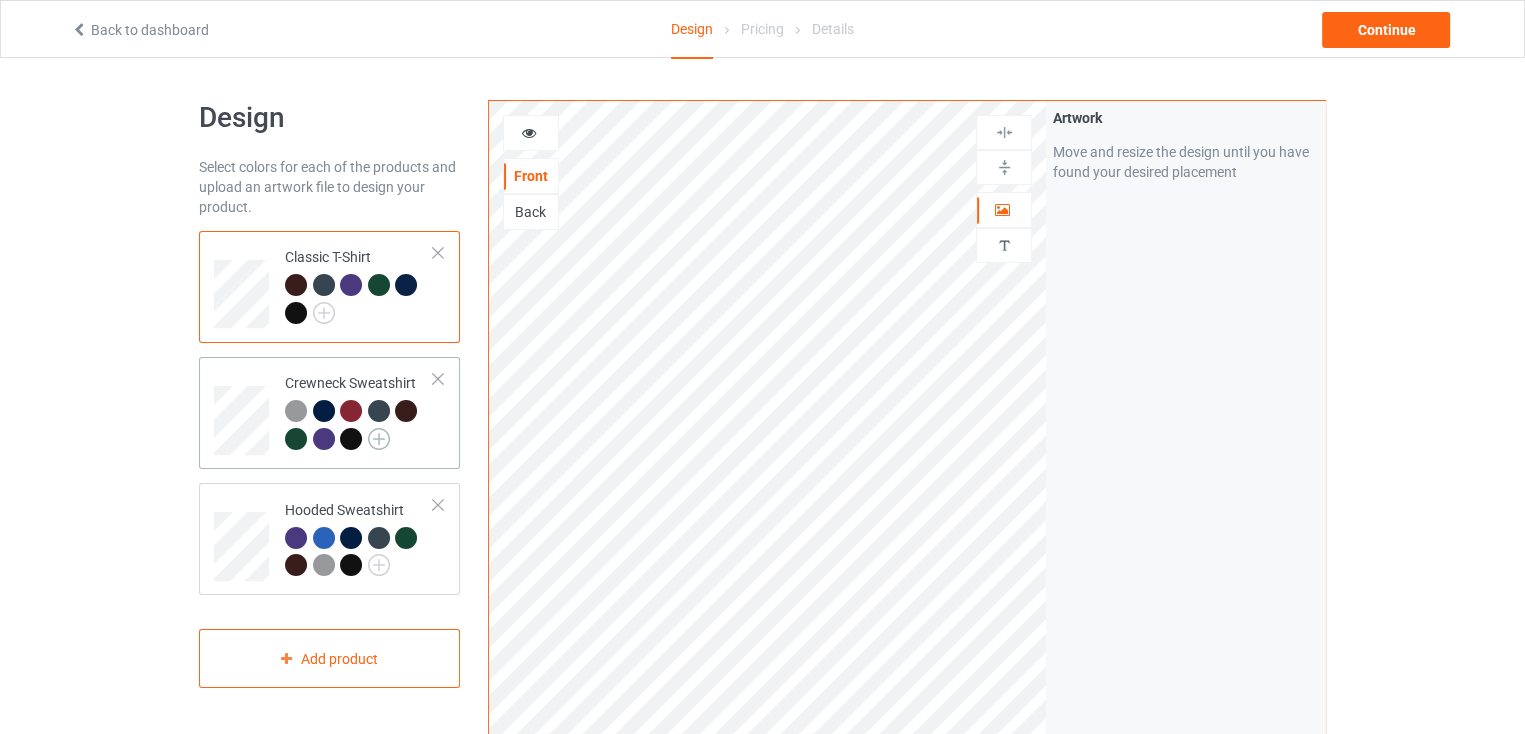 click at bounding box center (379, 439) 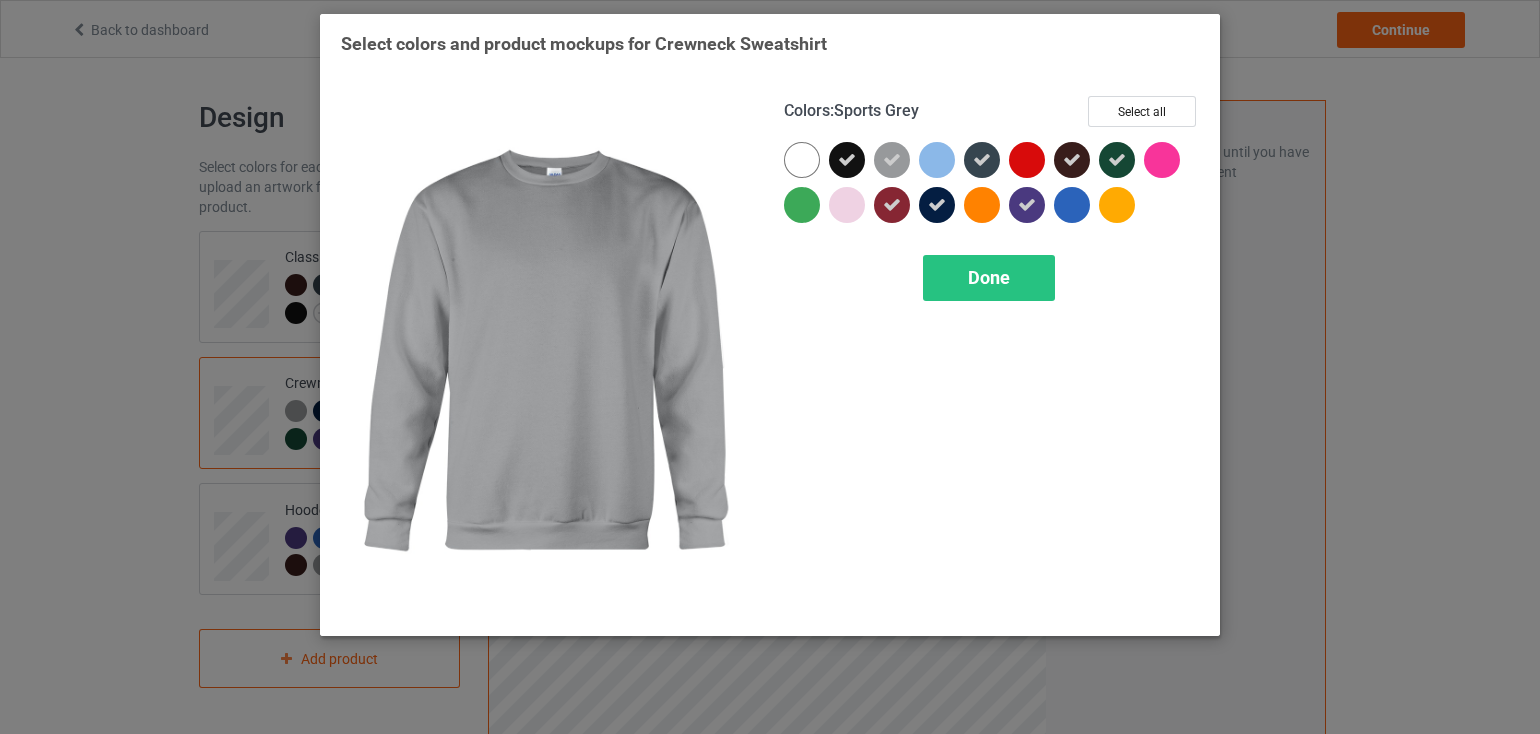 click at bounding box center (892, 160) 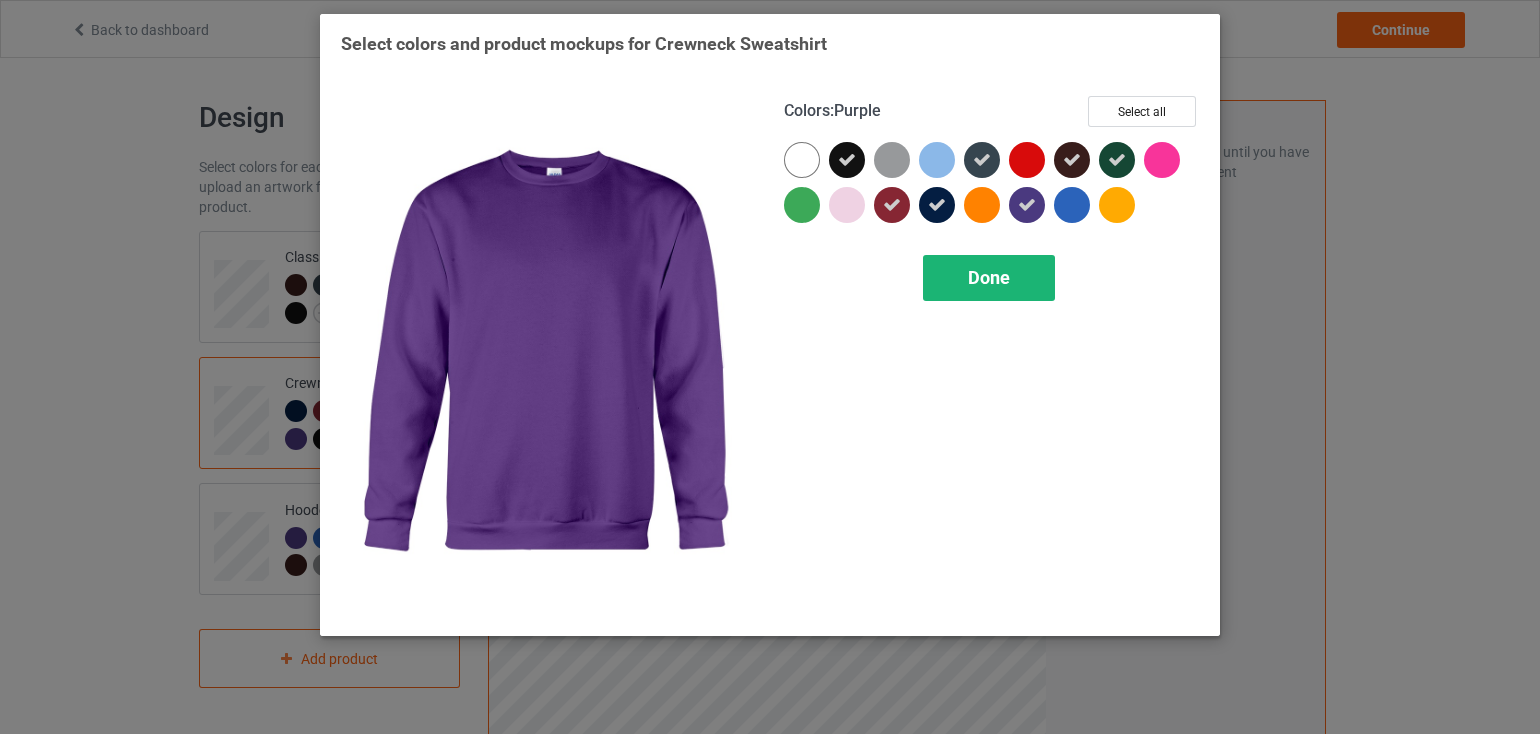 click on "Done" at bounding box center (989, 277) 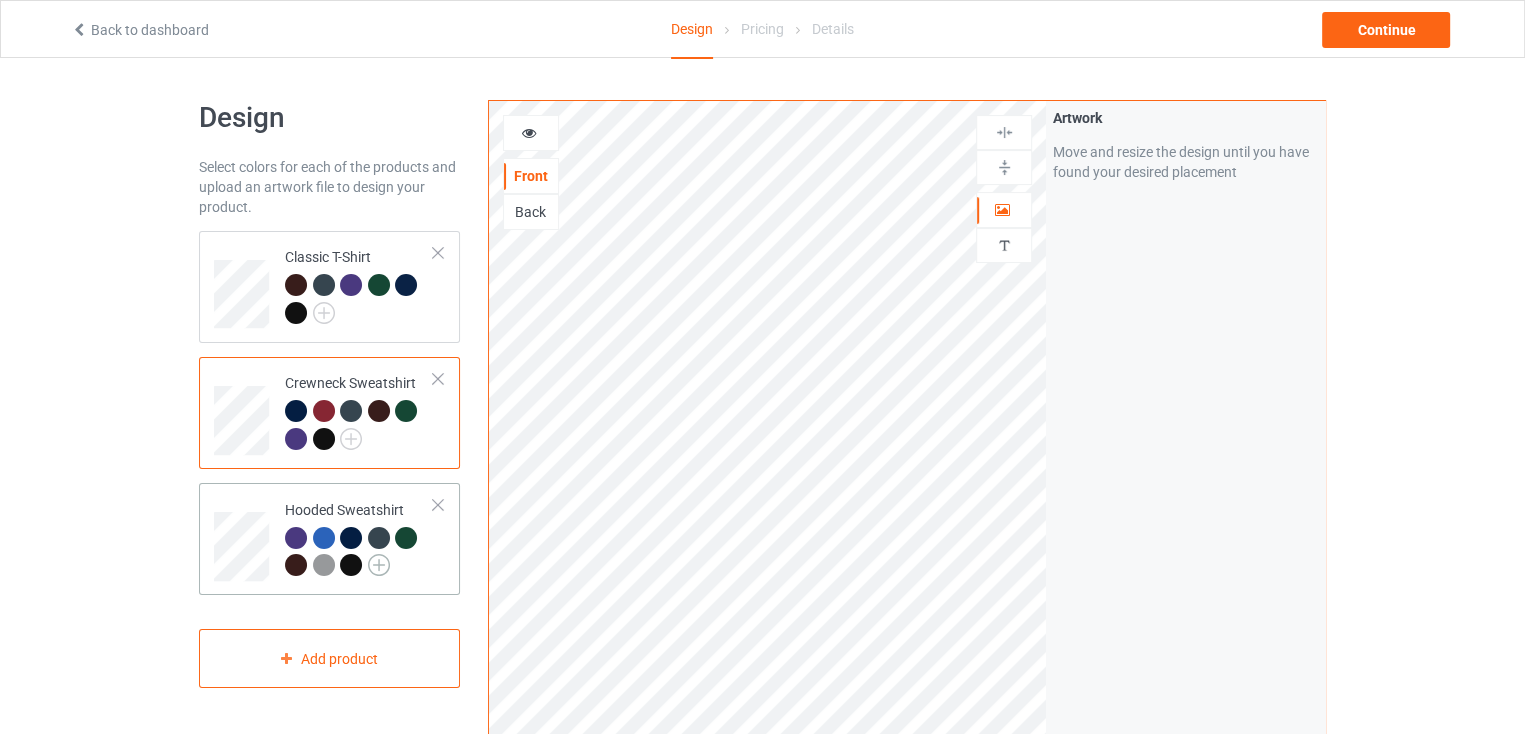 click at bounding box center [379, 565] 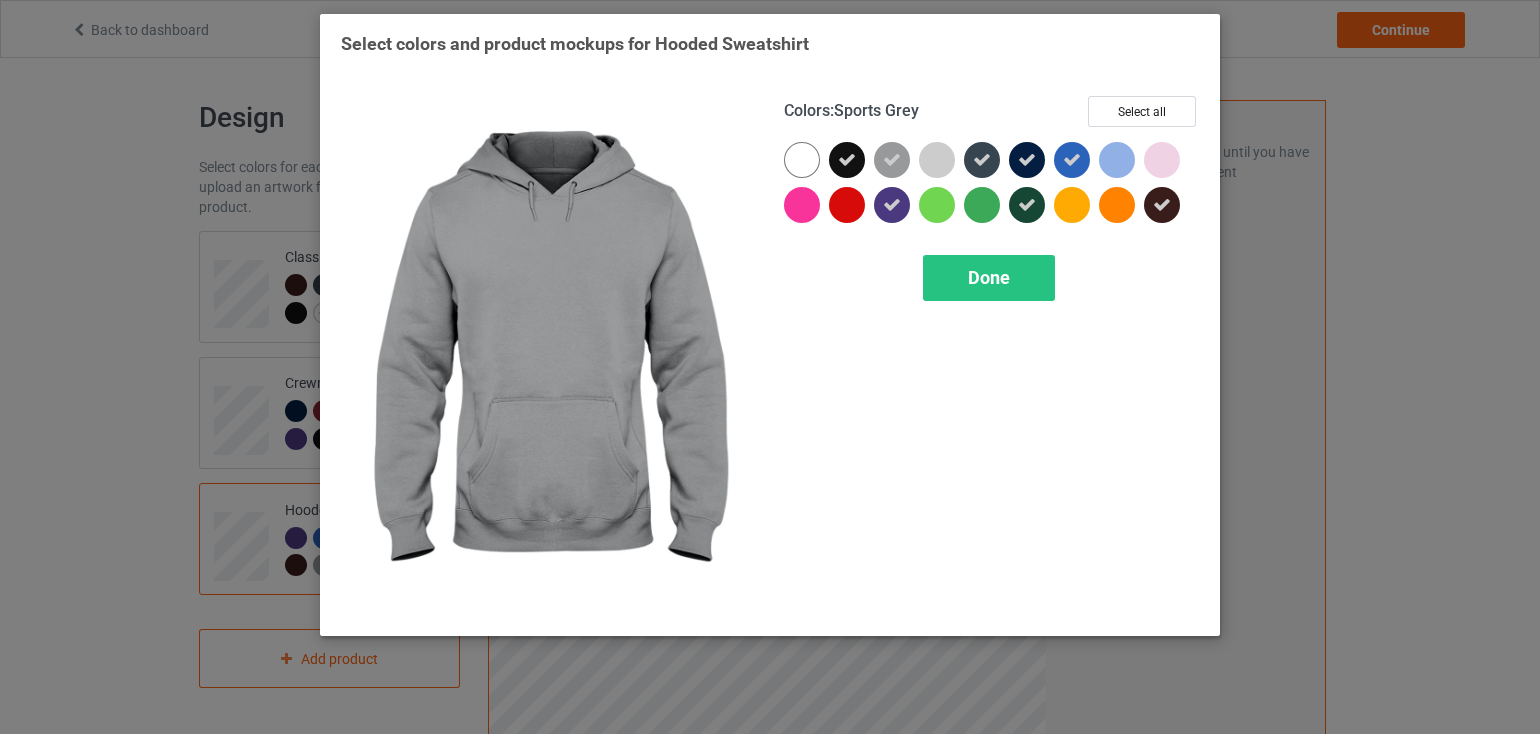 click at bounding box center [892, 160] 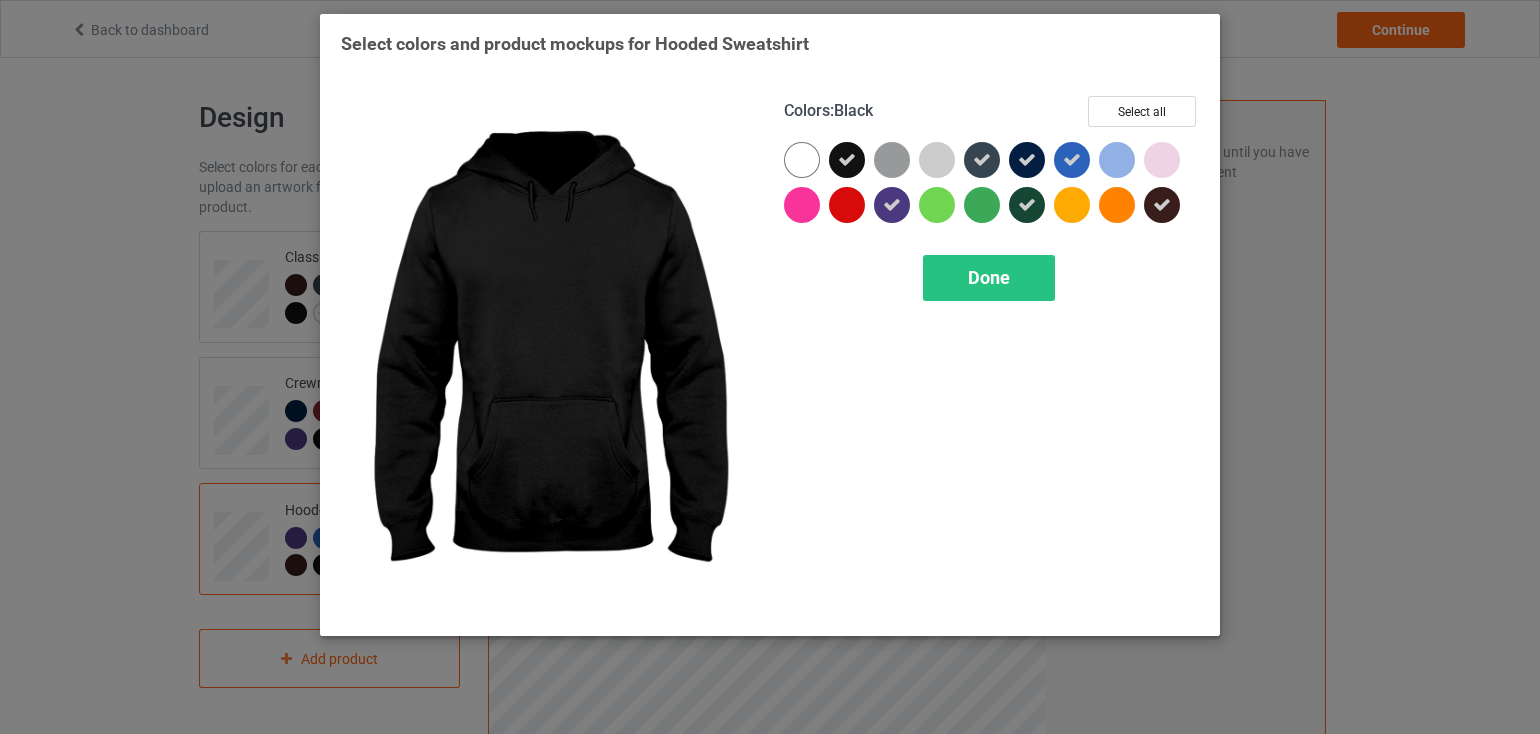 click at bounding box center (847, 160) 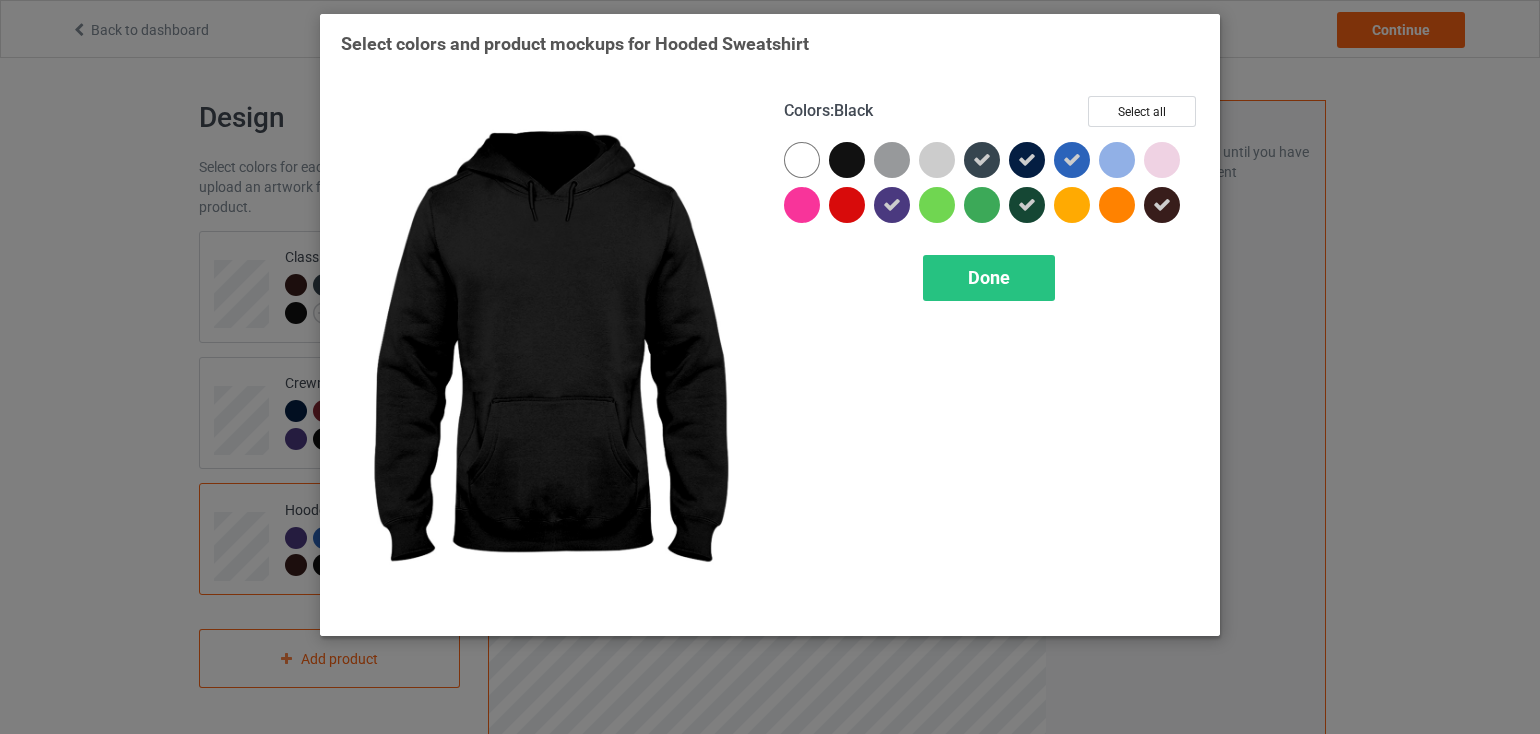 click at bounding box center [847, 160] 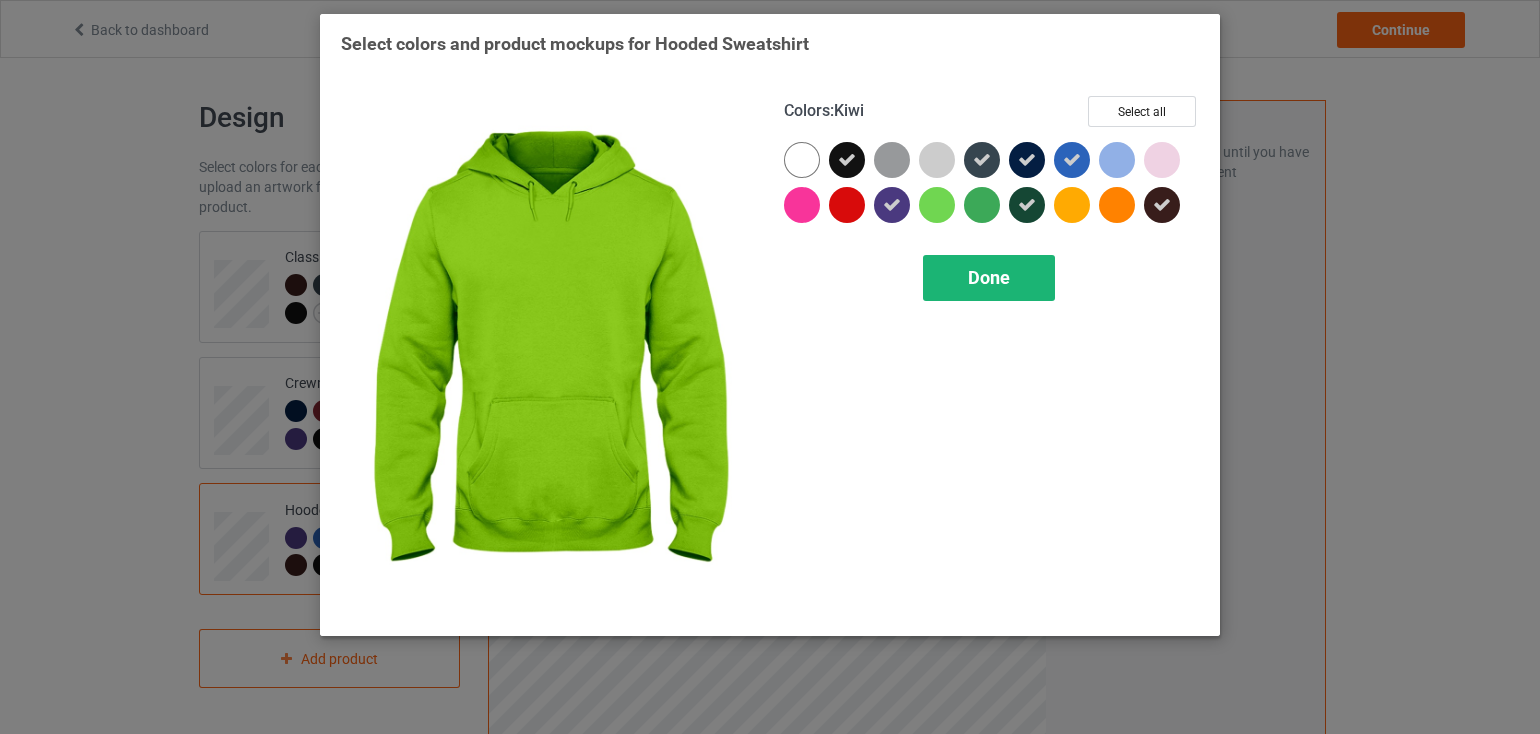click on "Done" at bounding box center (989, 278) 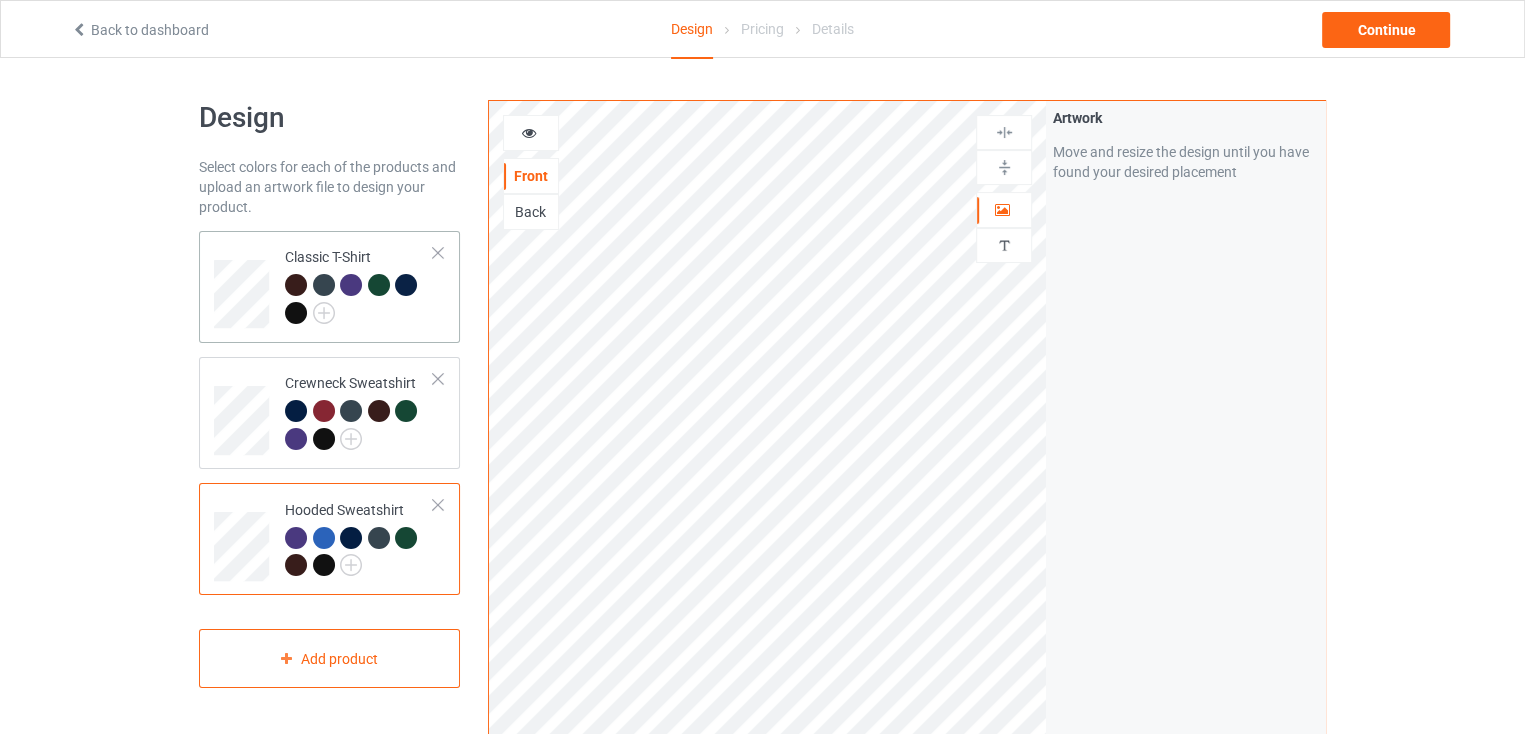click at bounding box center (296, 313) 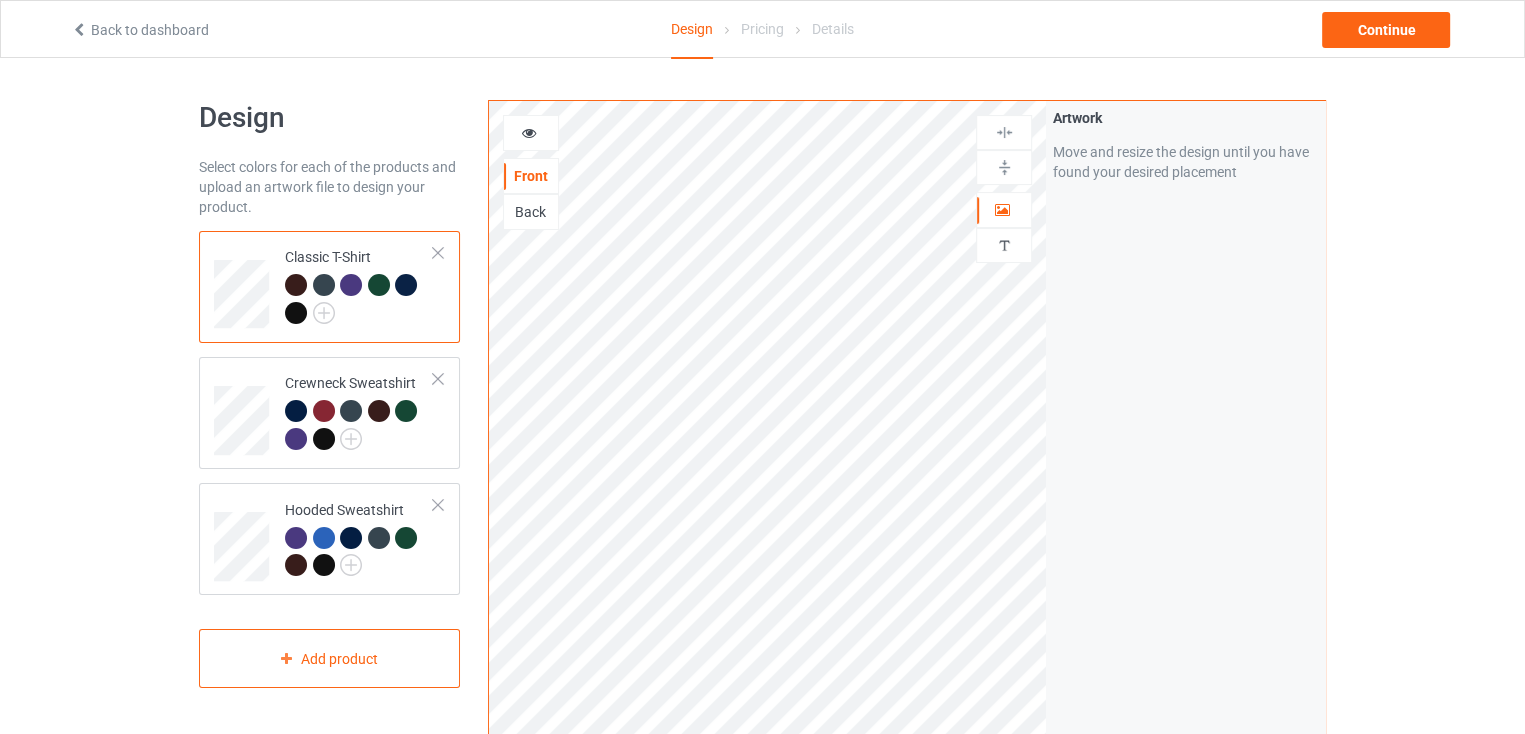click at bounding box center (438, 253) 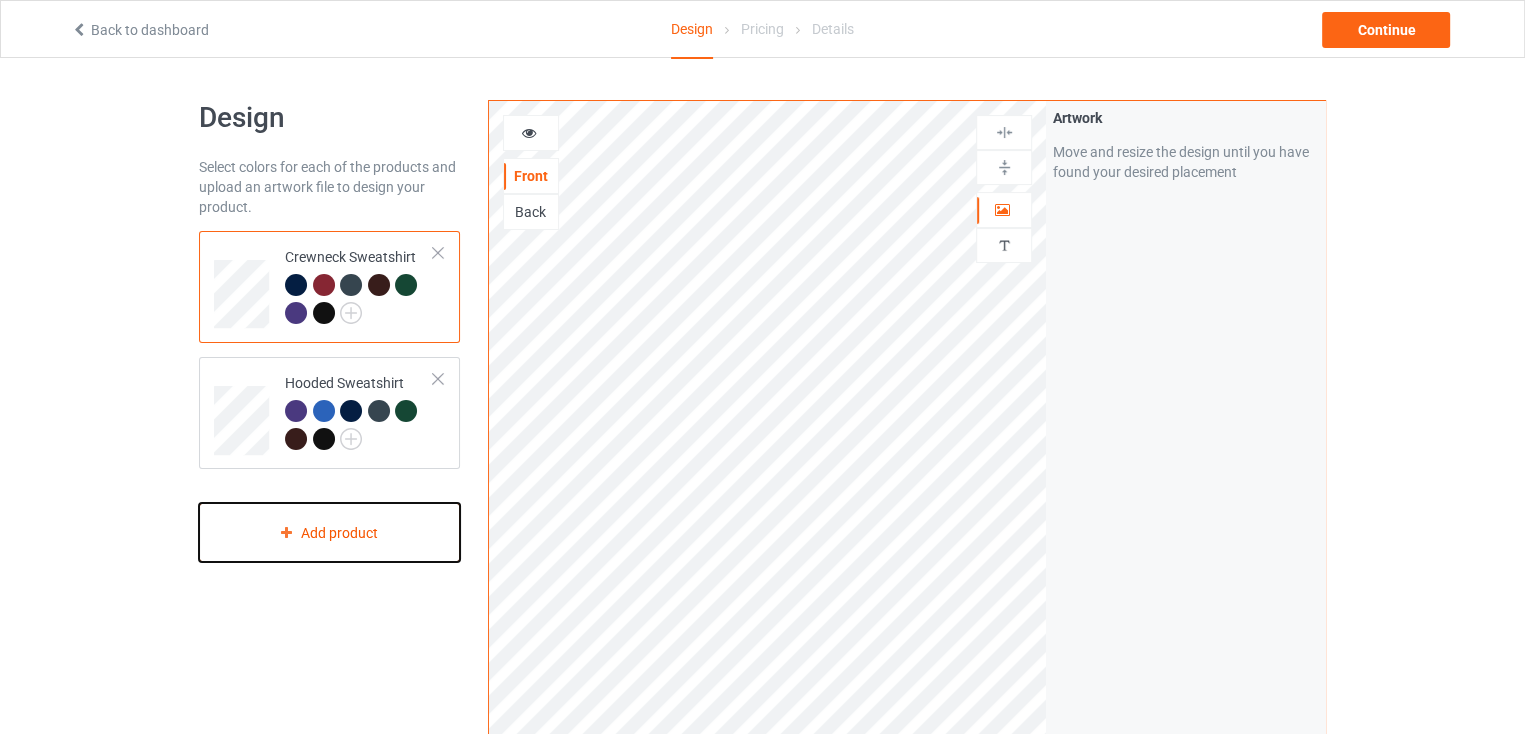click on "Add product" at bounding box center (329, 532) 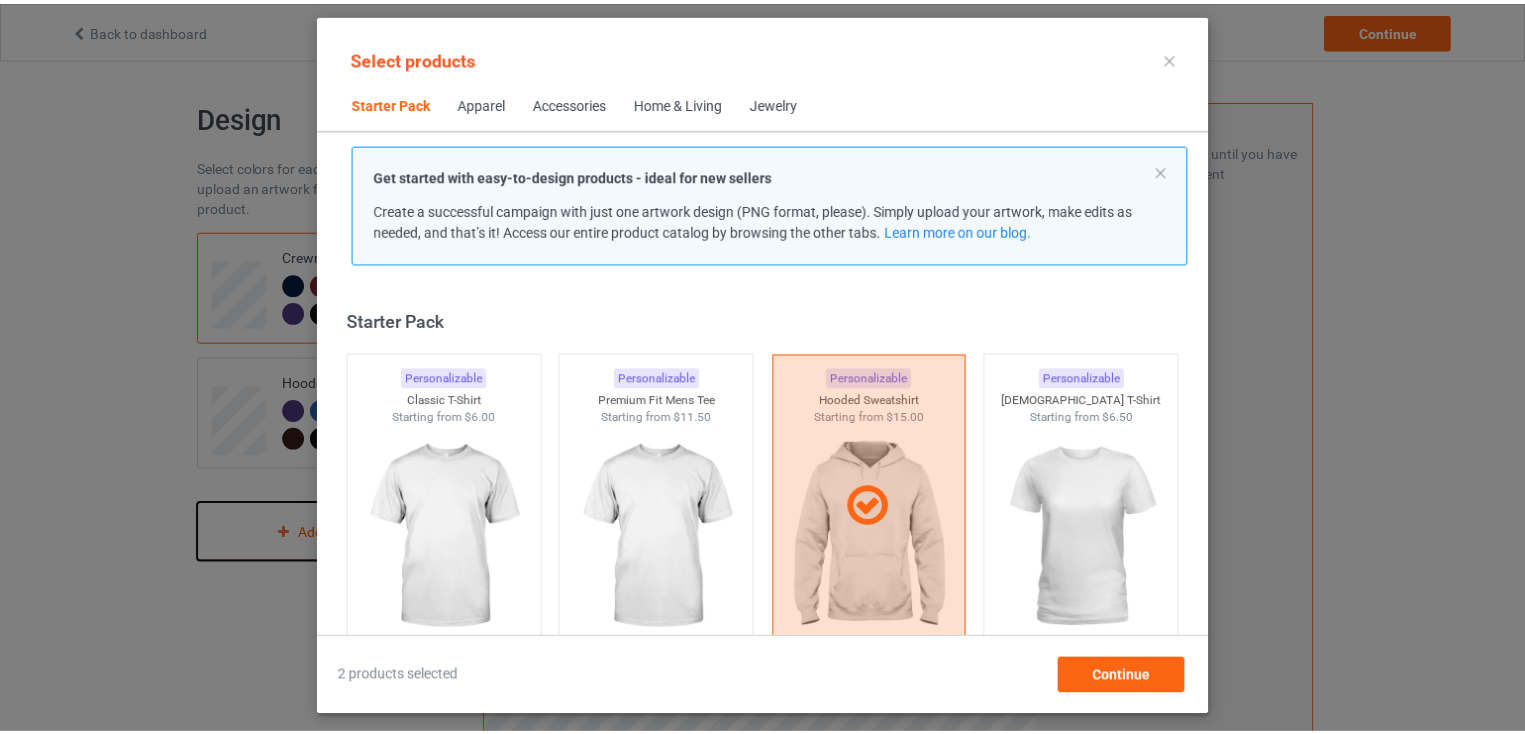scroll, scrollTop: 26, scrollLeft: 0, axis: vertical 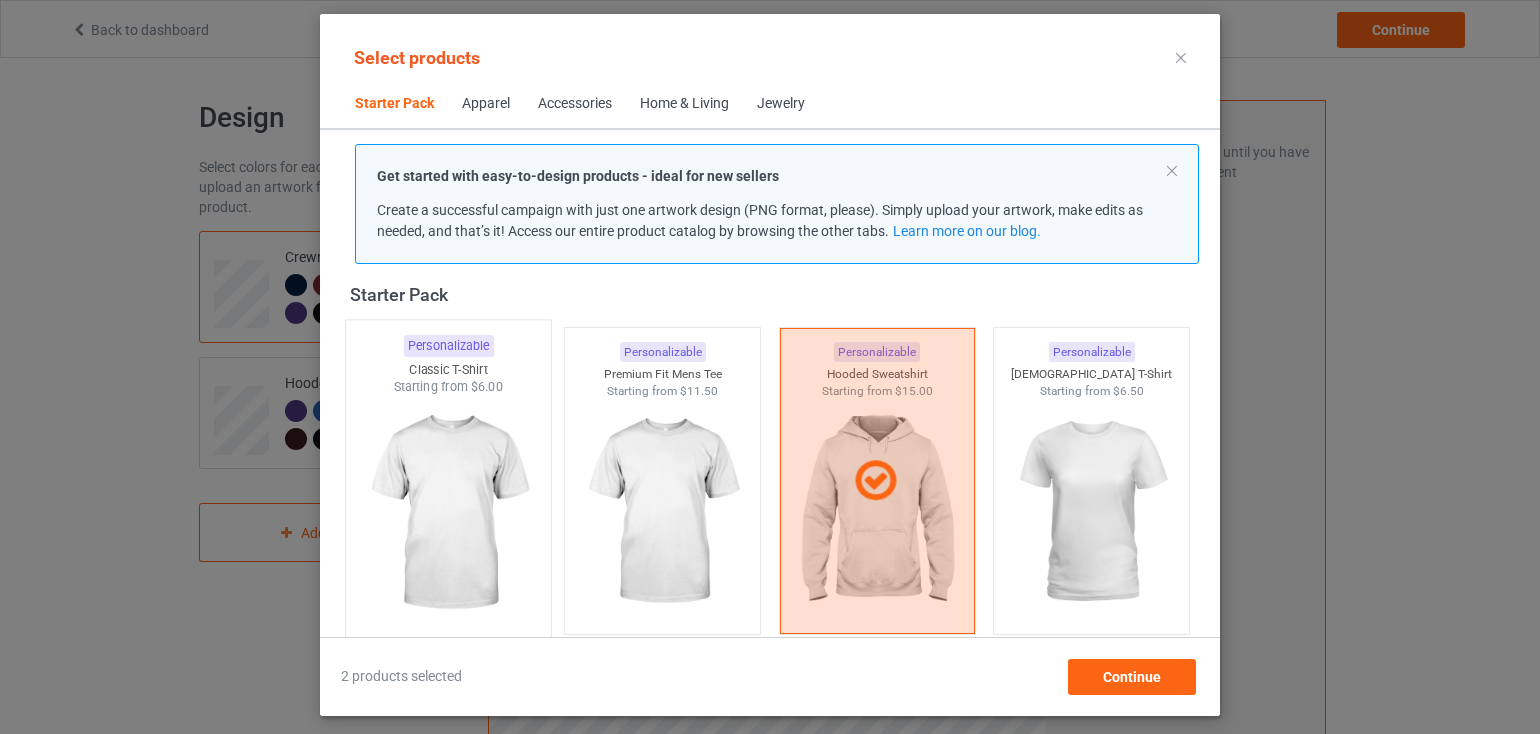 click at bounding box center (448, 513) 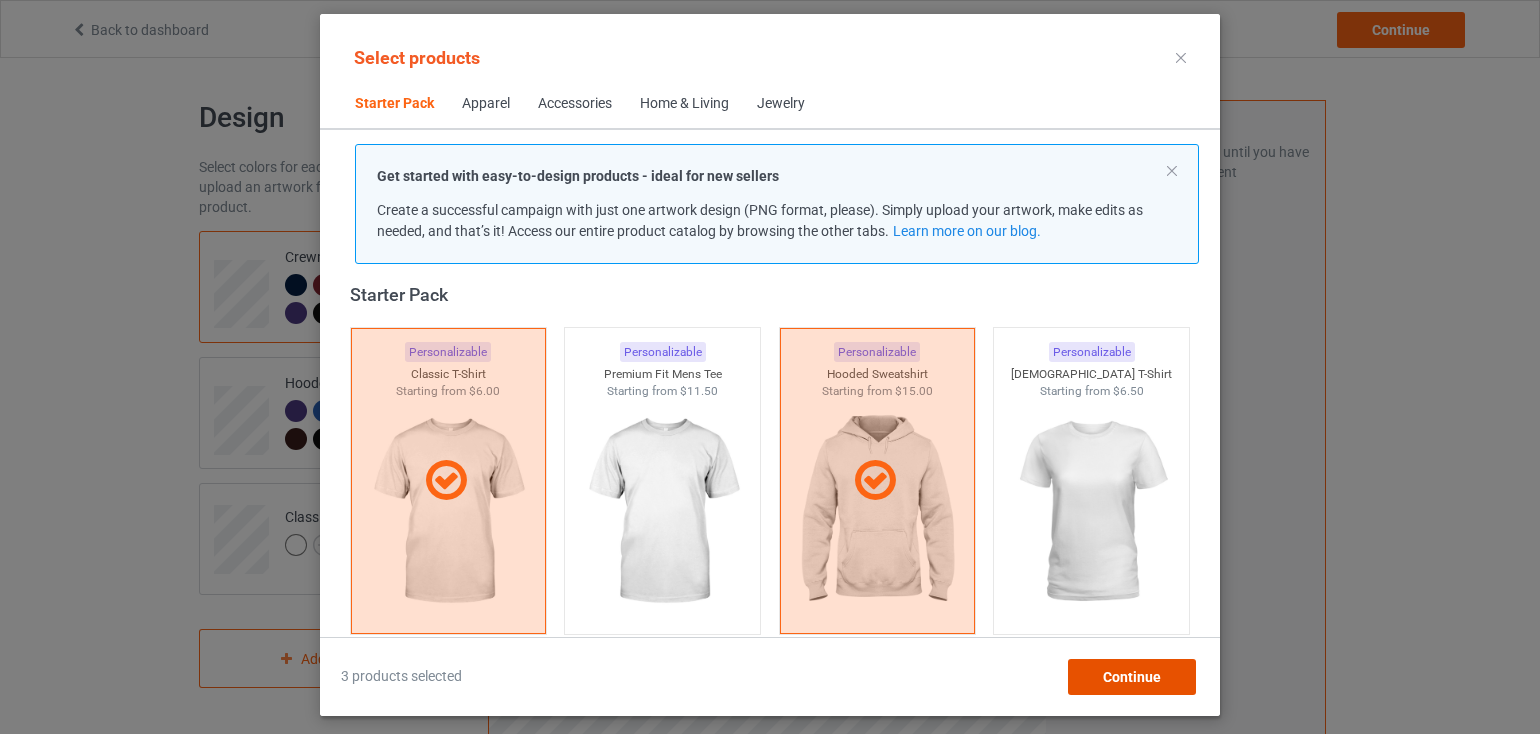 click on "Continue" at bounding box center [1132, 677] 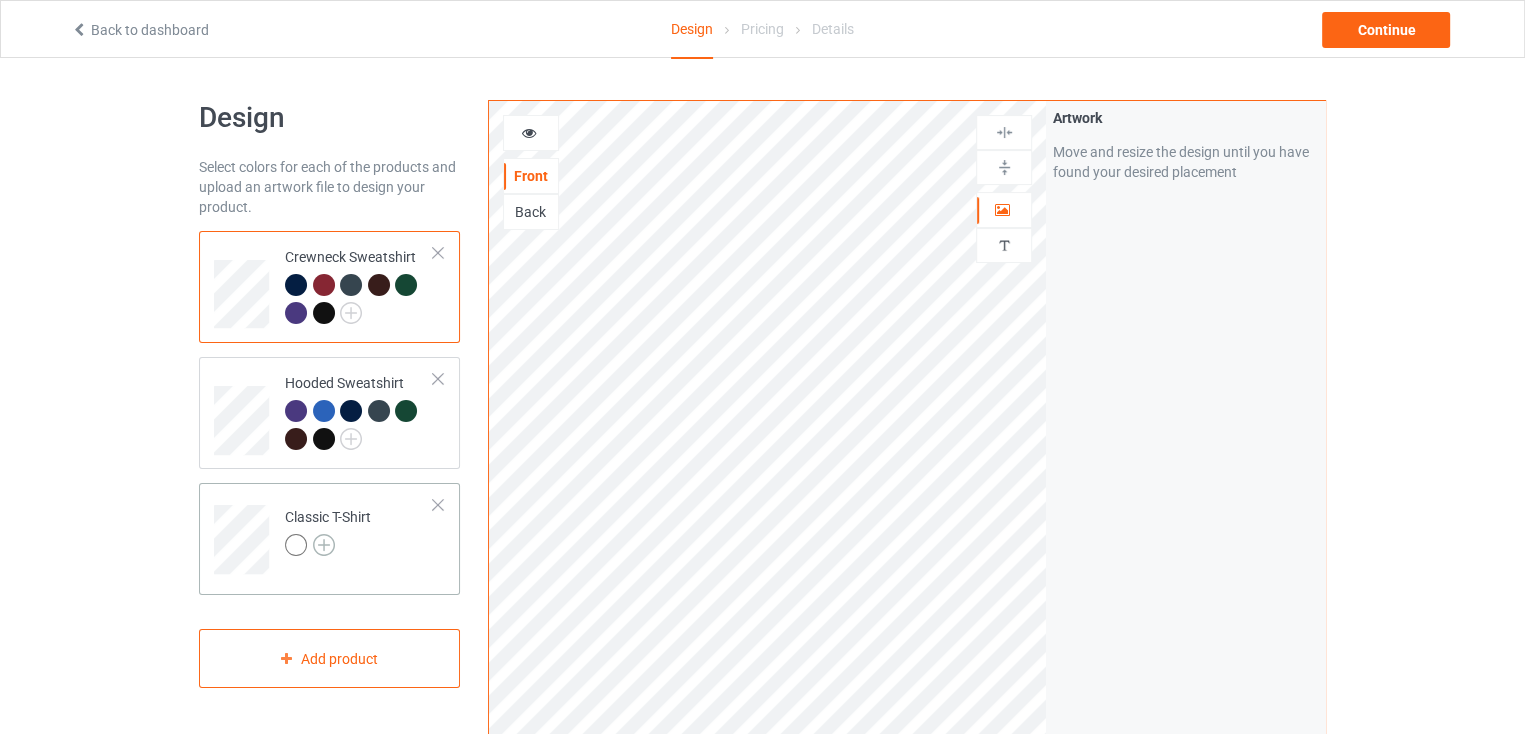 click at bounding box center (324, 545) 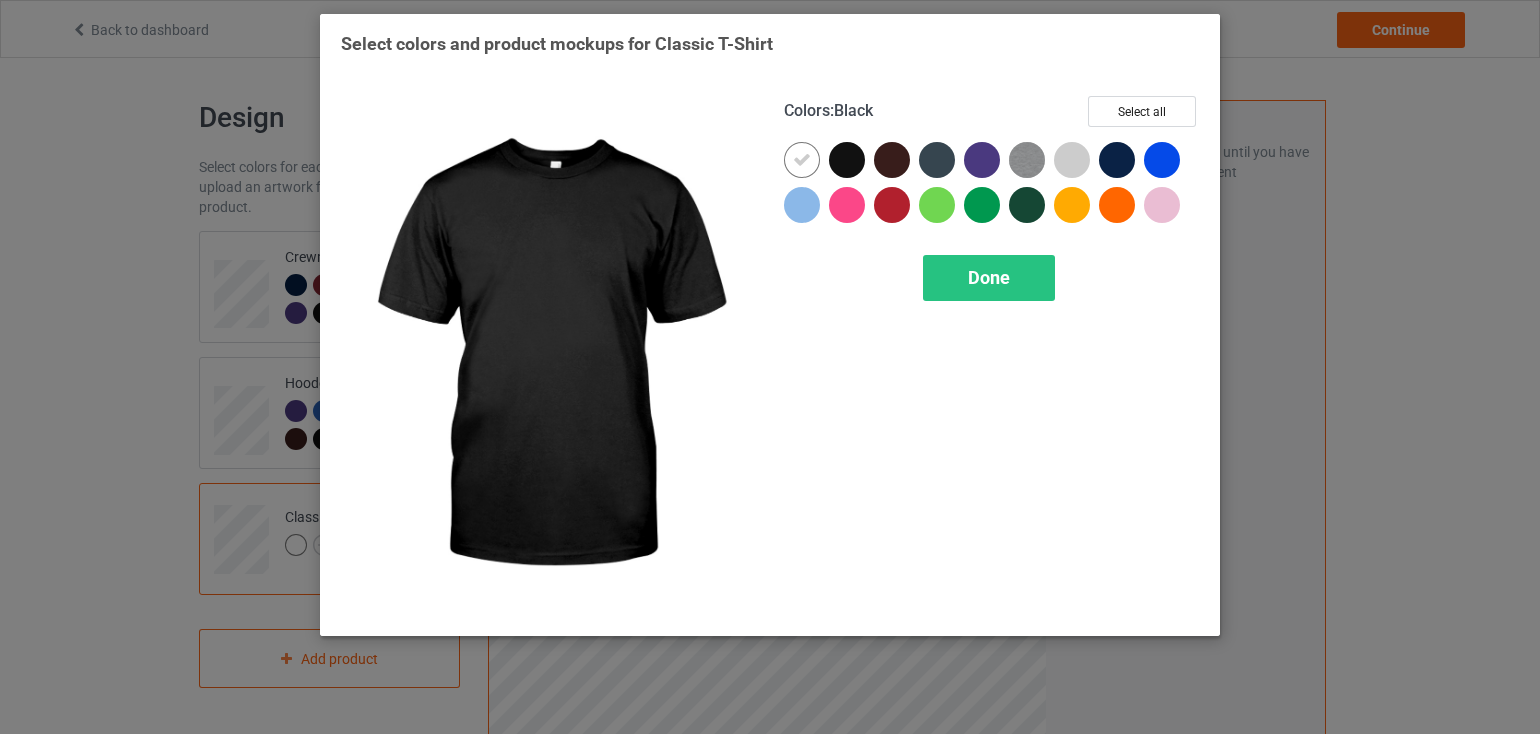 click at bounding box center [847, 160] 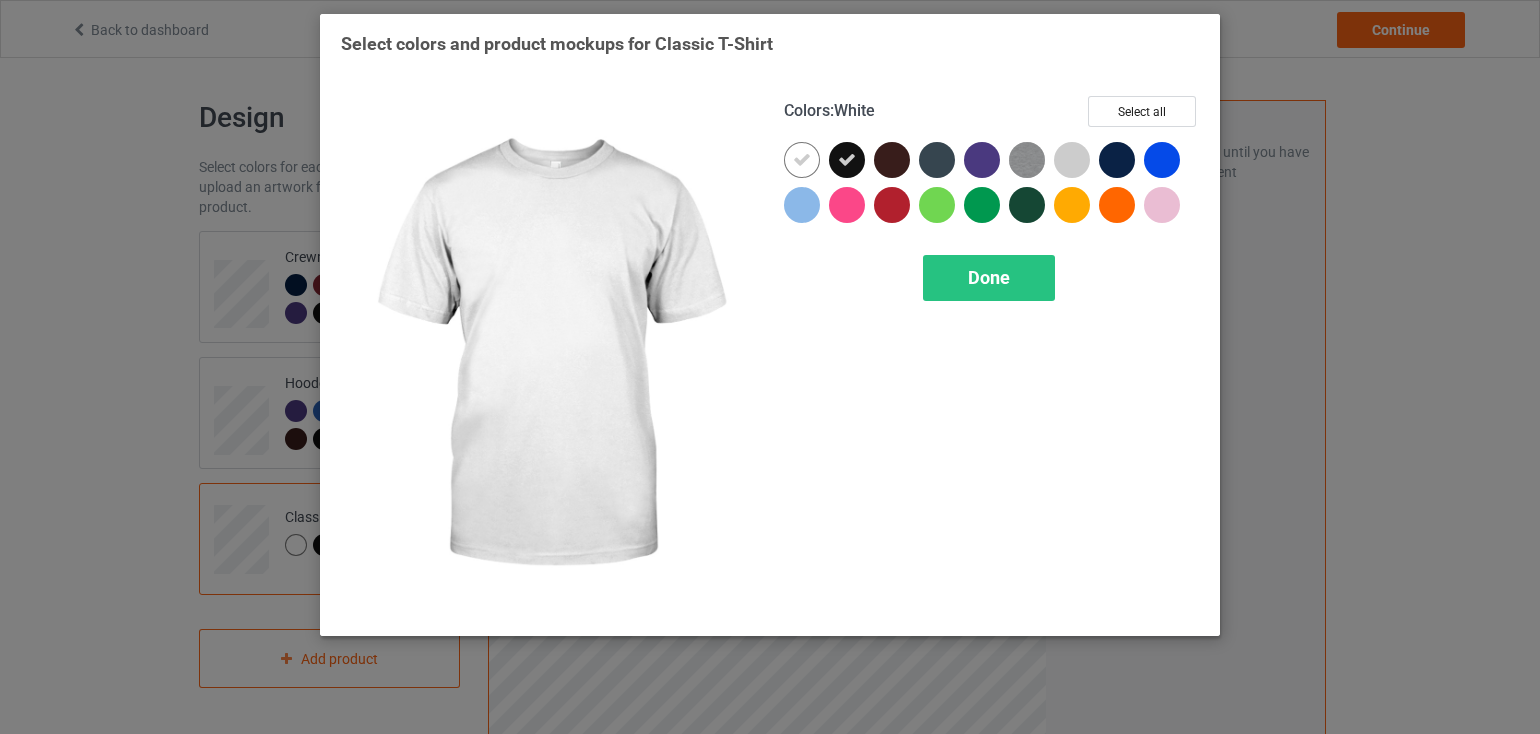 click at bounding box center (802, 160) 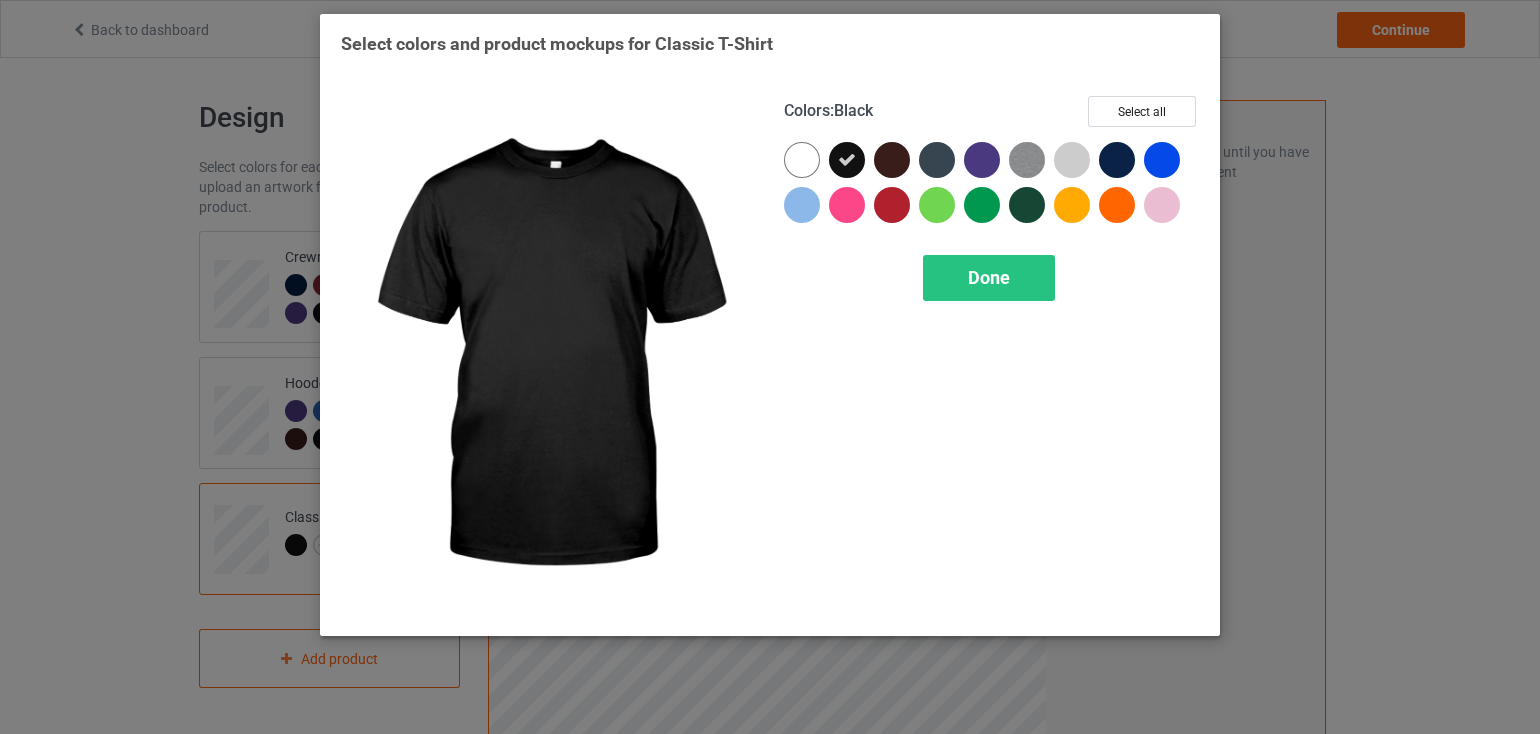 click at bounding box center (847, 160) 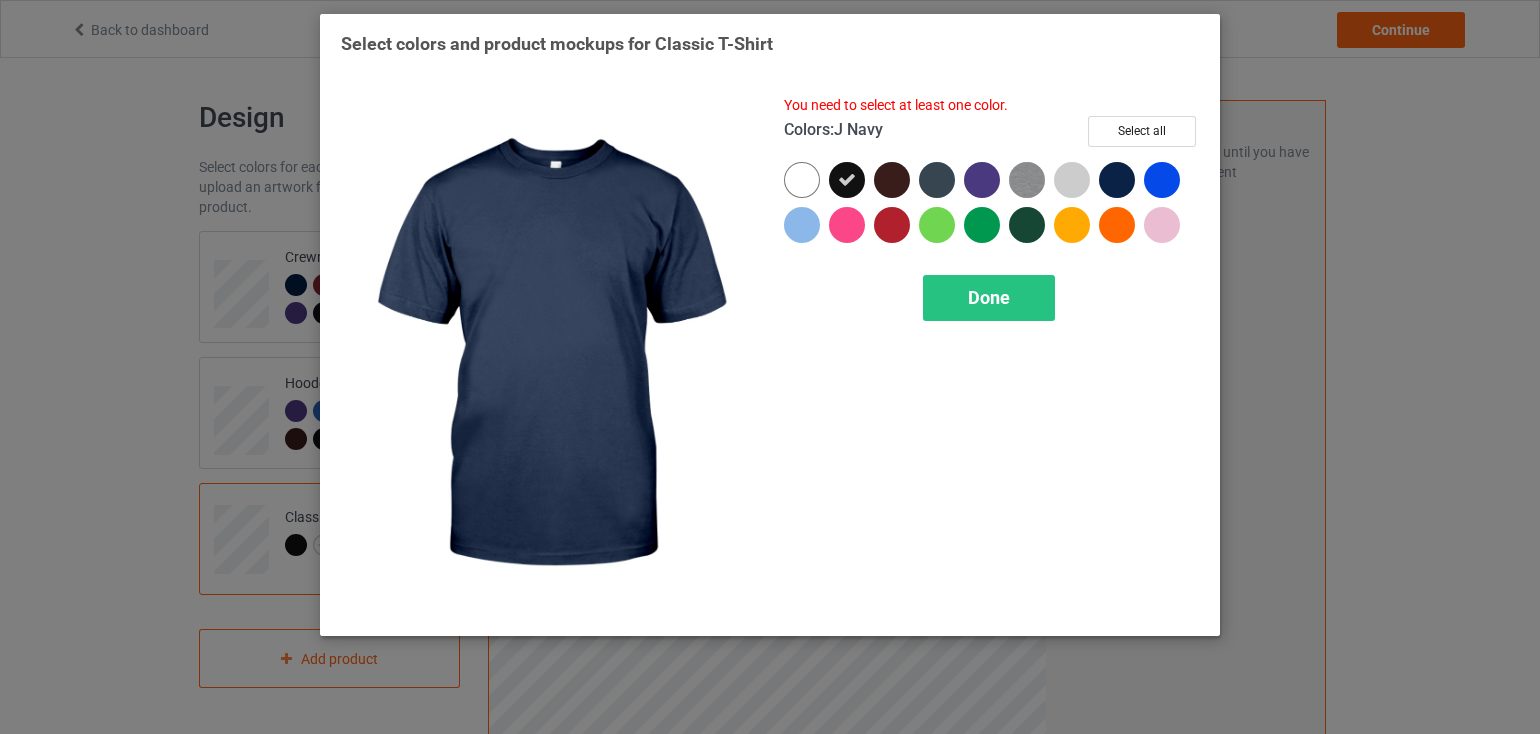 click at bounding box center [1117, 180] 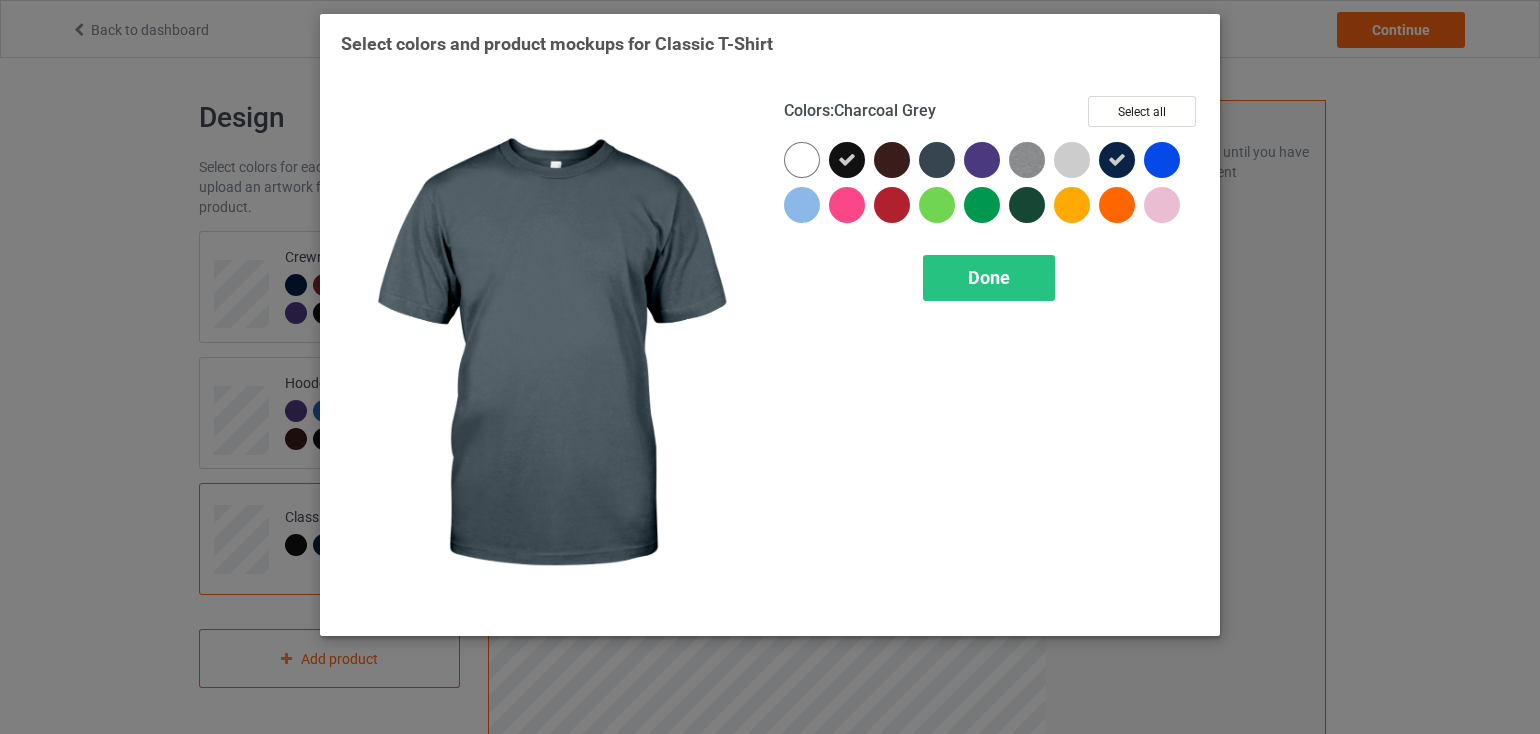 click at bounding box center (937, 160) 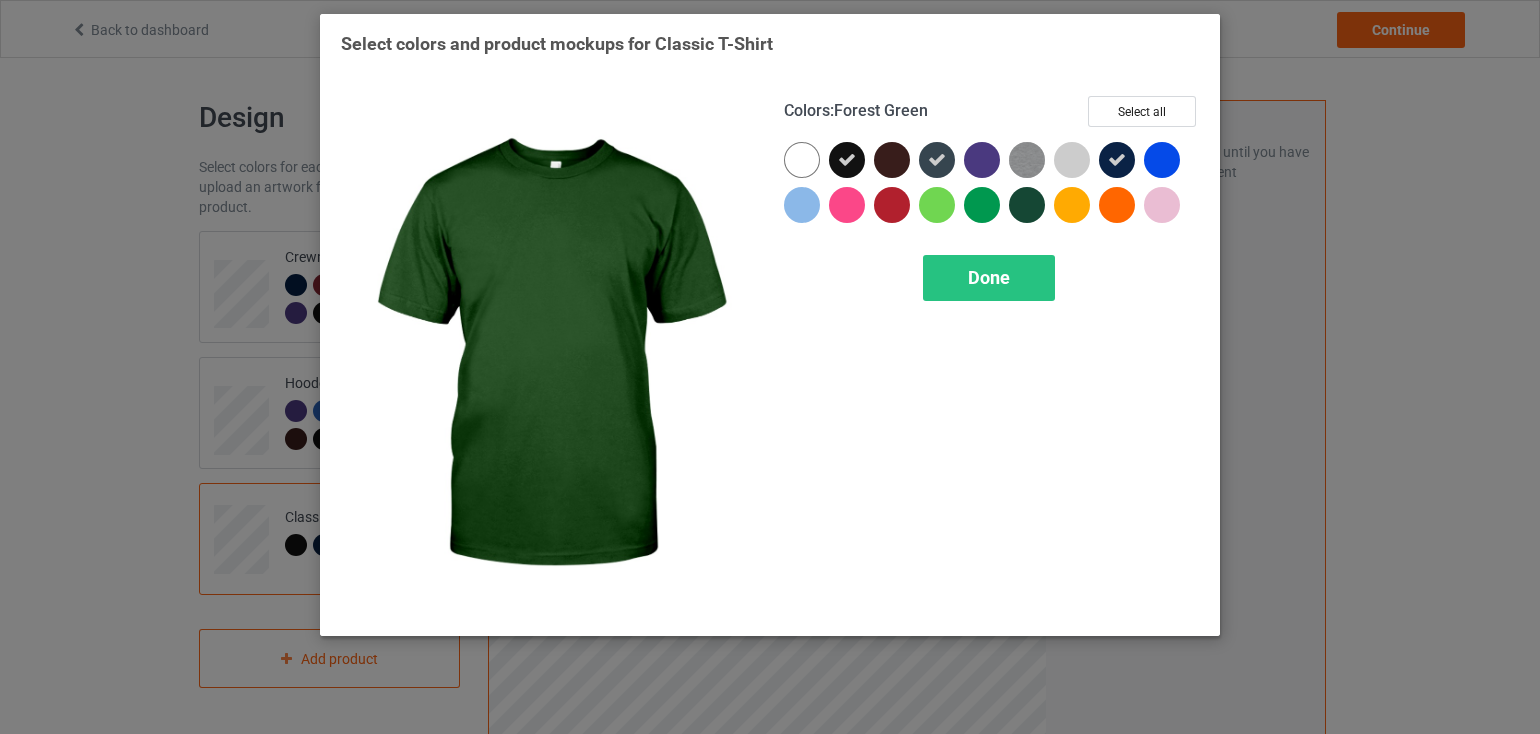 click at bounding box center [1027, 205] 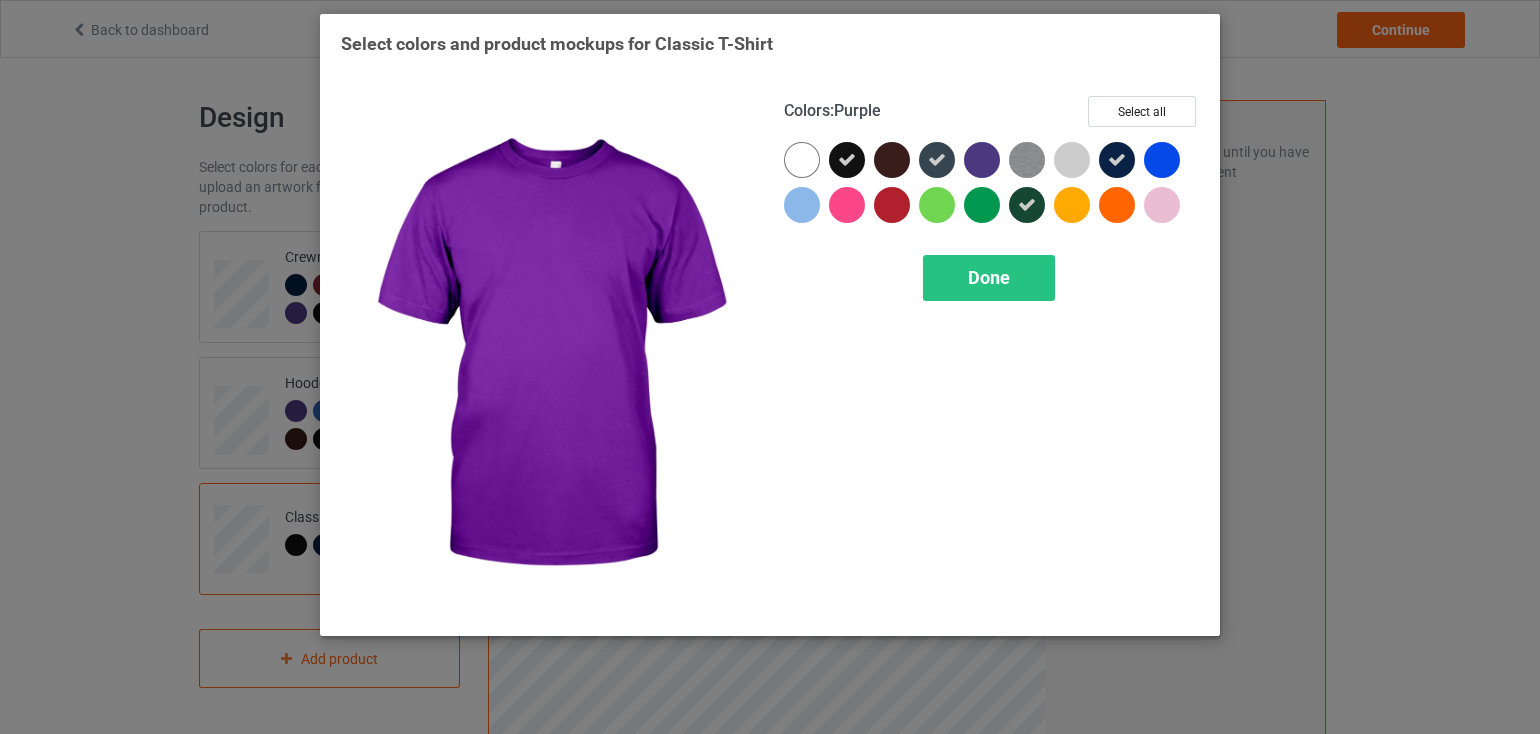 click at bounding box center [982, 160] 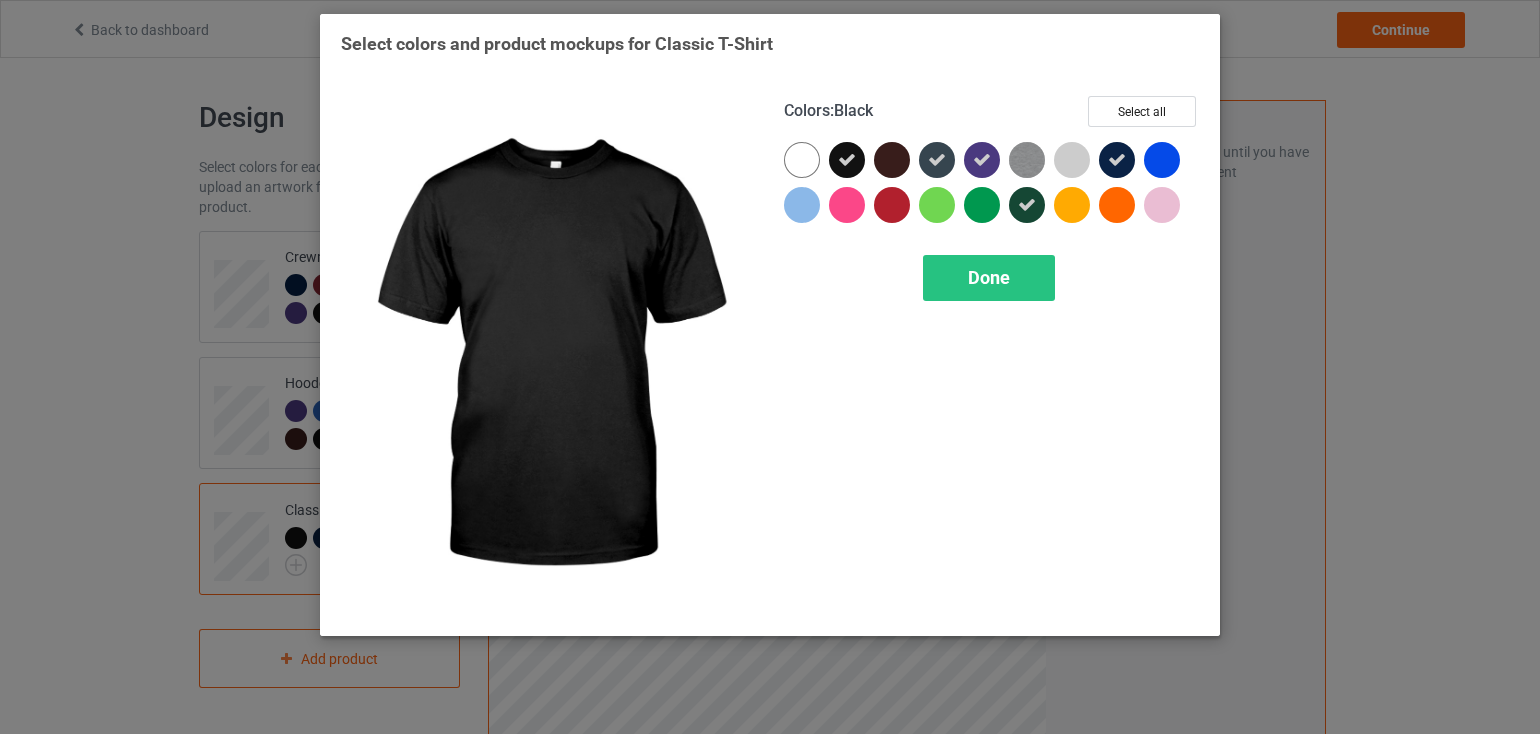 click at bounding box center (847, 160) 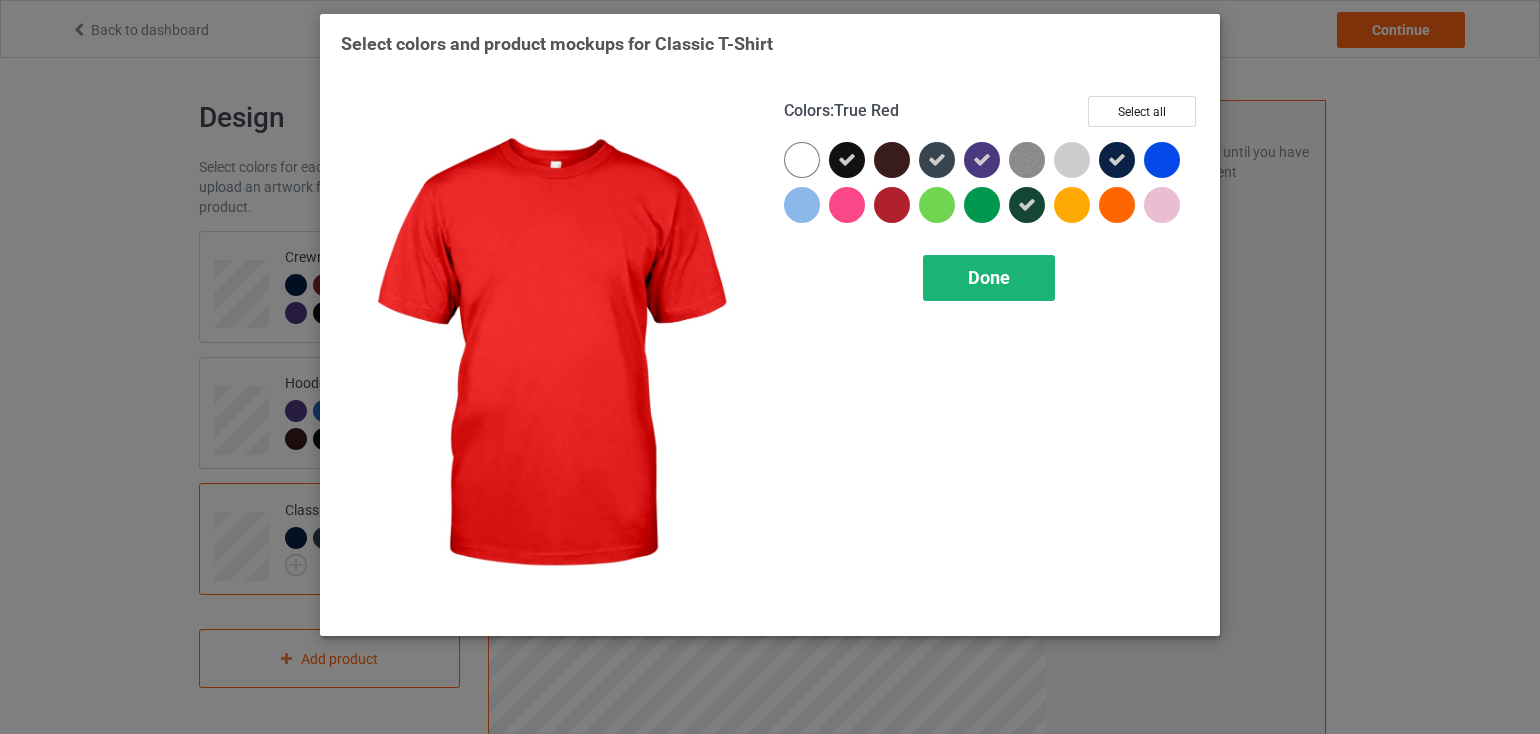 click on "Done" at bounding box center [989, 277] 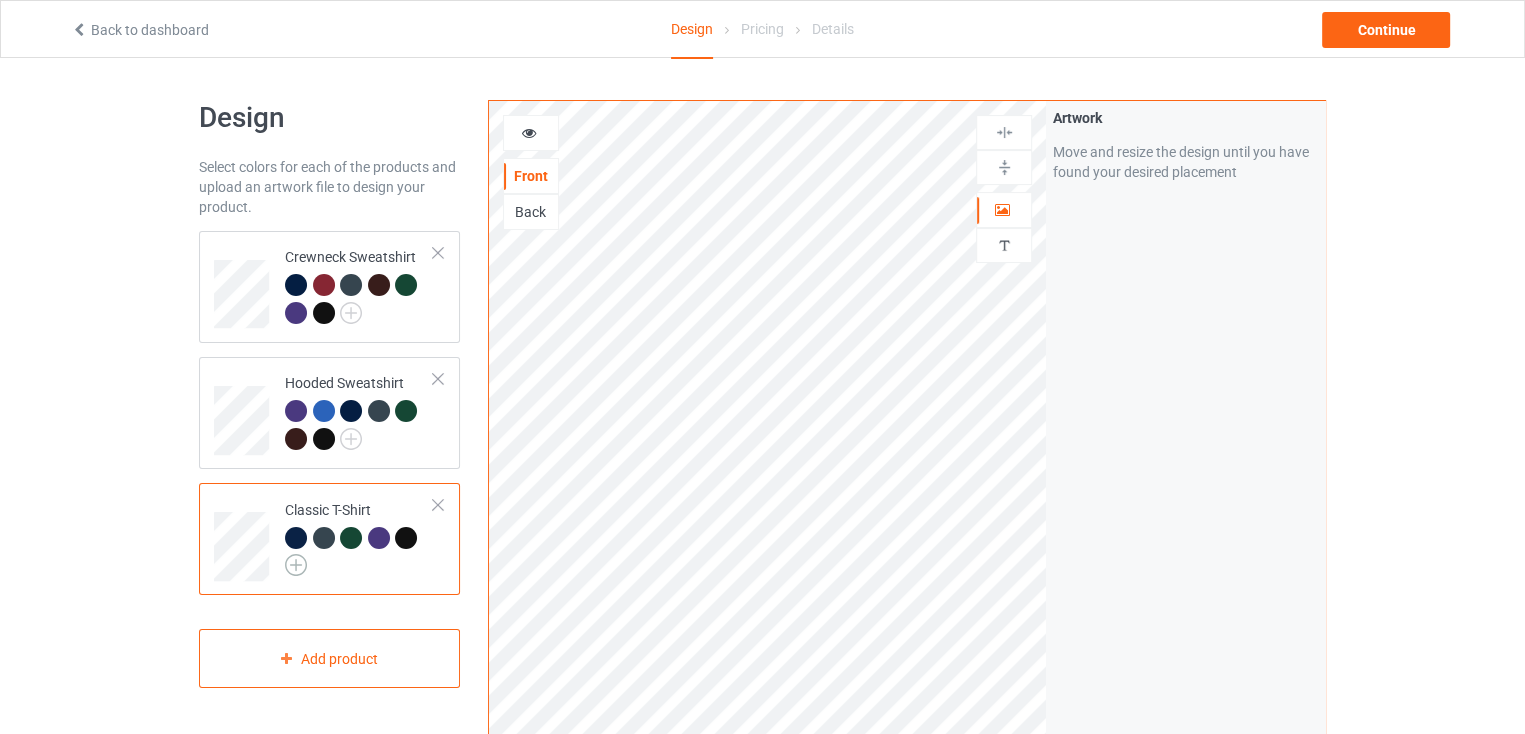 click at bounding box center [296, 565] 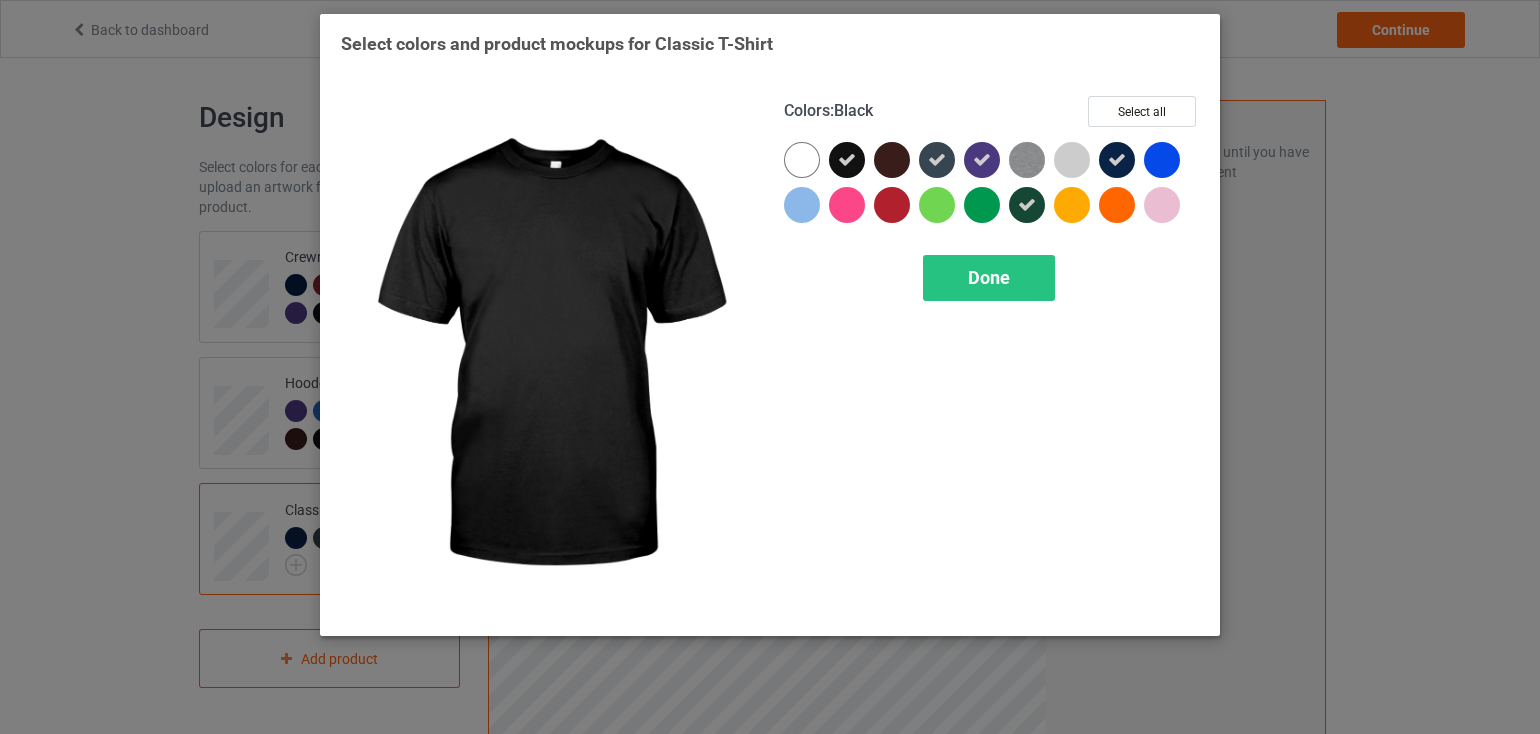 drag, startPoint x: 840, startPoint y: 164, endPoint x: 888, endPoint y: 160, distance: 48.166378 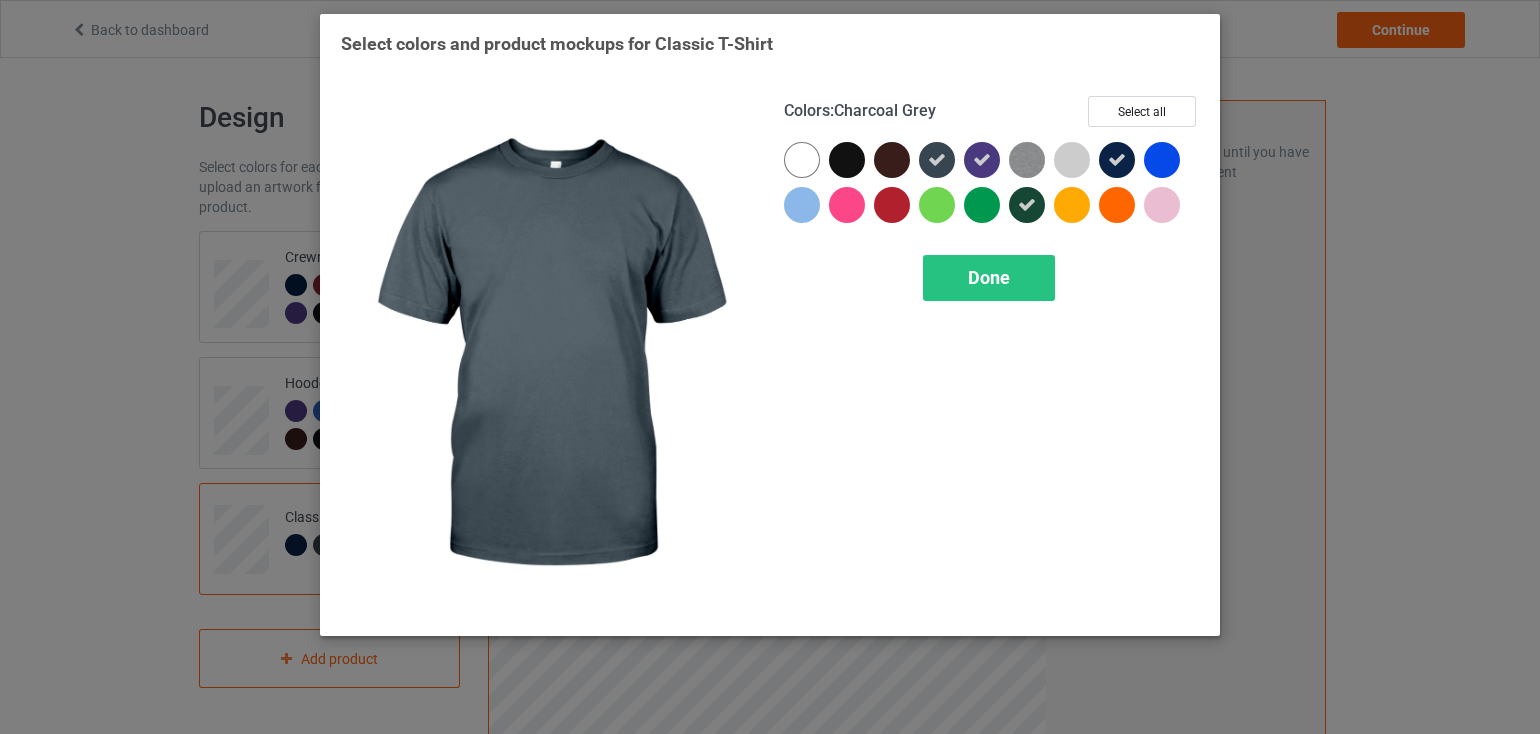 click at bounding box center (937, 160) 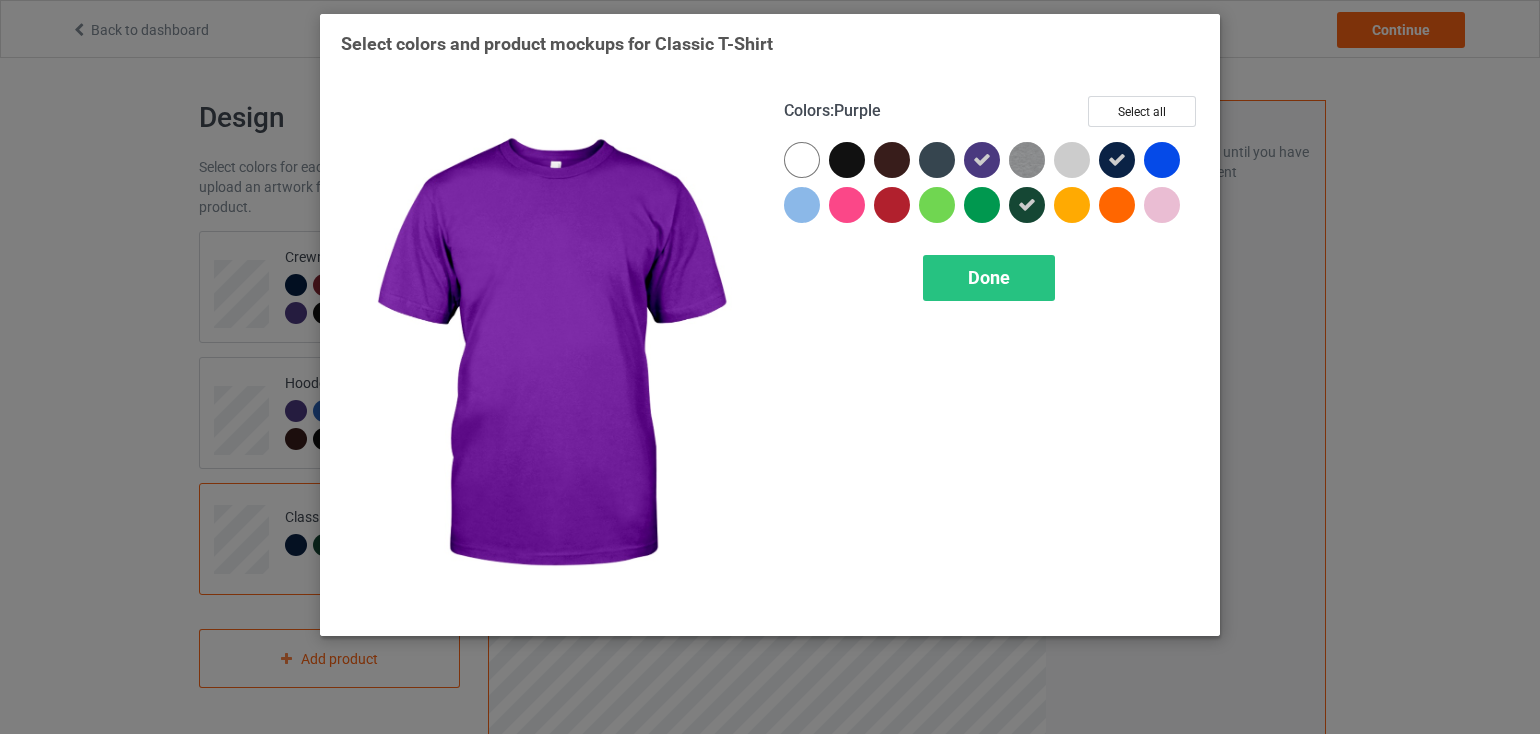 click at bounding box center [982, 160] 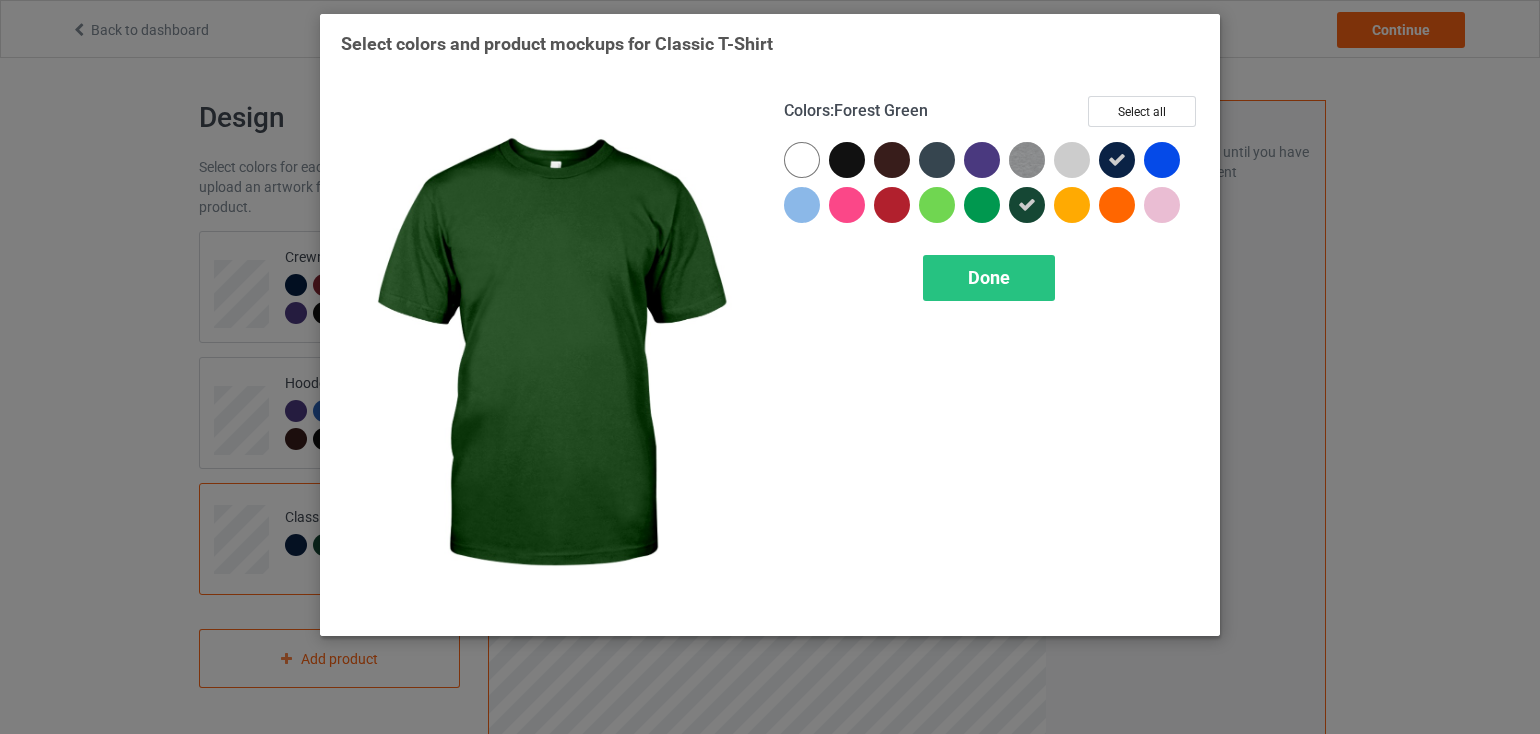 drag, startPoint x: 1032, startPoint y: 201, endPoint x: 1044, endPoint y: 191, distance: 15.6205 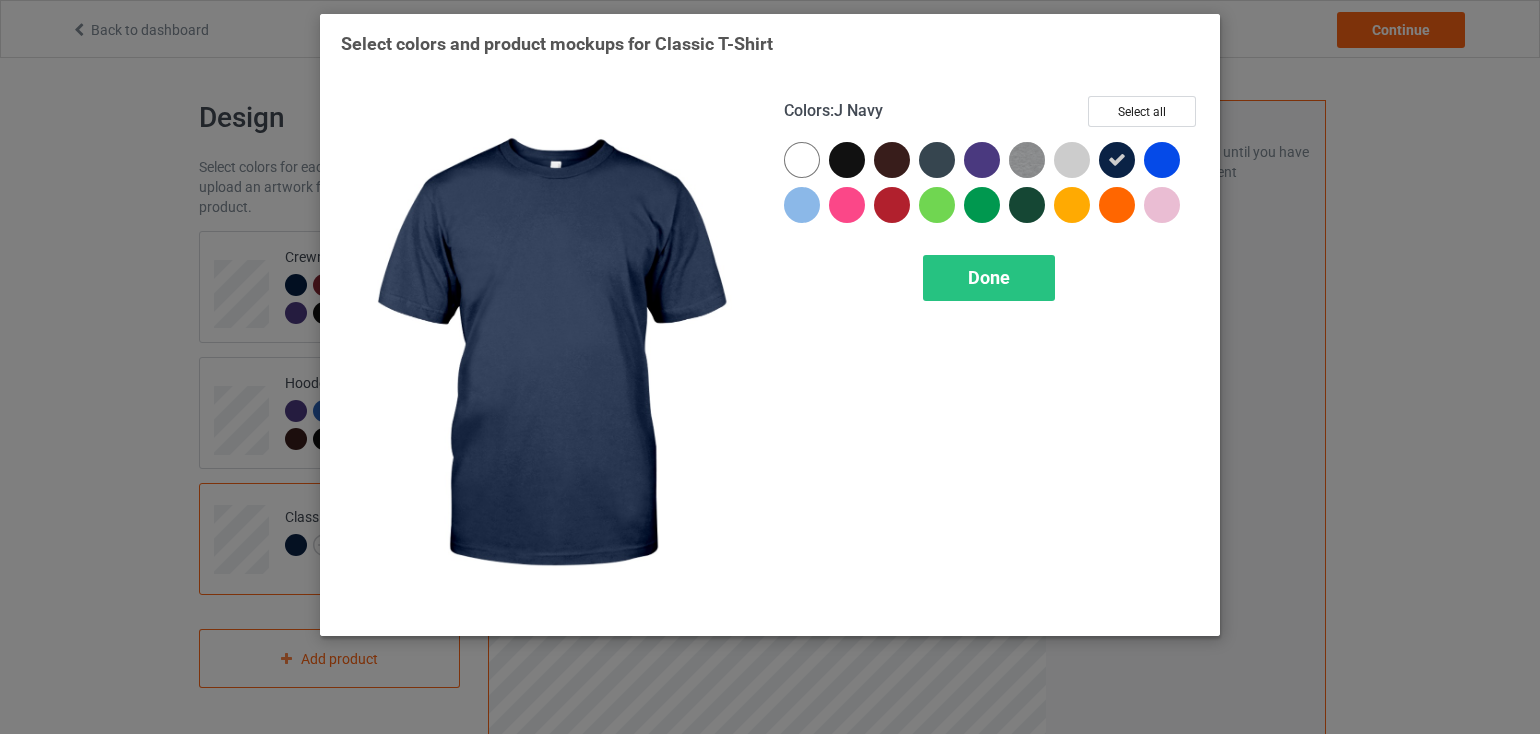 click on "Colors :  J Navy Select all" at bounding box center (991, 119) 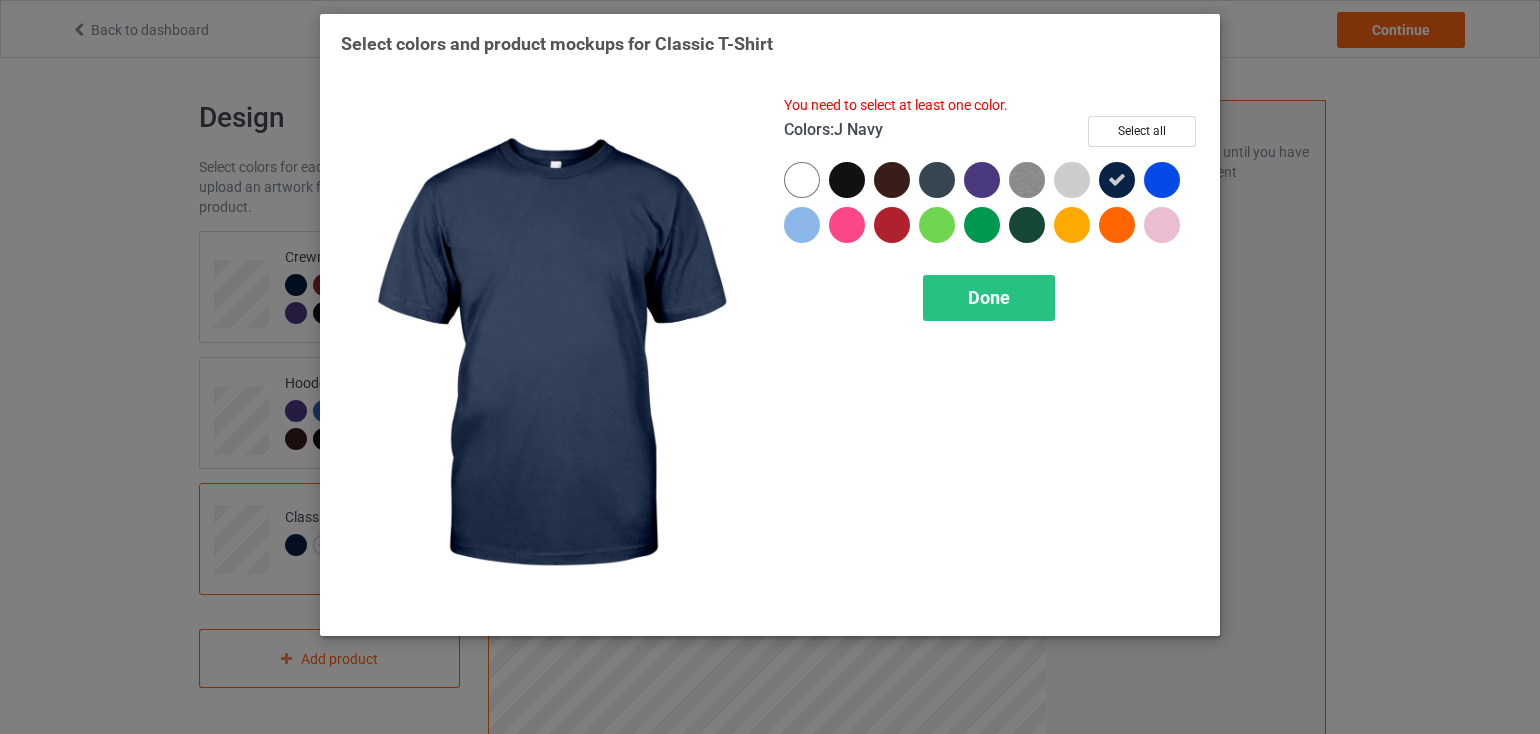 click at bounding box center [1117, 180] 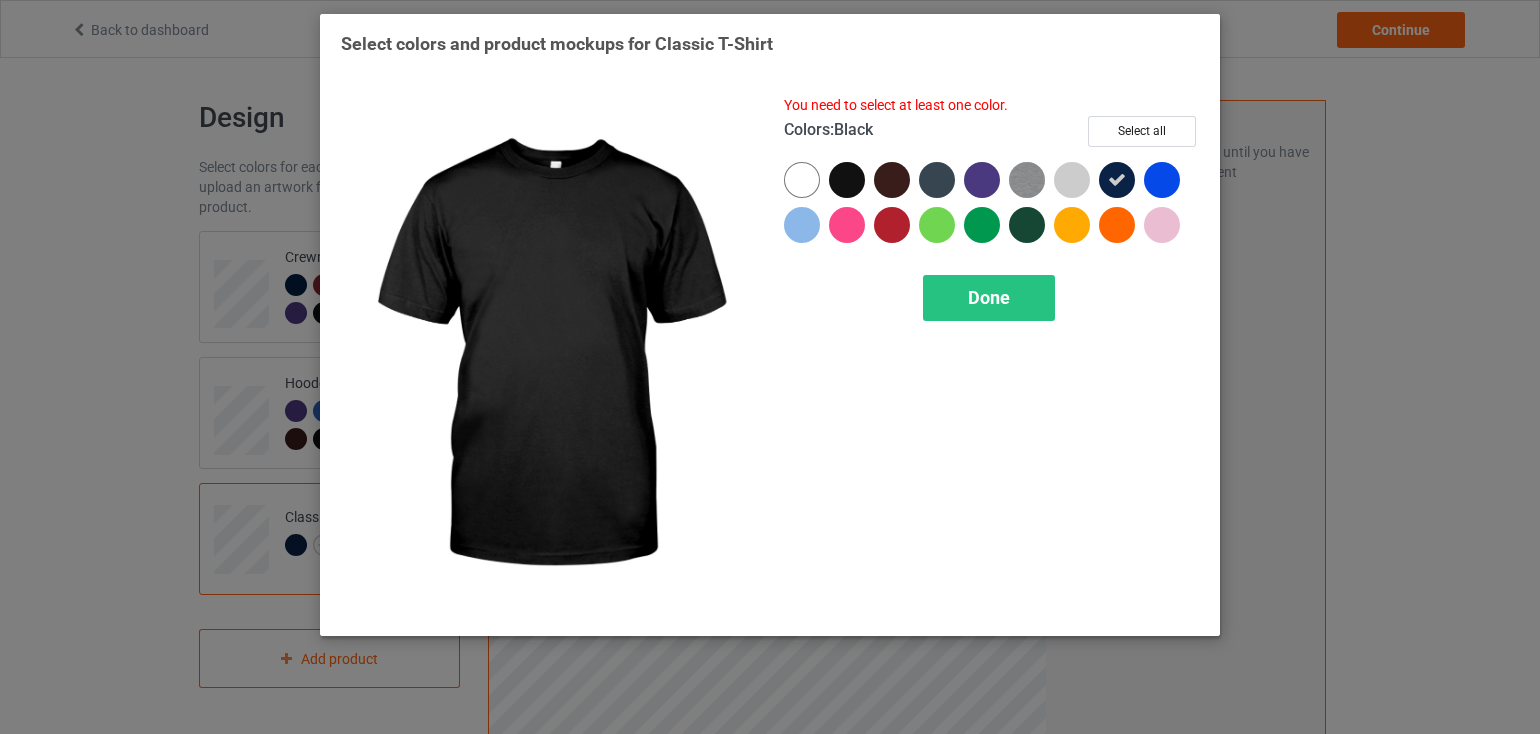 click at bounding box center (847, 180) 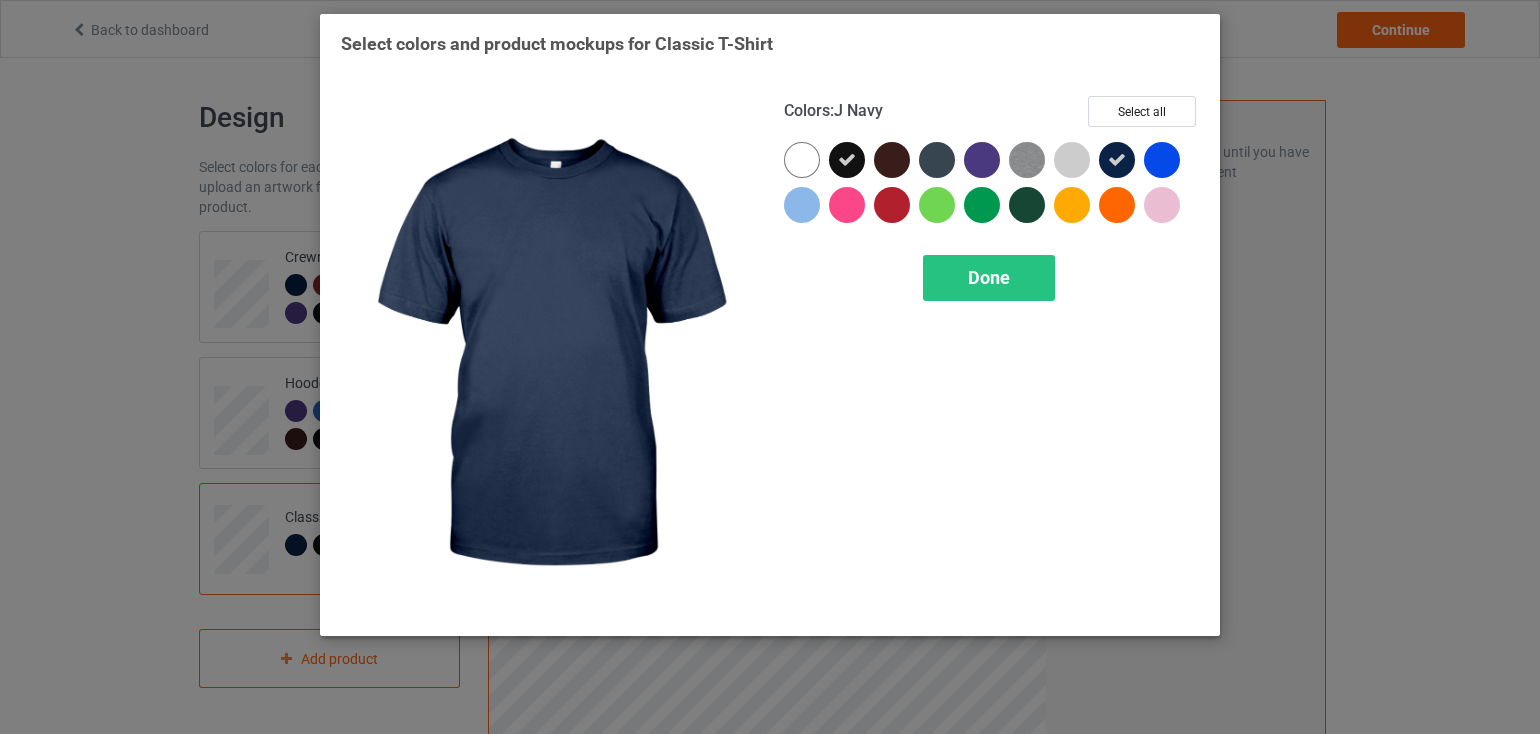 click at bounding box center [1117, 160] 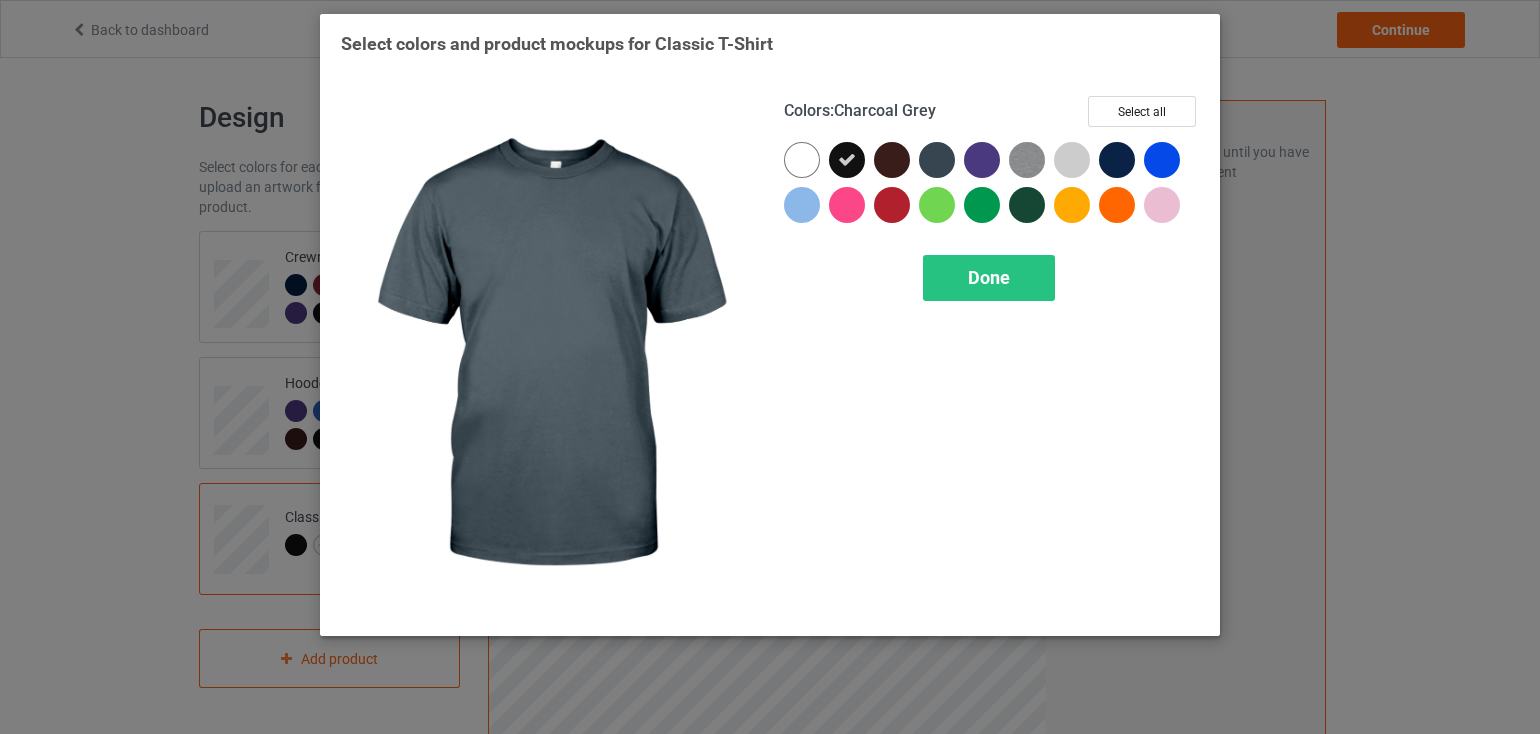 click at bounding box center [937, 160] 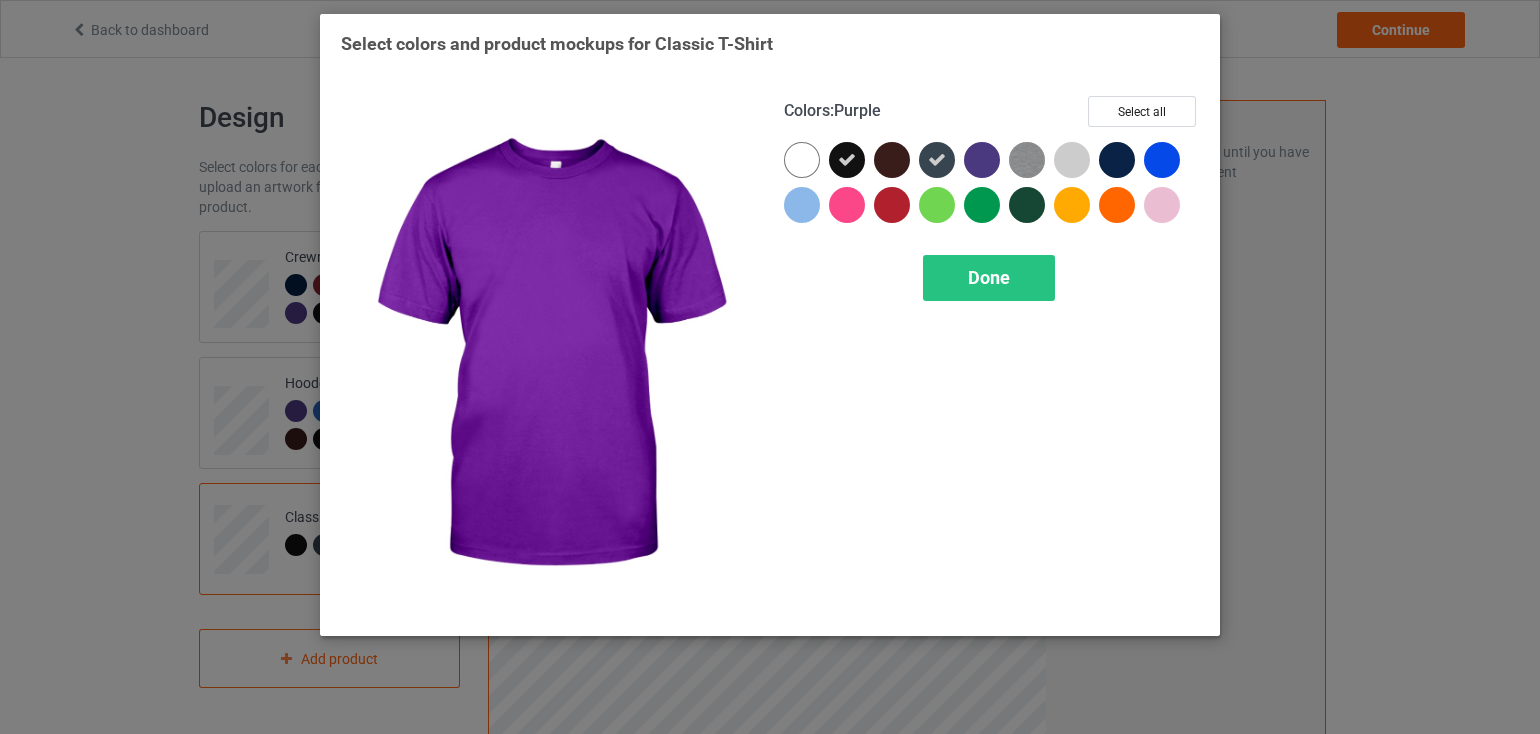 click at bounding box center [982, 160] 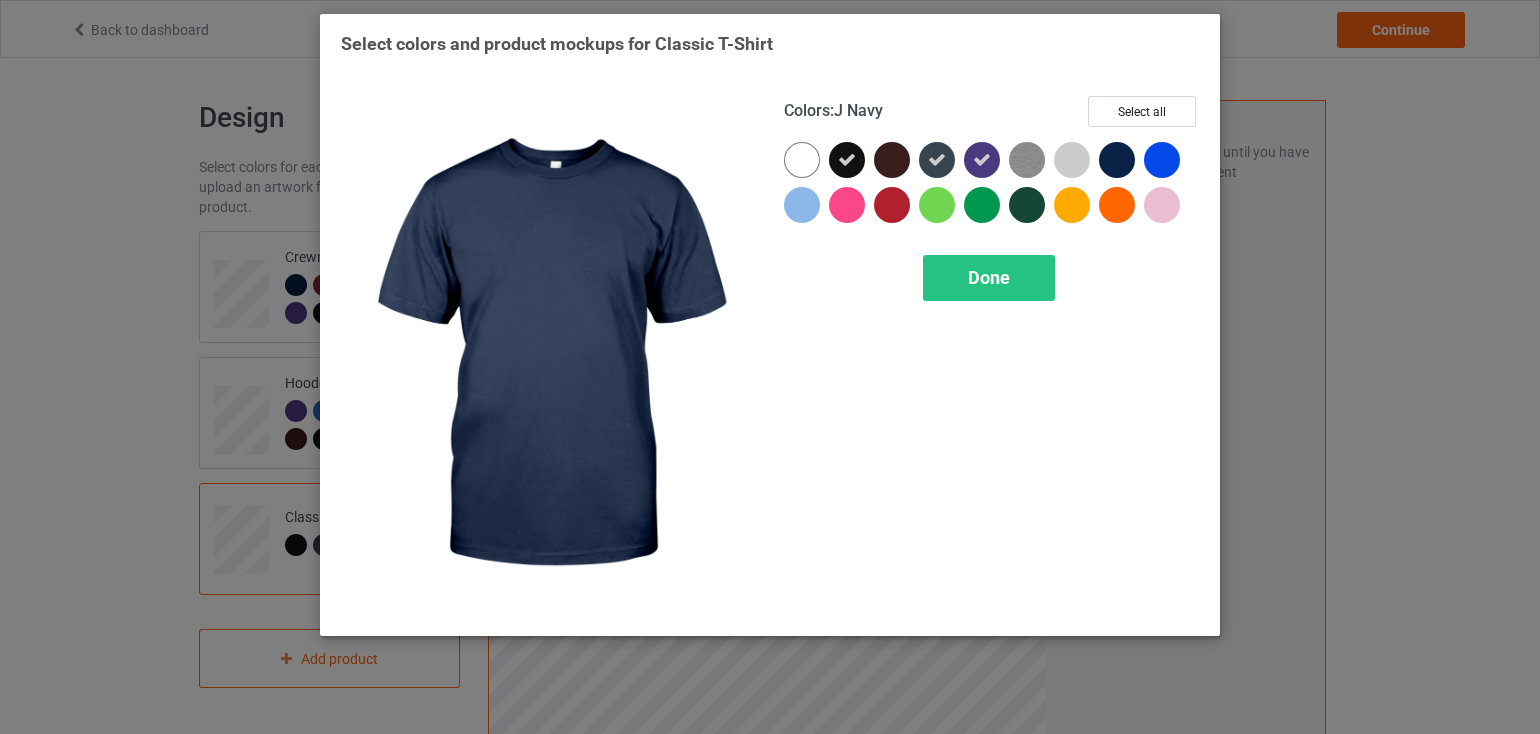click at bounding box center [1117, 160] 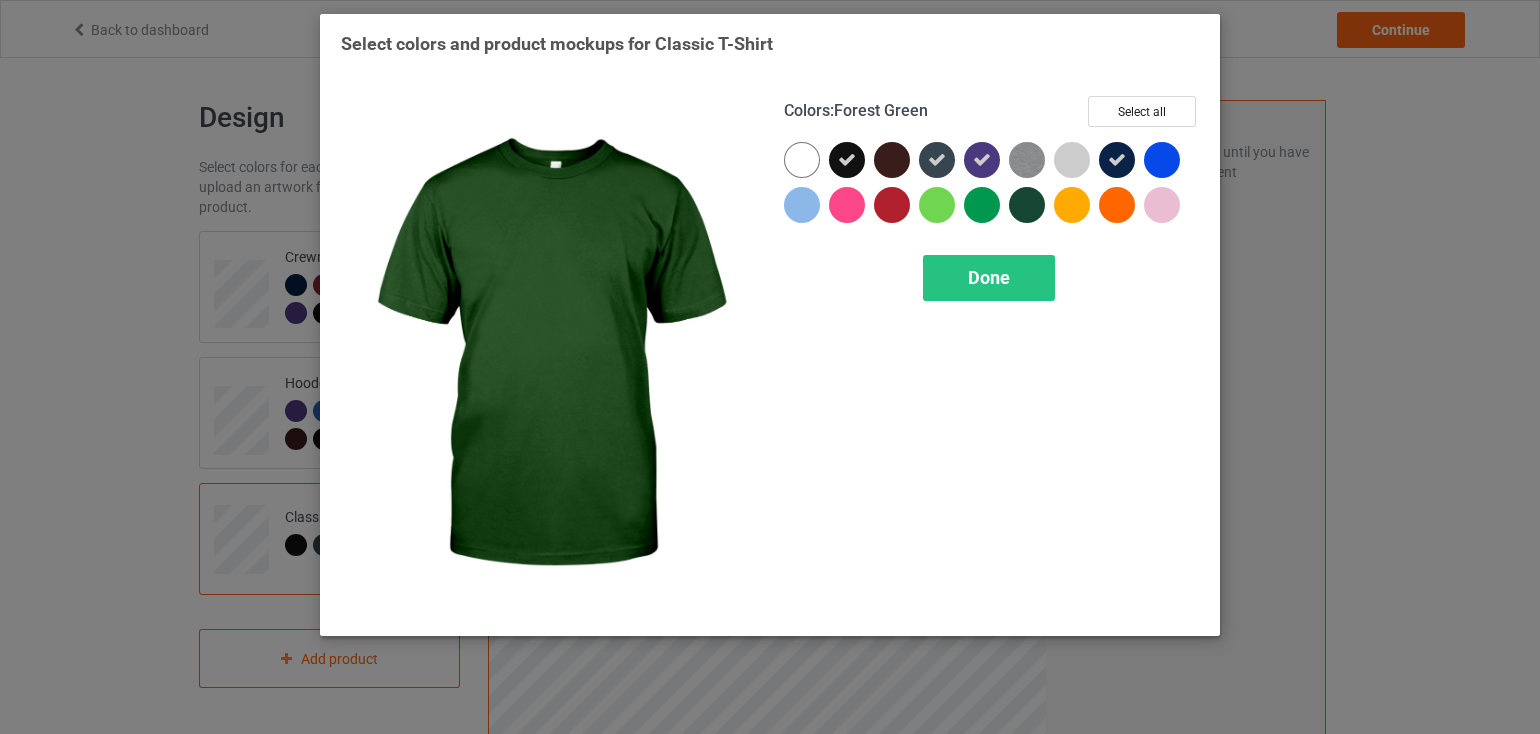 click at bounding box center [1027, 205] 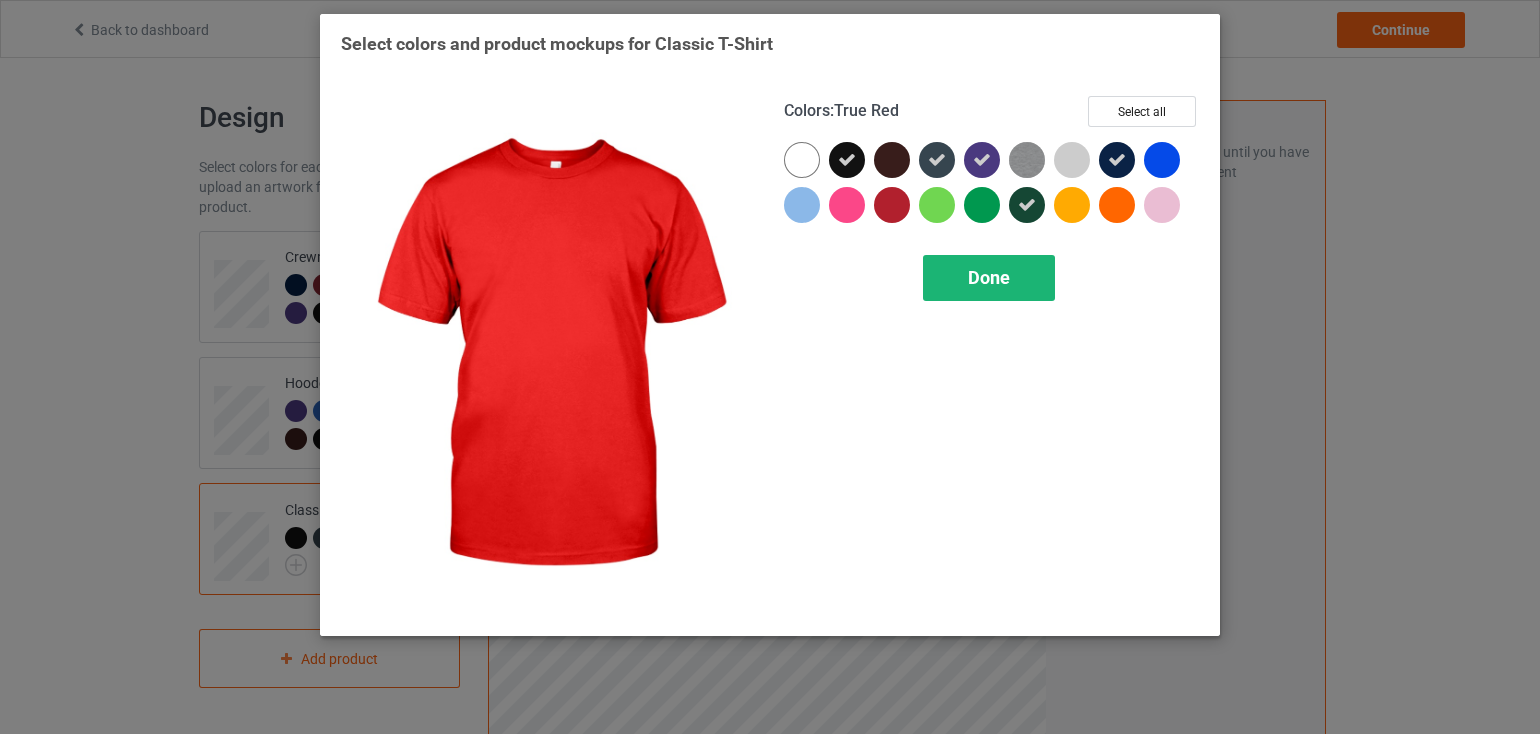 click on "Done" at bounding box center (989, 277) 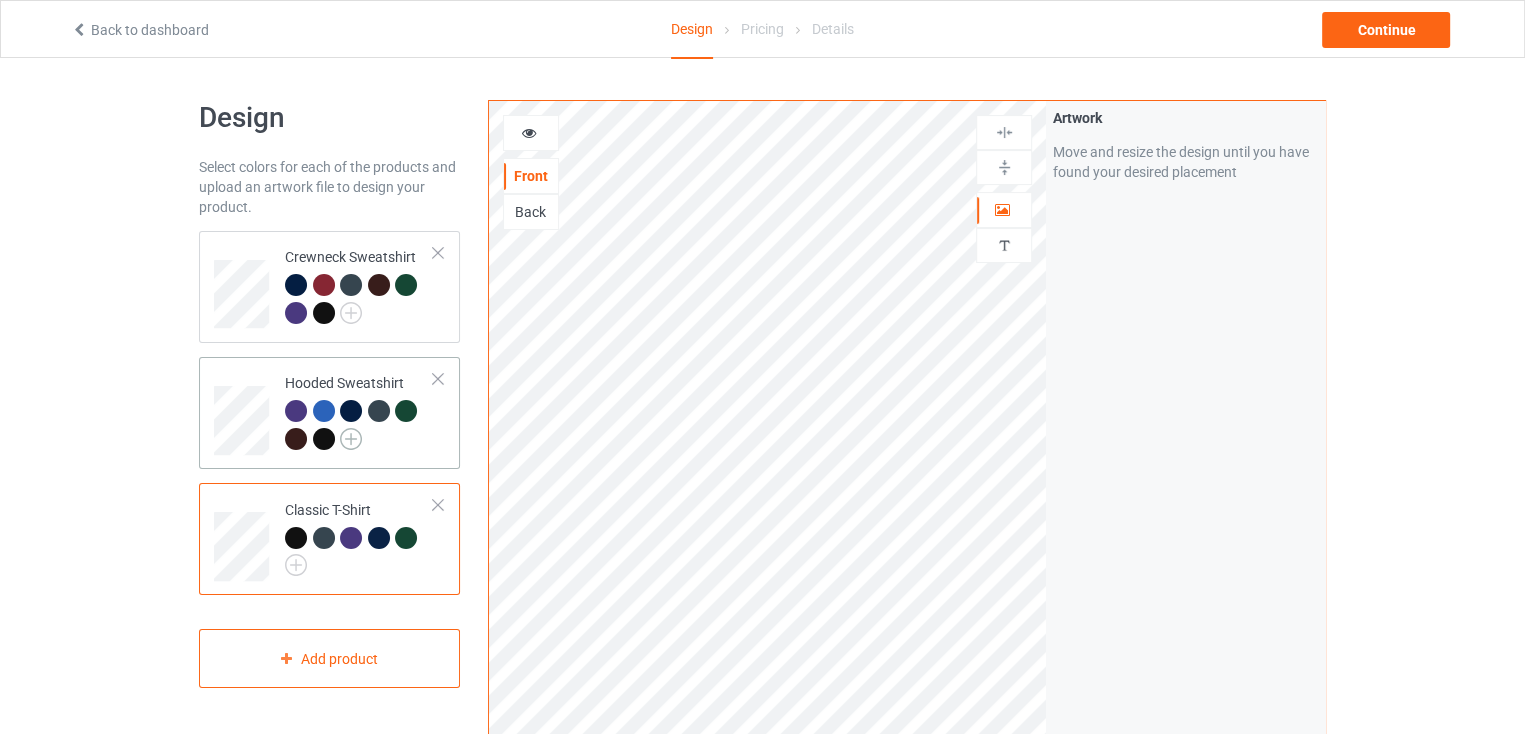 click at bounding box center (351, 439) 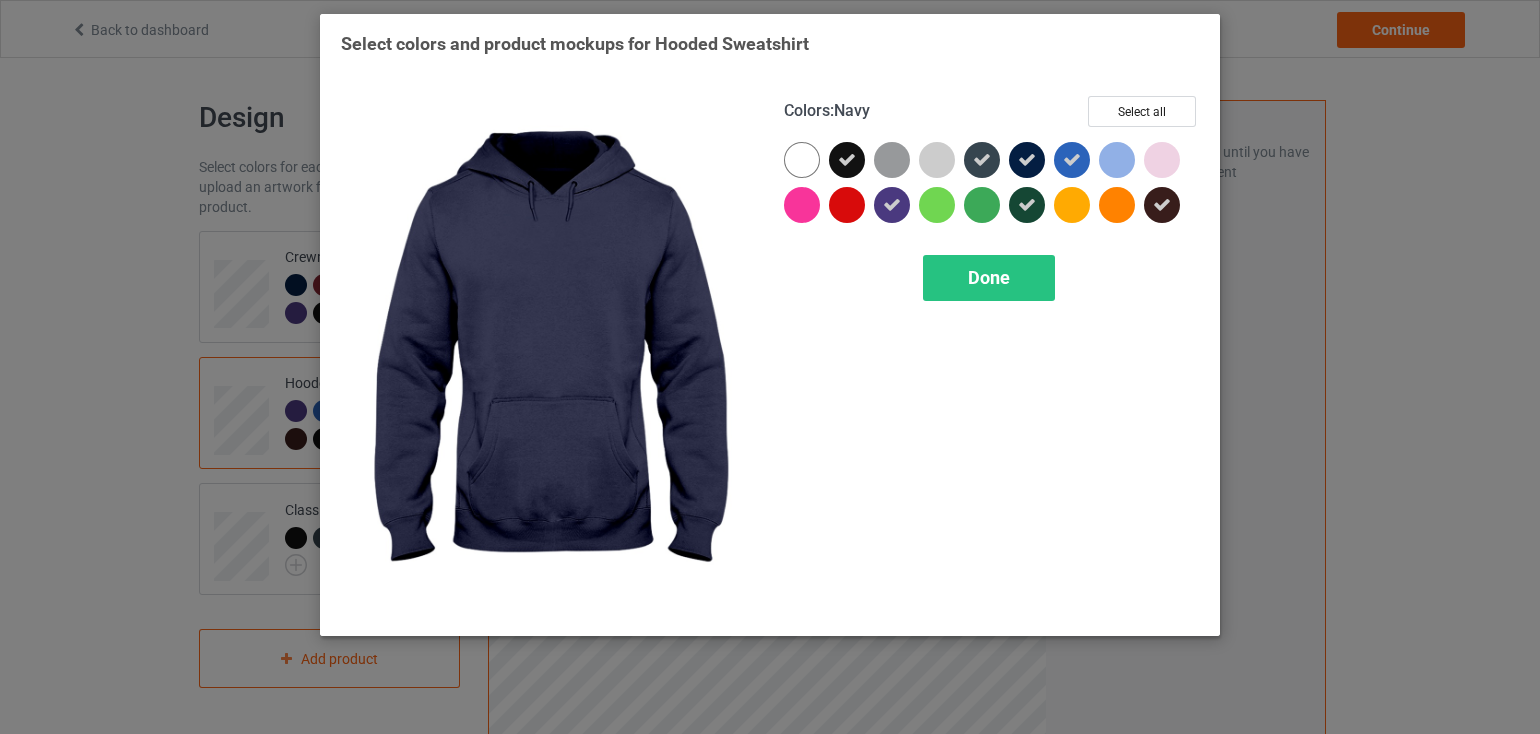 click at bounding box center [1027, 160] 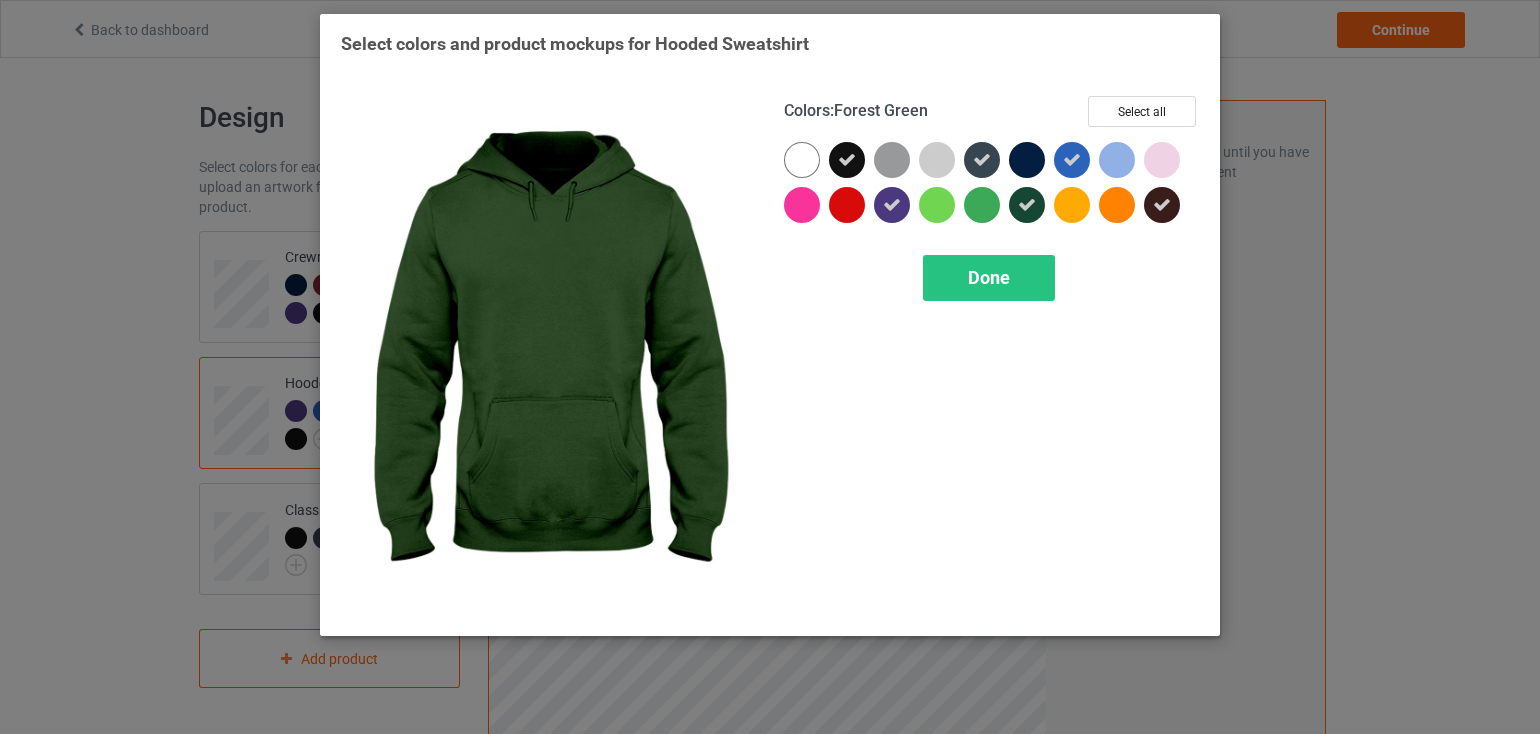 drag, startPoint x: 1021, startPoint y: 205, endPoint x: 1130, endPoint y: 201, distance: 109.07337 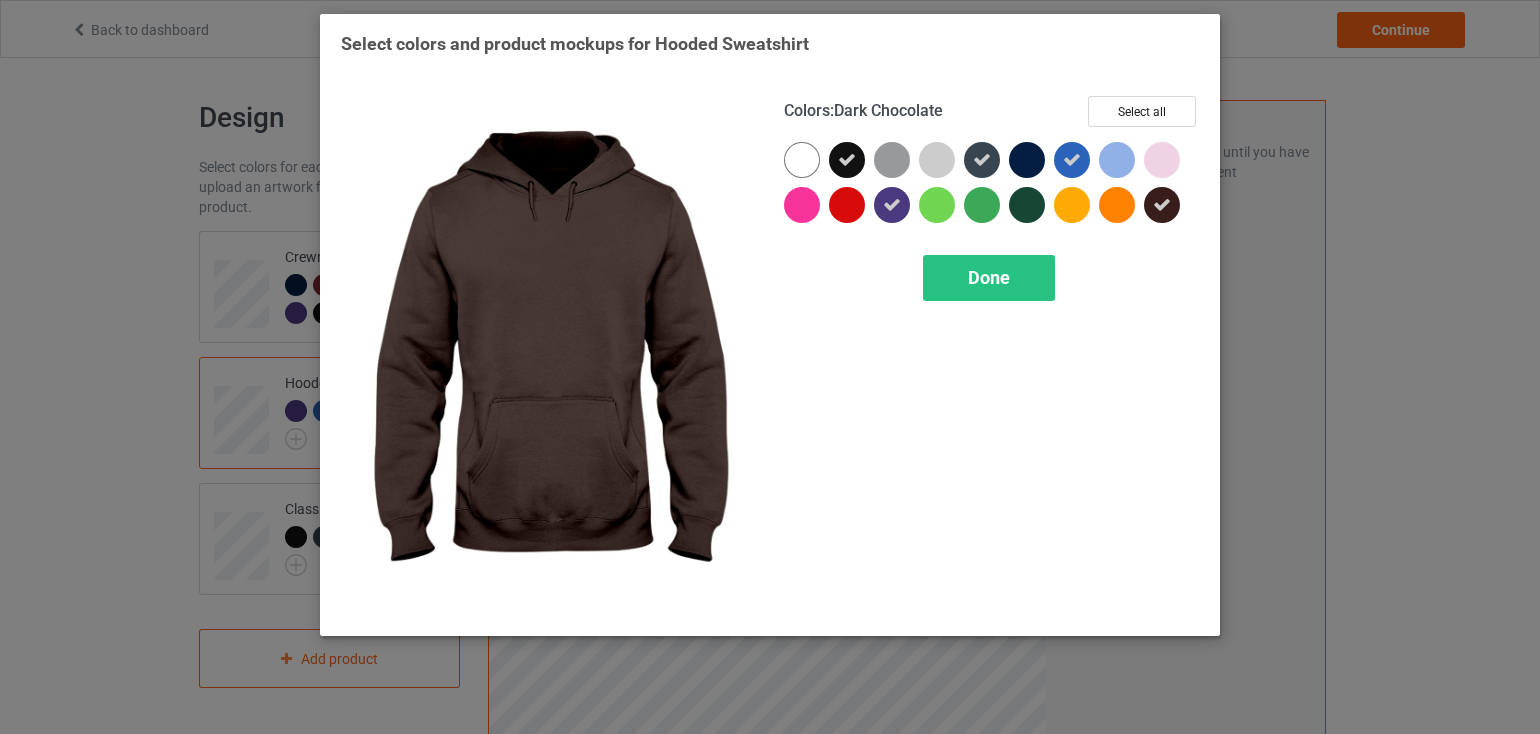 click at bounding box center [1162, 205] 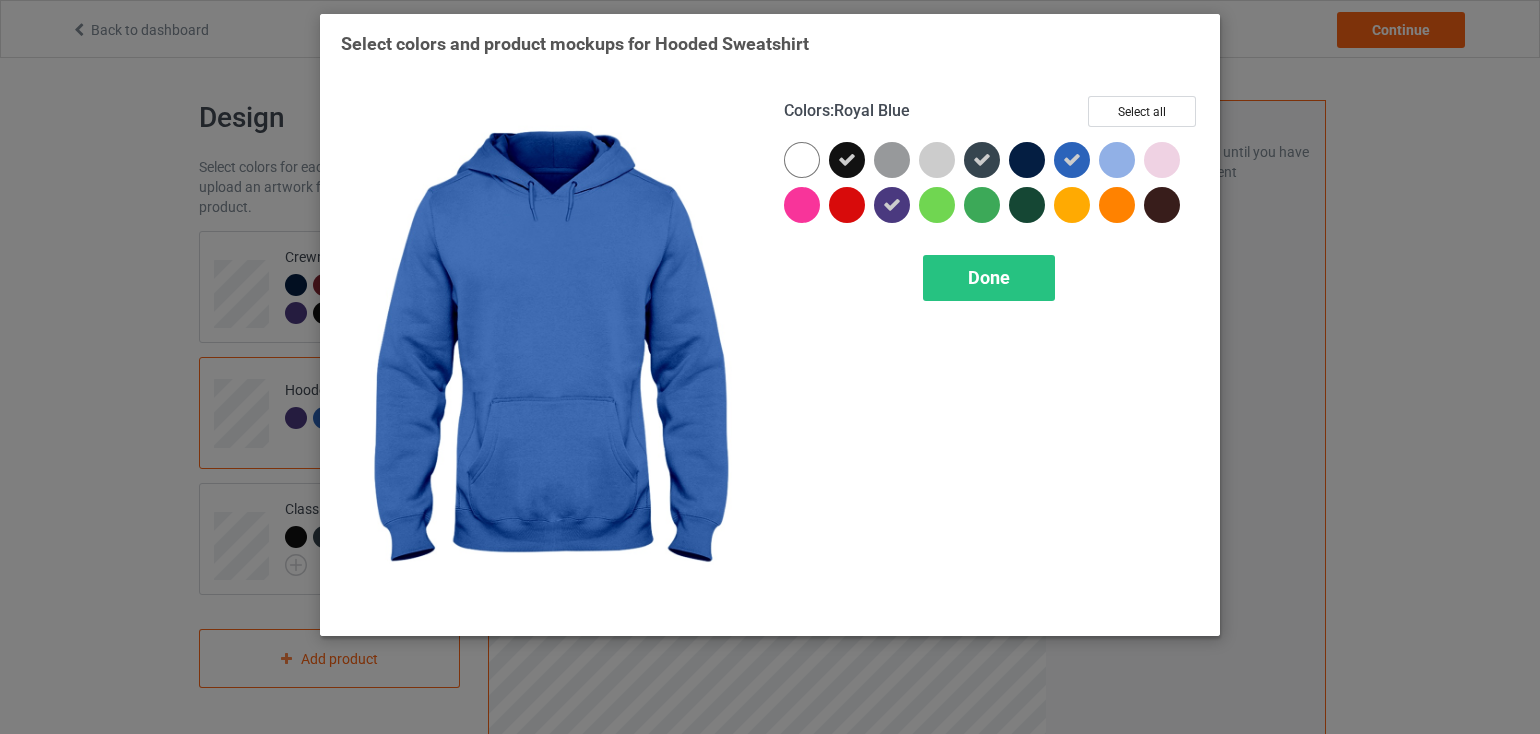 click at bounding box center [1072, 160] 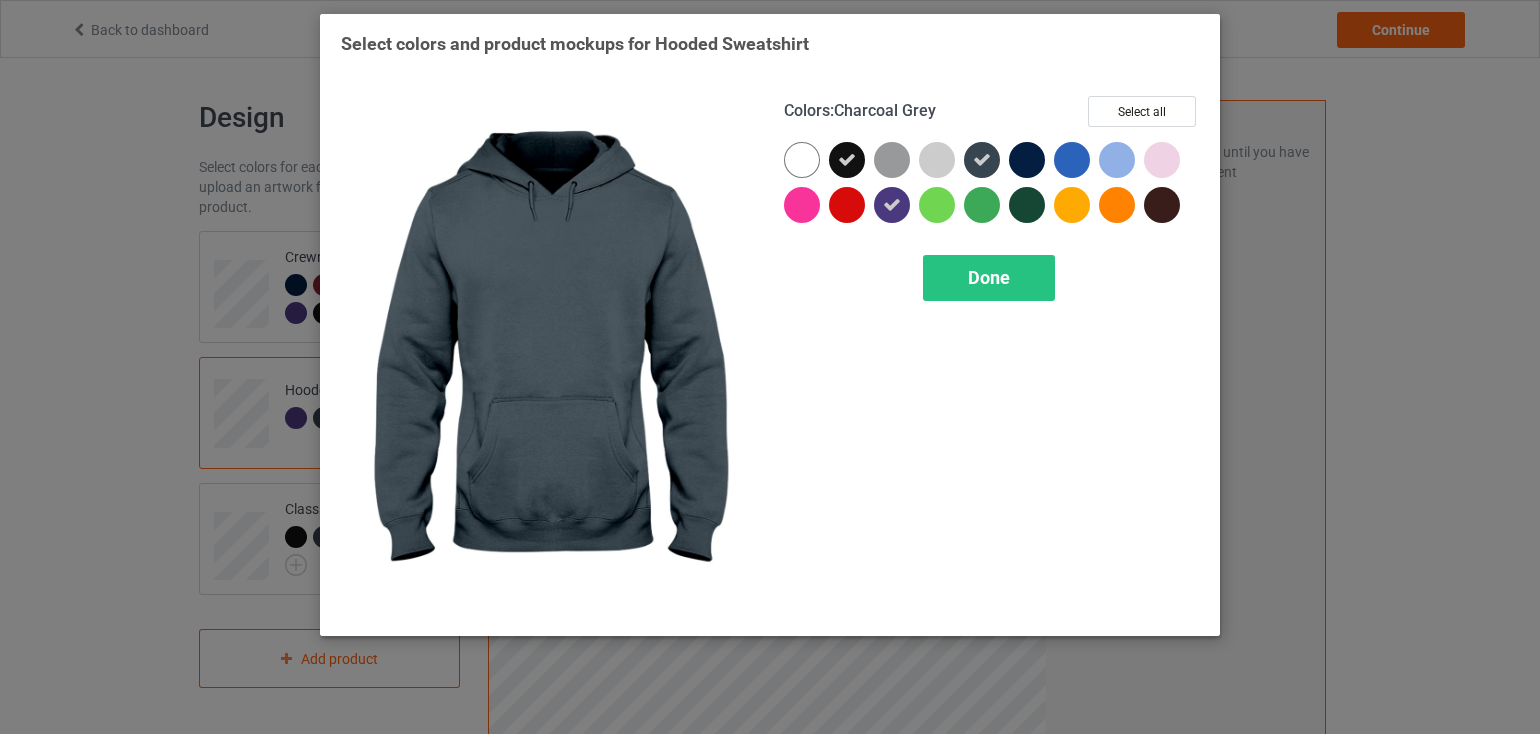 click at bounding box center [982, 160] 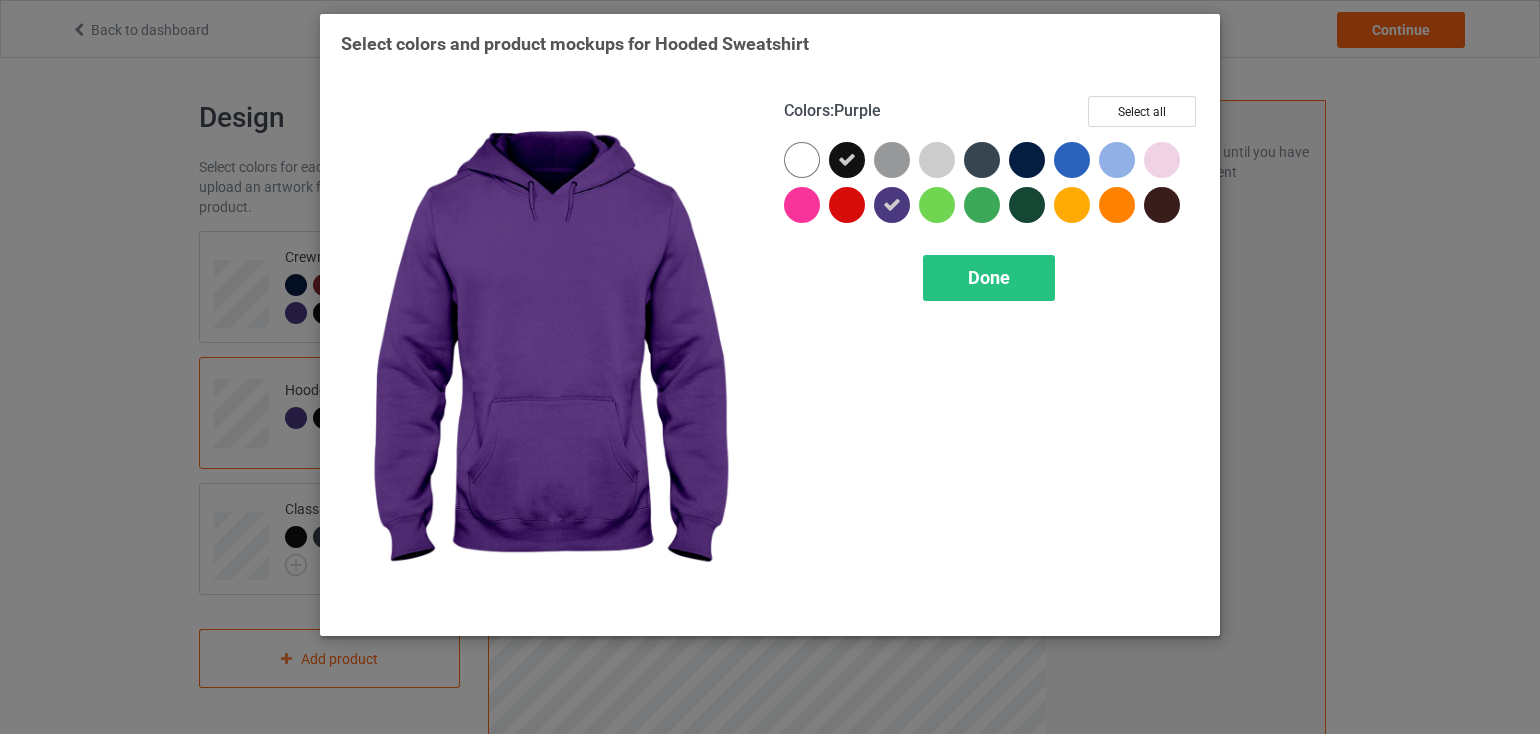 click at bounding box center (892, 205) 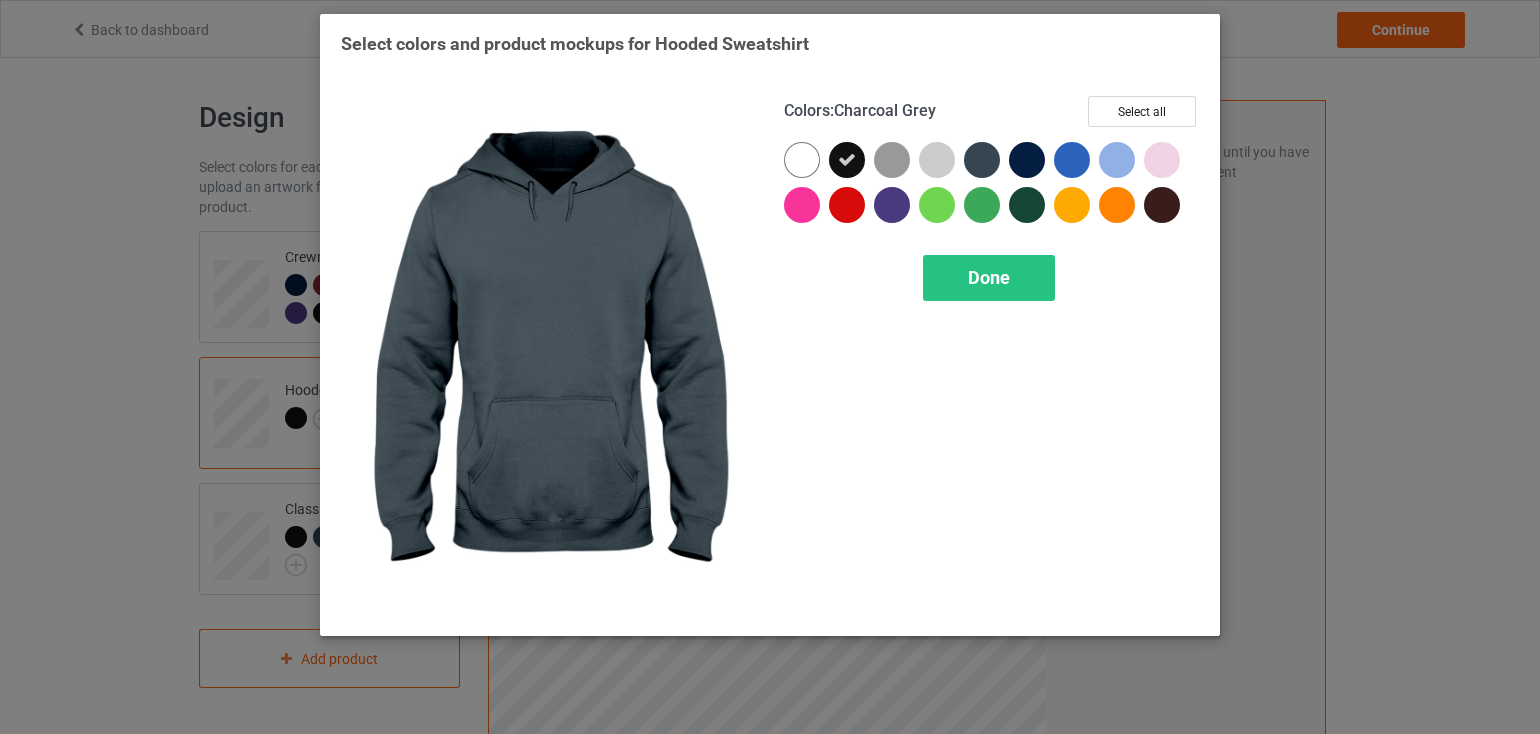 drag, startPoint x: 985, startPoint y: 161, endPoint x: 996, endPoint y: 161, distance: 11 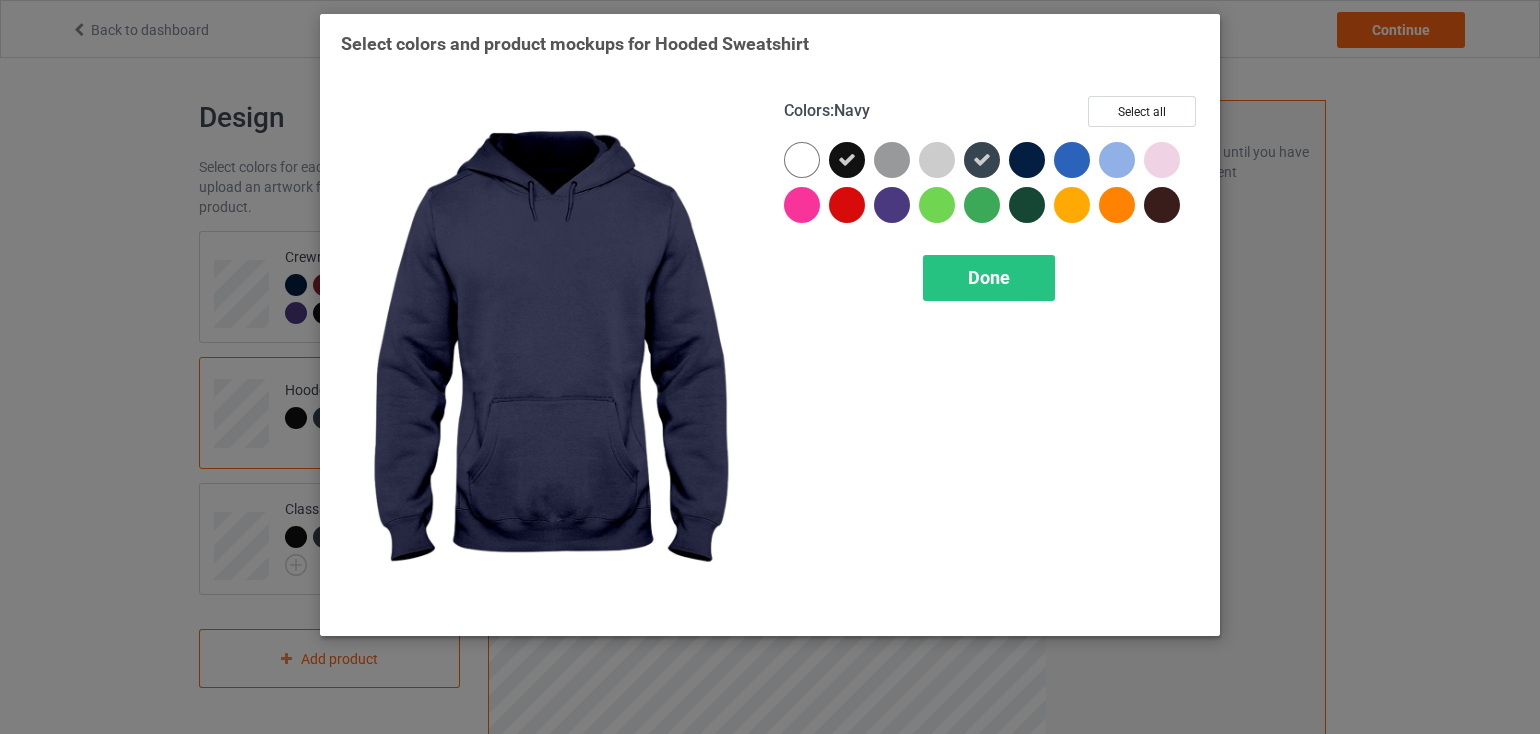 click at bounding box center [1027, 160] 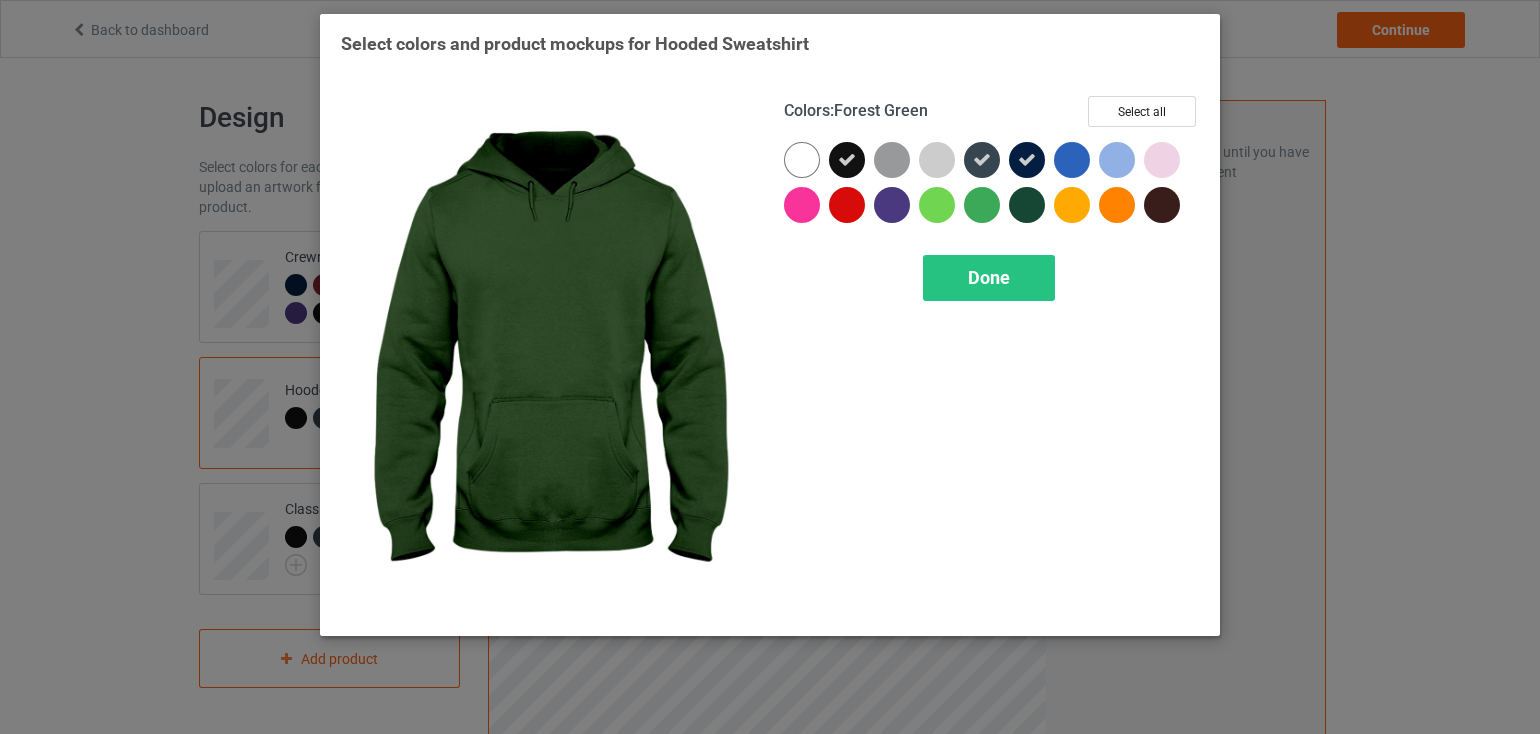 click at bounding box center (1027, 205) 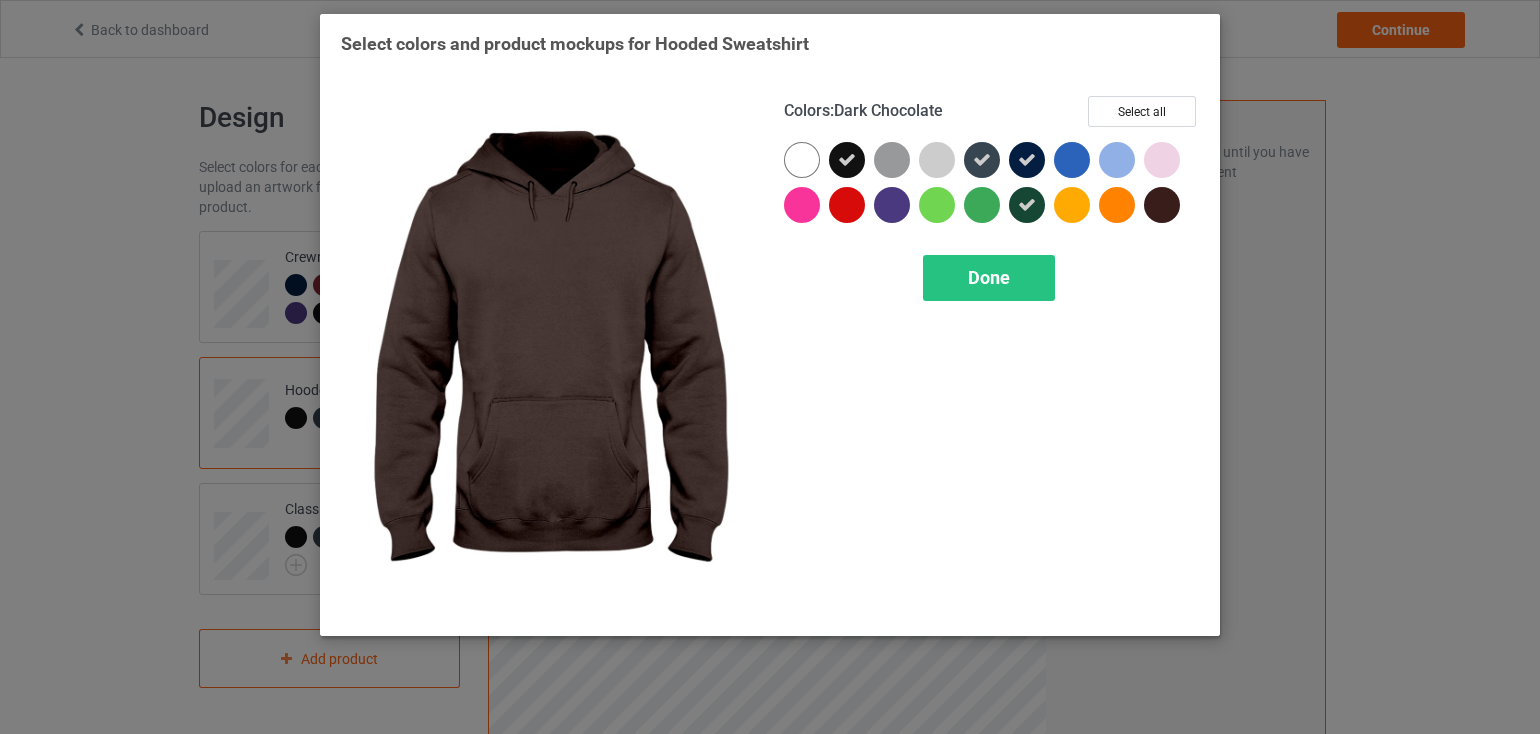 click at bounding box center [1162, 205] 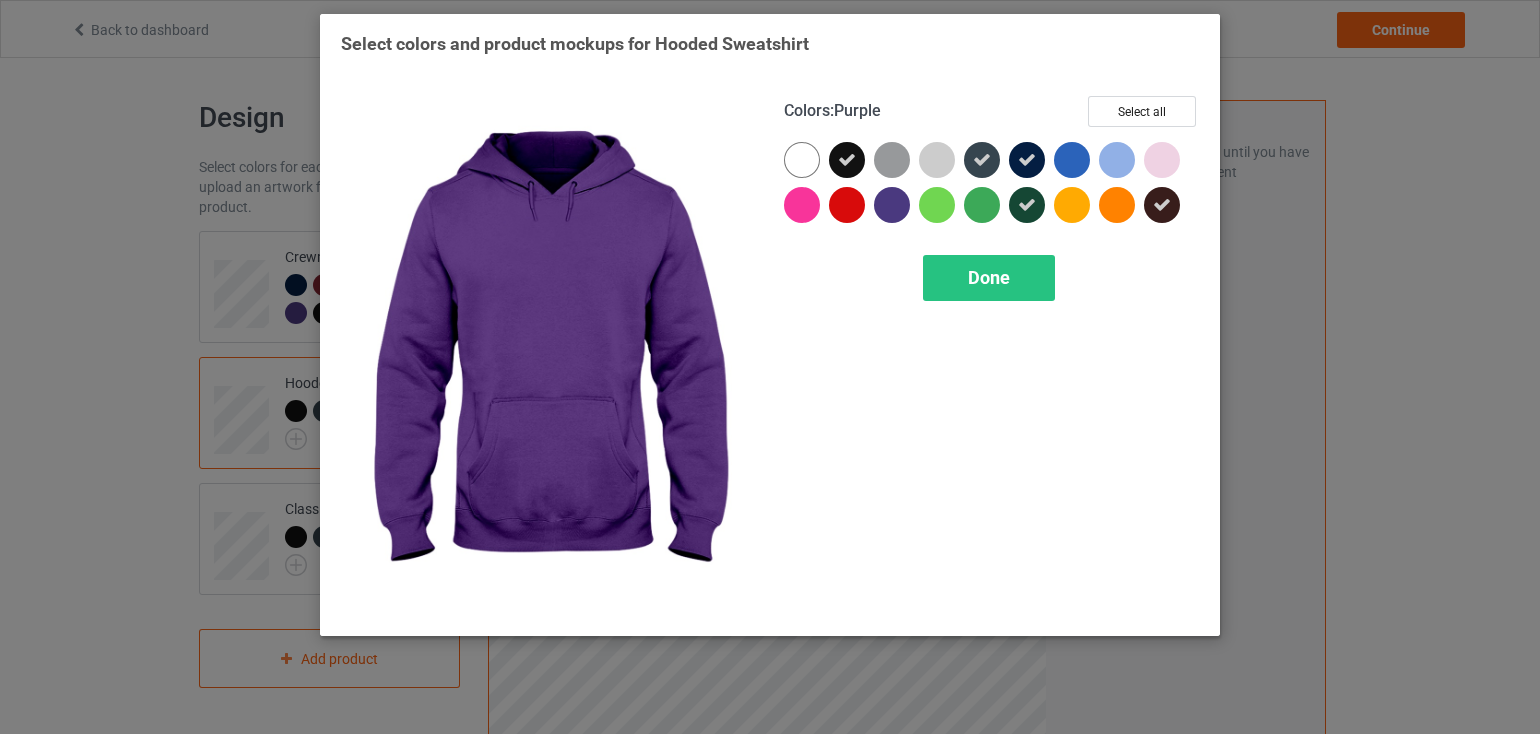 click at bounding box center [892, 205] 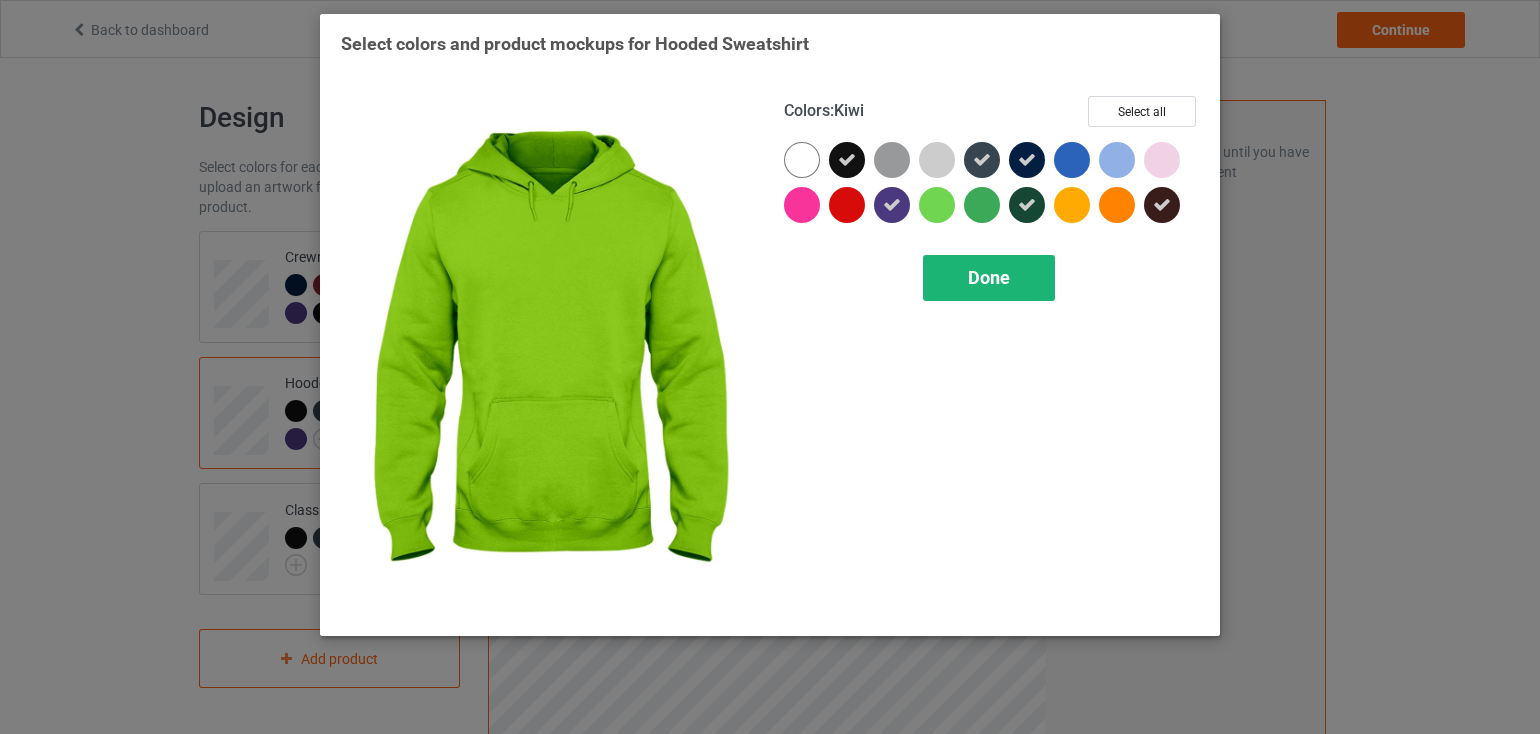 click on "Done" at bounding box center [989, 277] 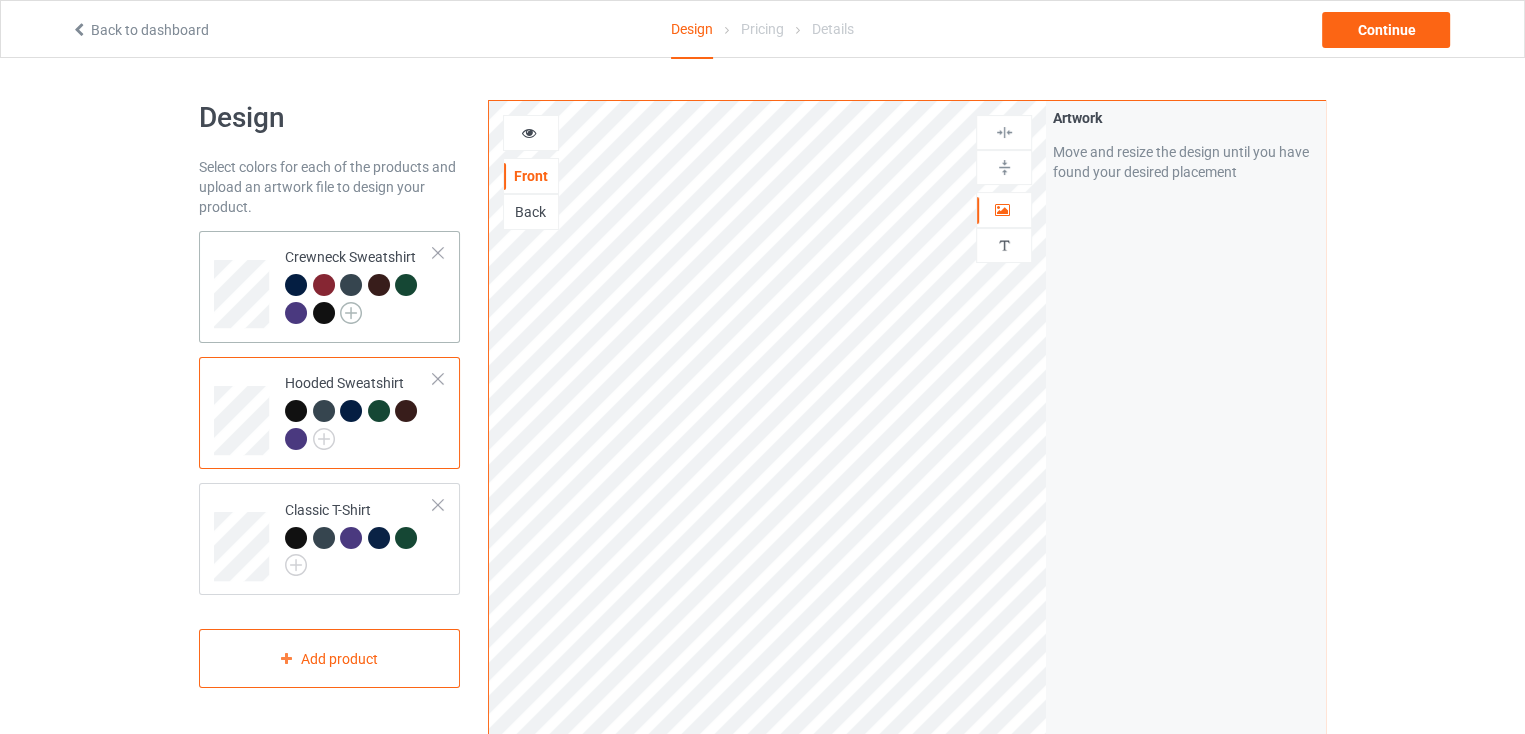 click at bounding box center [351, 313] 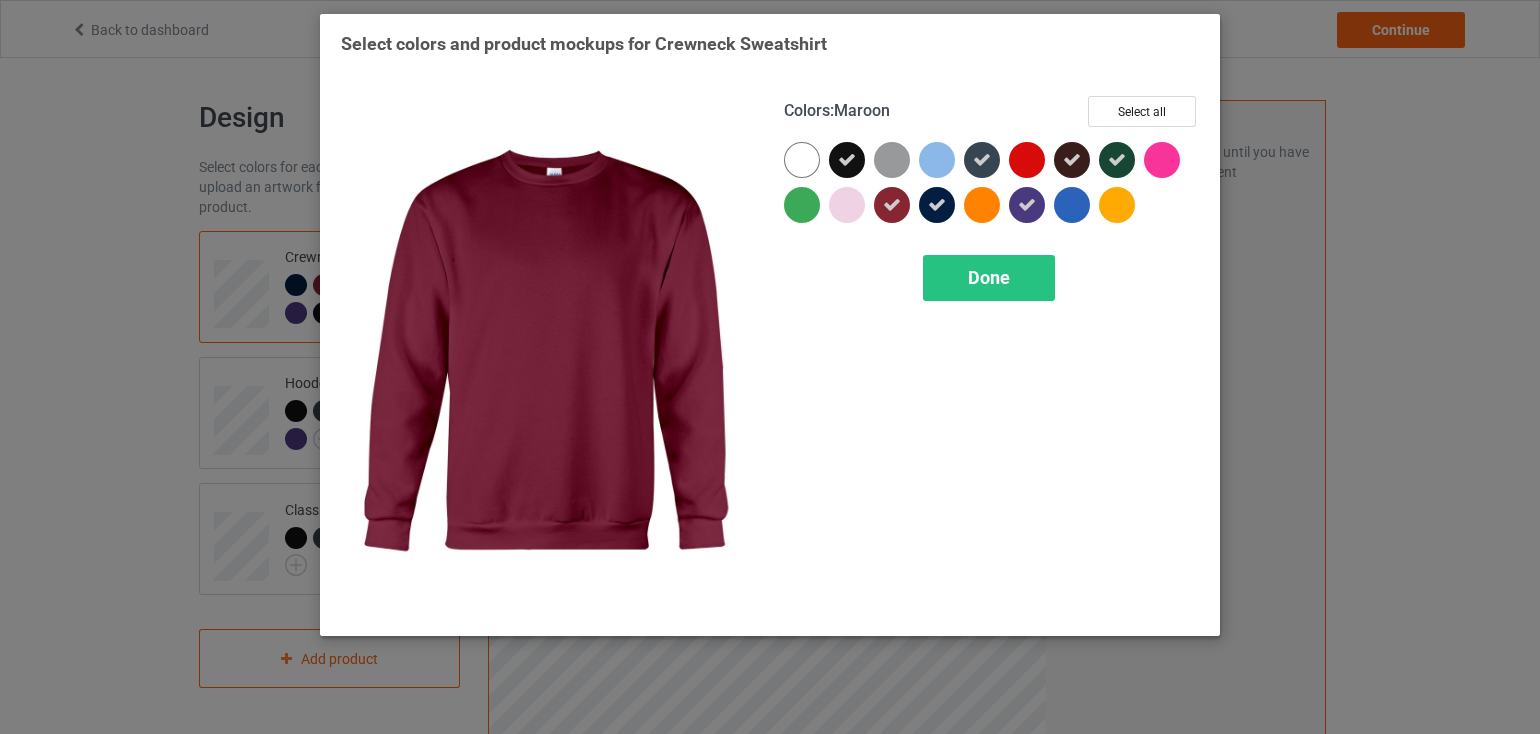 drag, startPoint x: 896, startPoint y: 208, endPoint x: 917, endPoint y: 204, distance: 21.377558 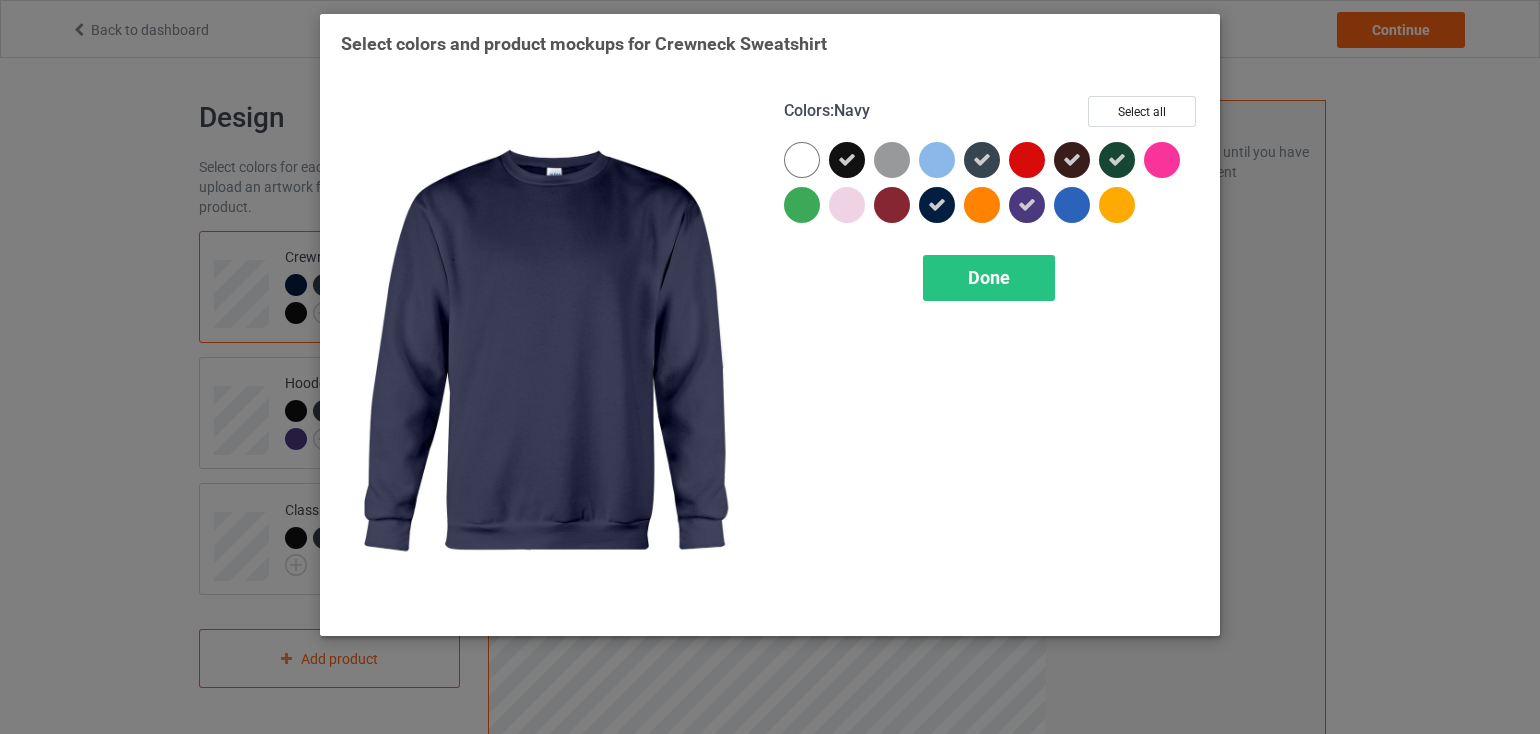 drag, startPoint x: 937, startPoint y: 204, endPoint x: 954, endPoint y: 189, distance: 22.671568 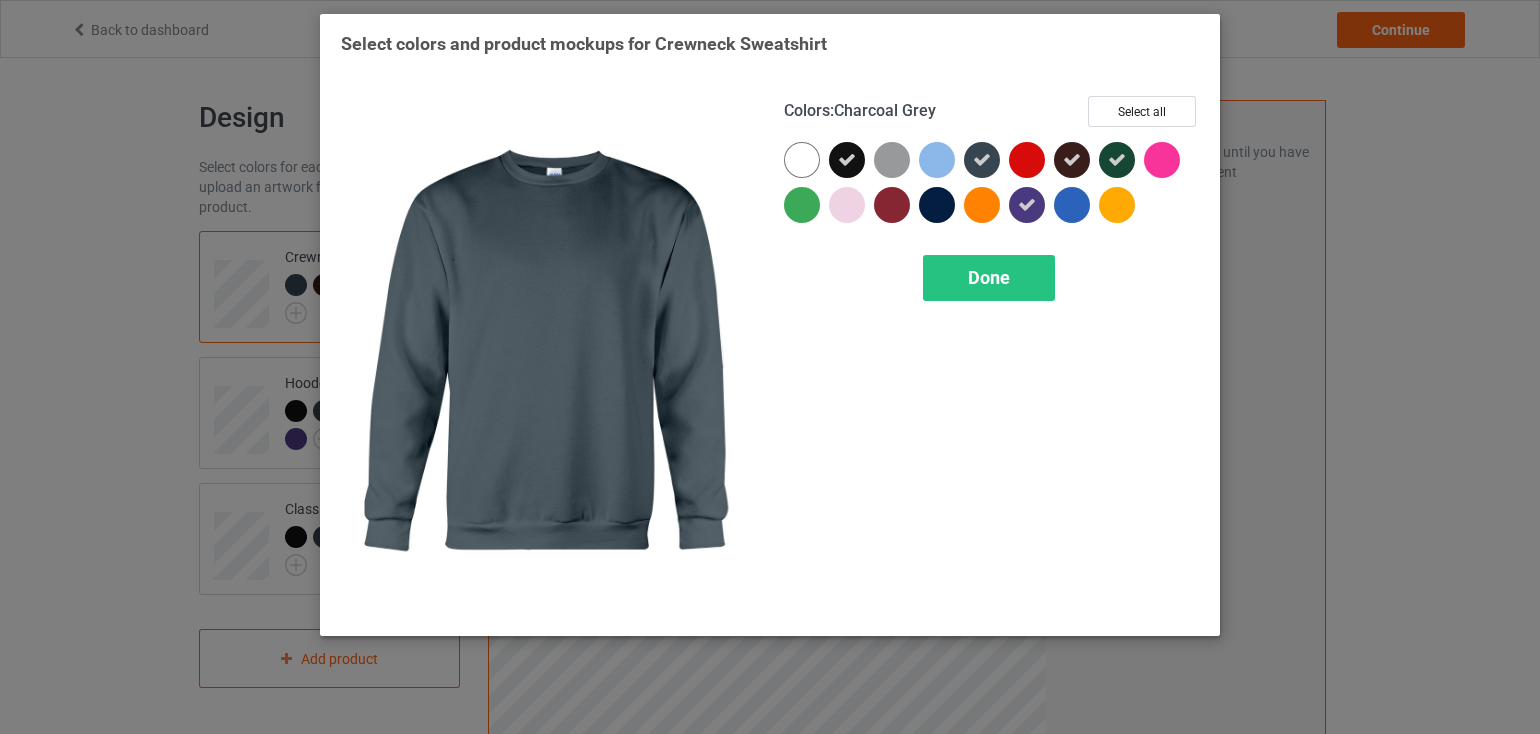 click at bounding box center (982, 160) 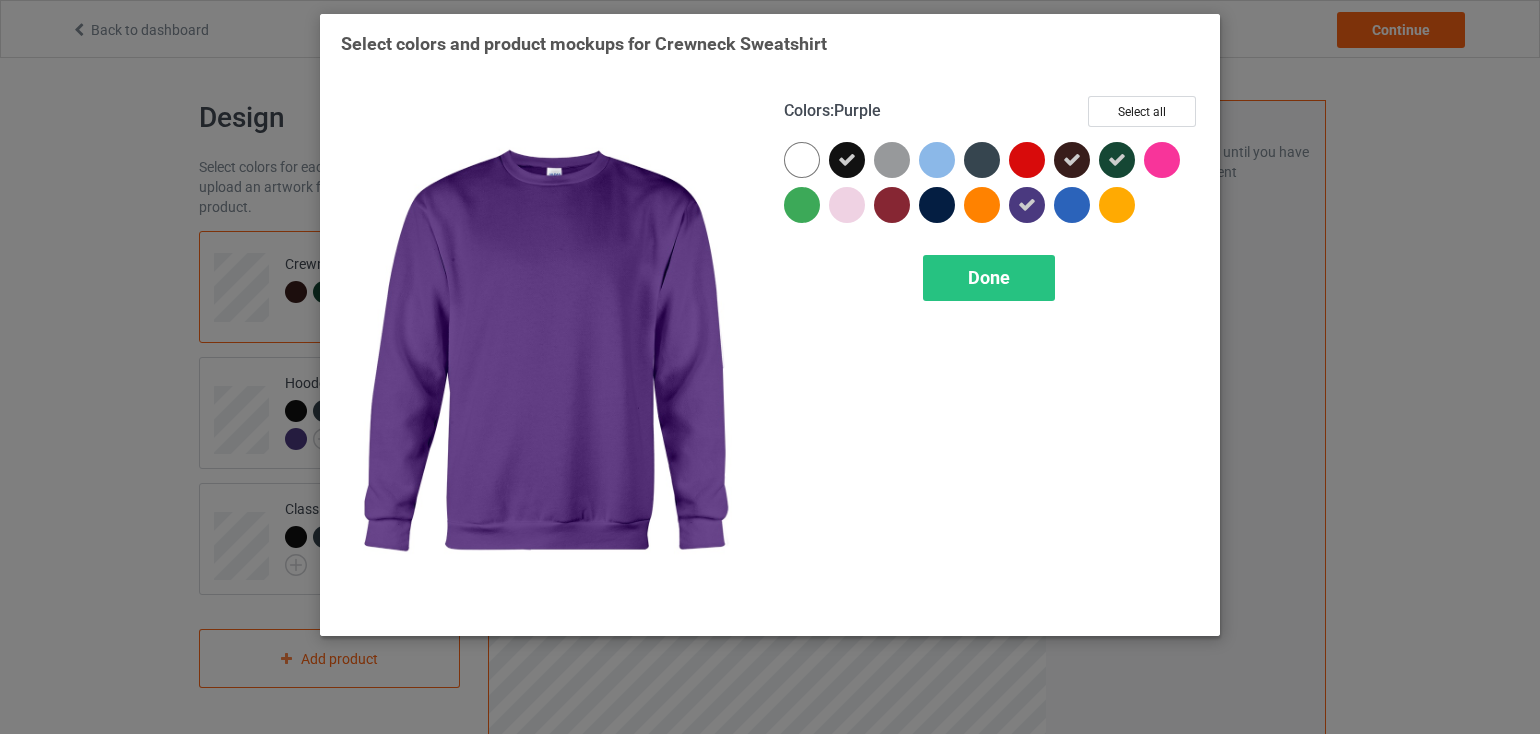 click at bounding box center (1027, 205) 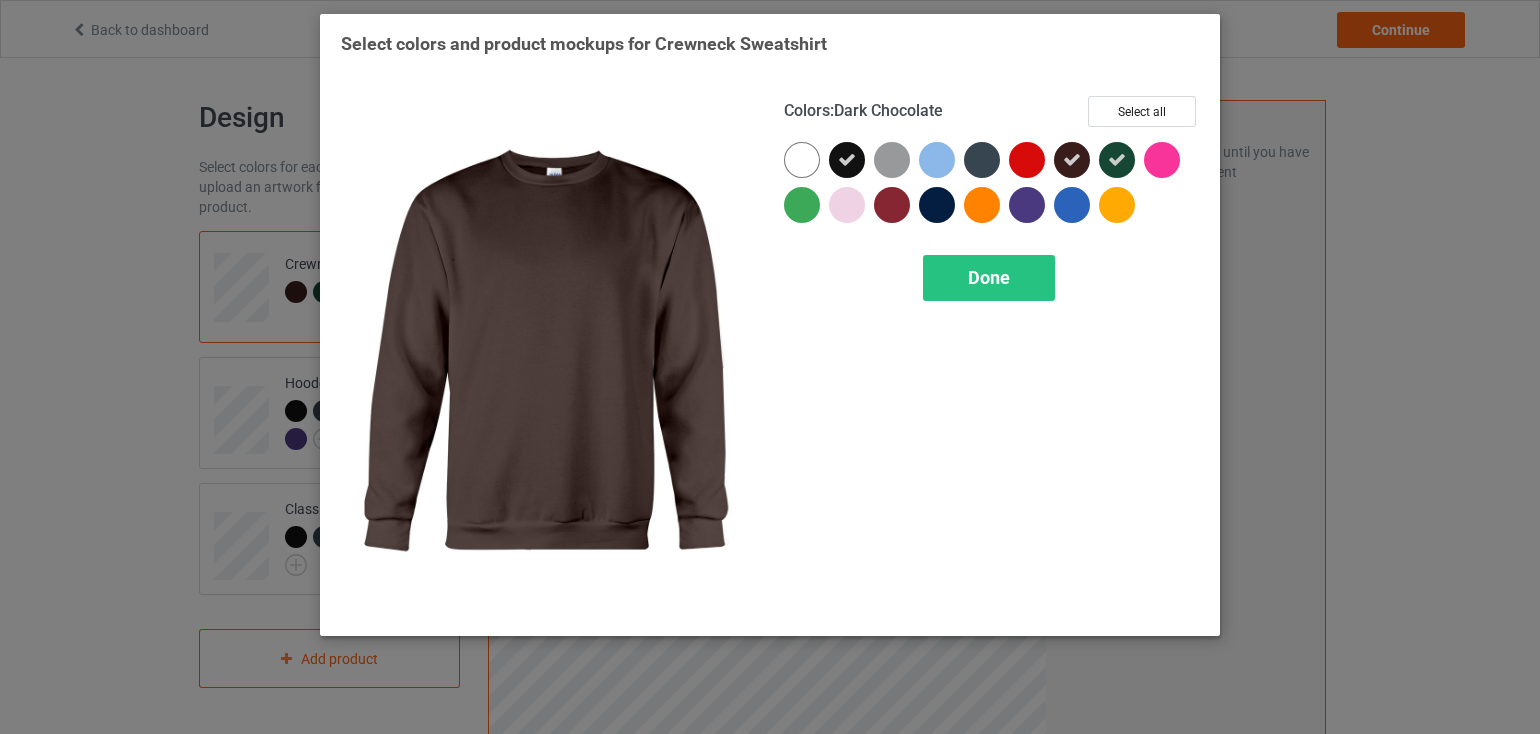 click at bounding box center [1072, 160] 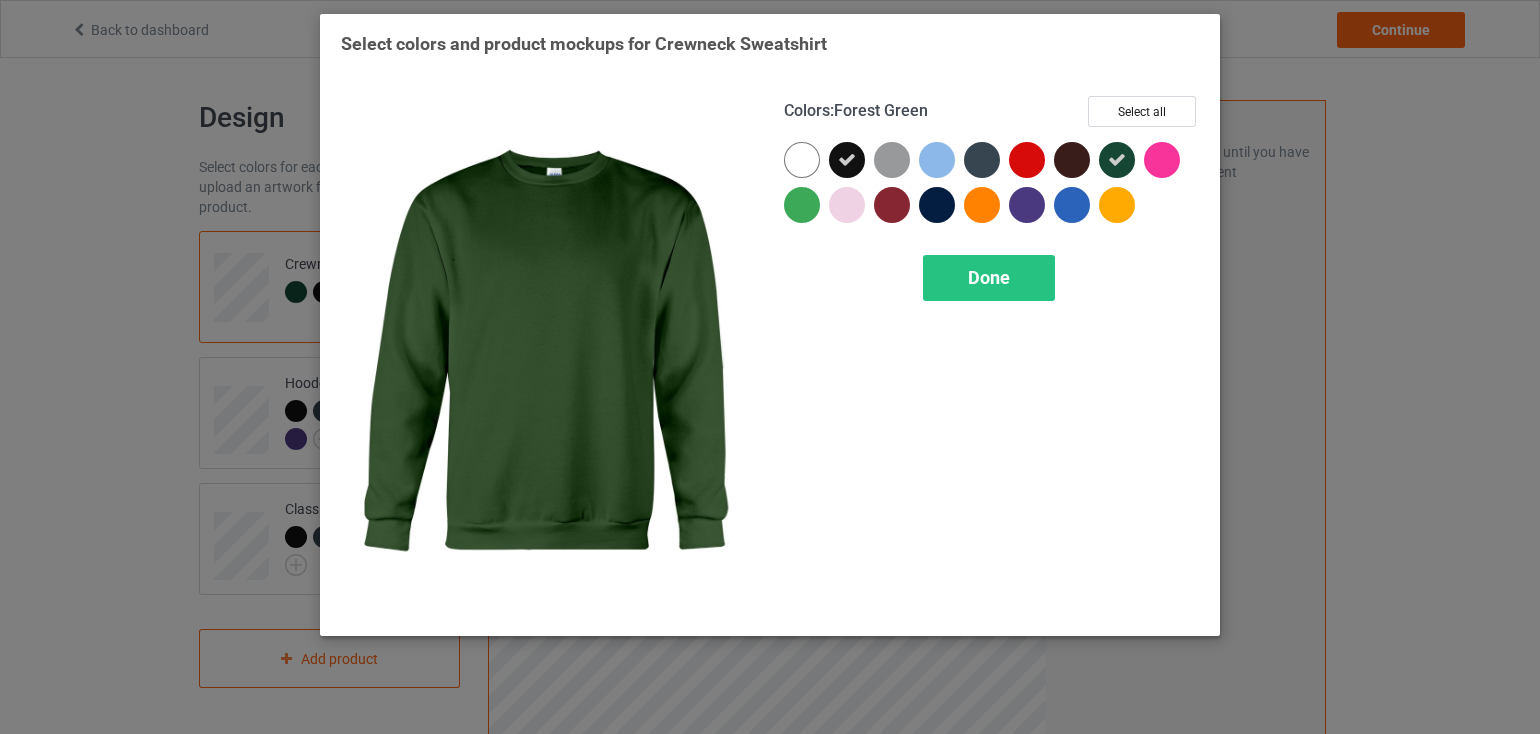 click at bounding box center (1117, 160) 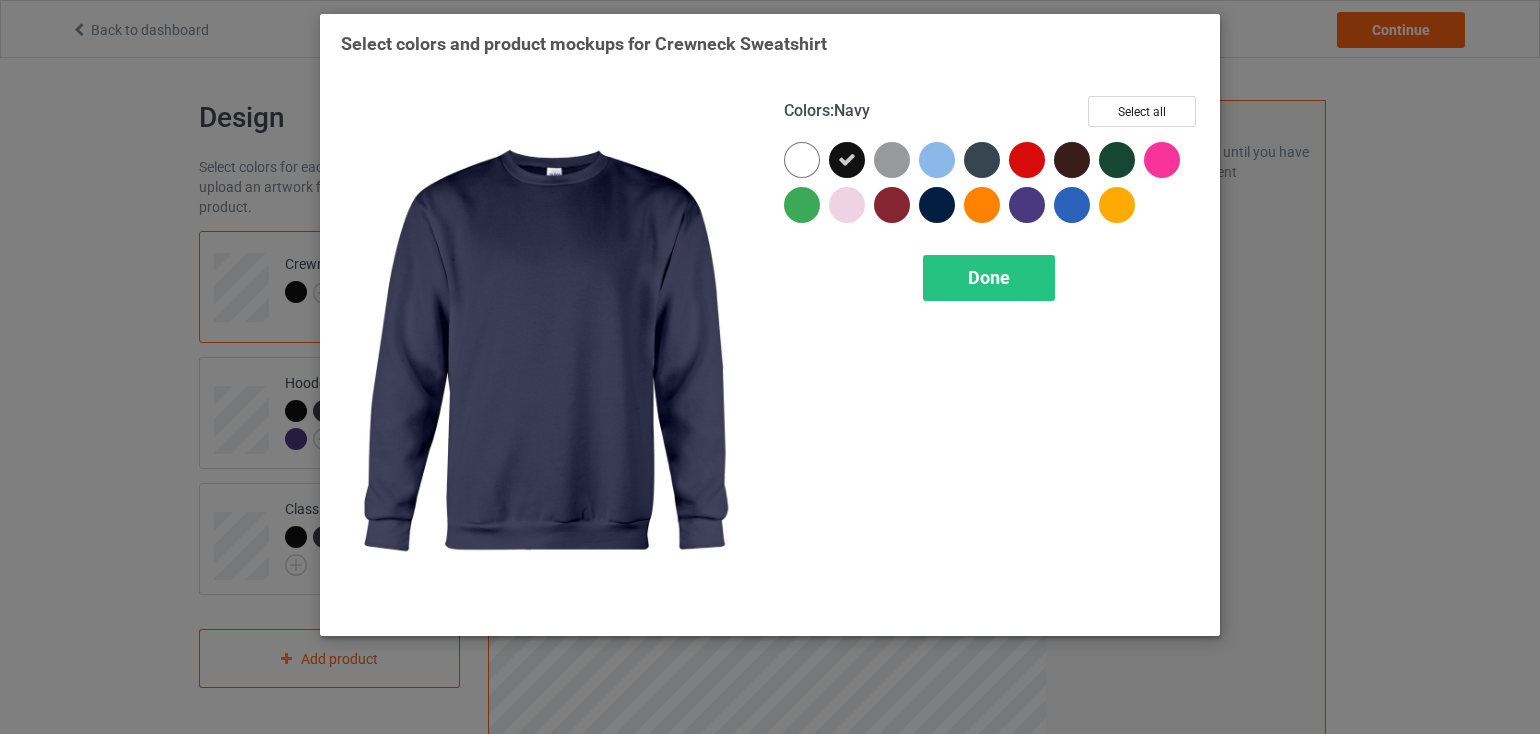click at bounding box center [937, 205] 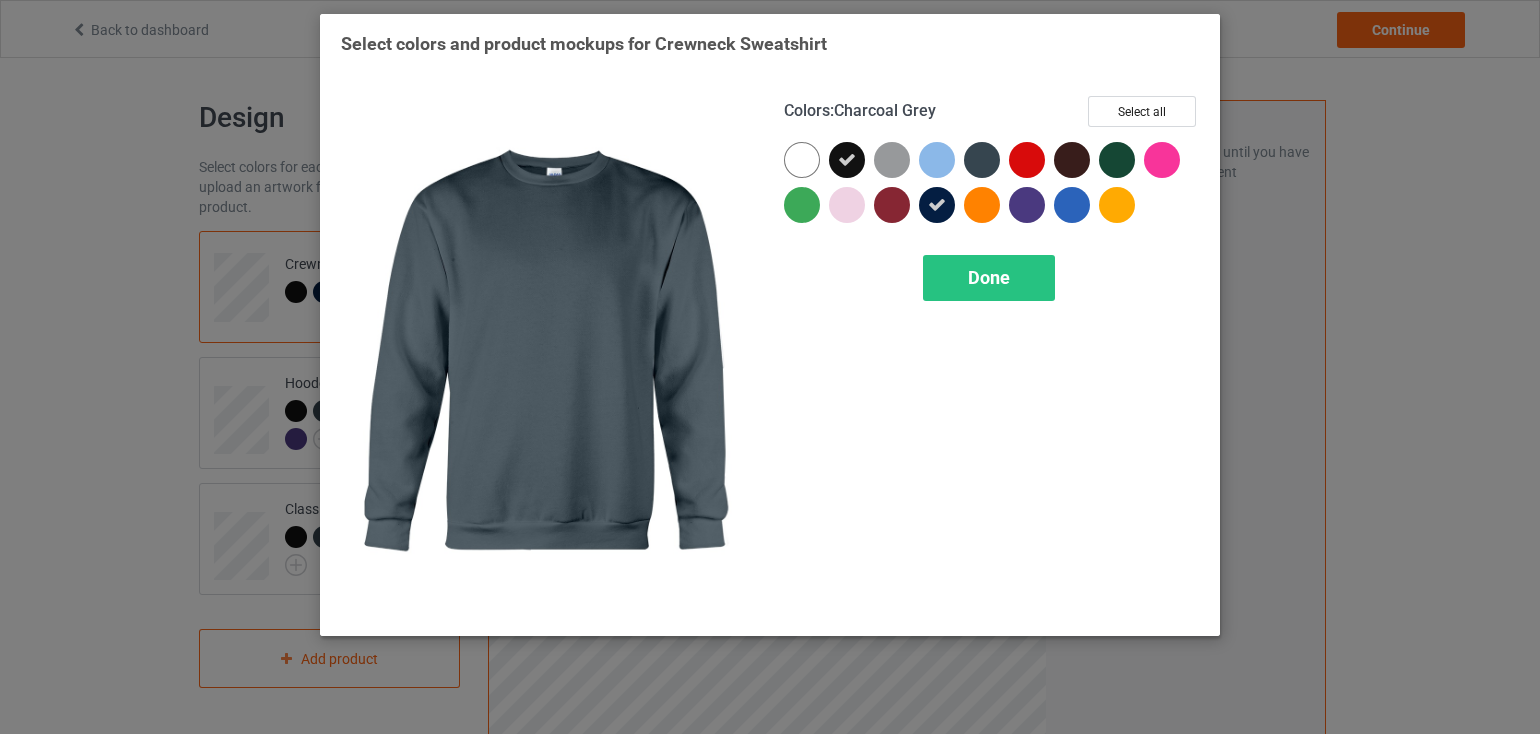 click at bounding box center (982, 160) 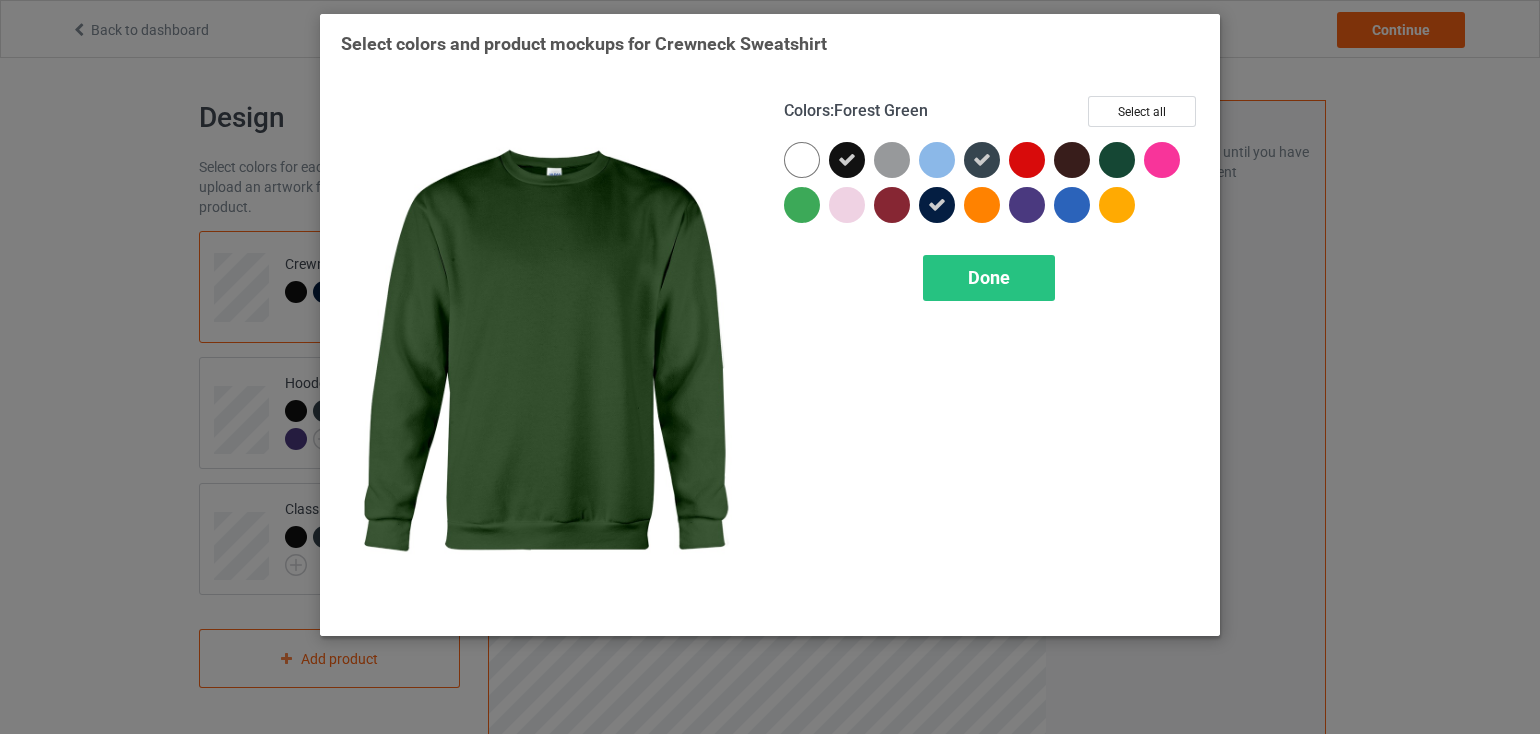 click at bounding box center [1117, 160] 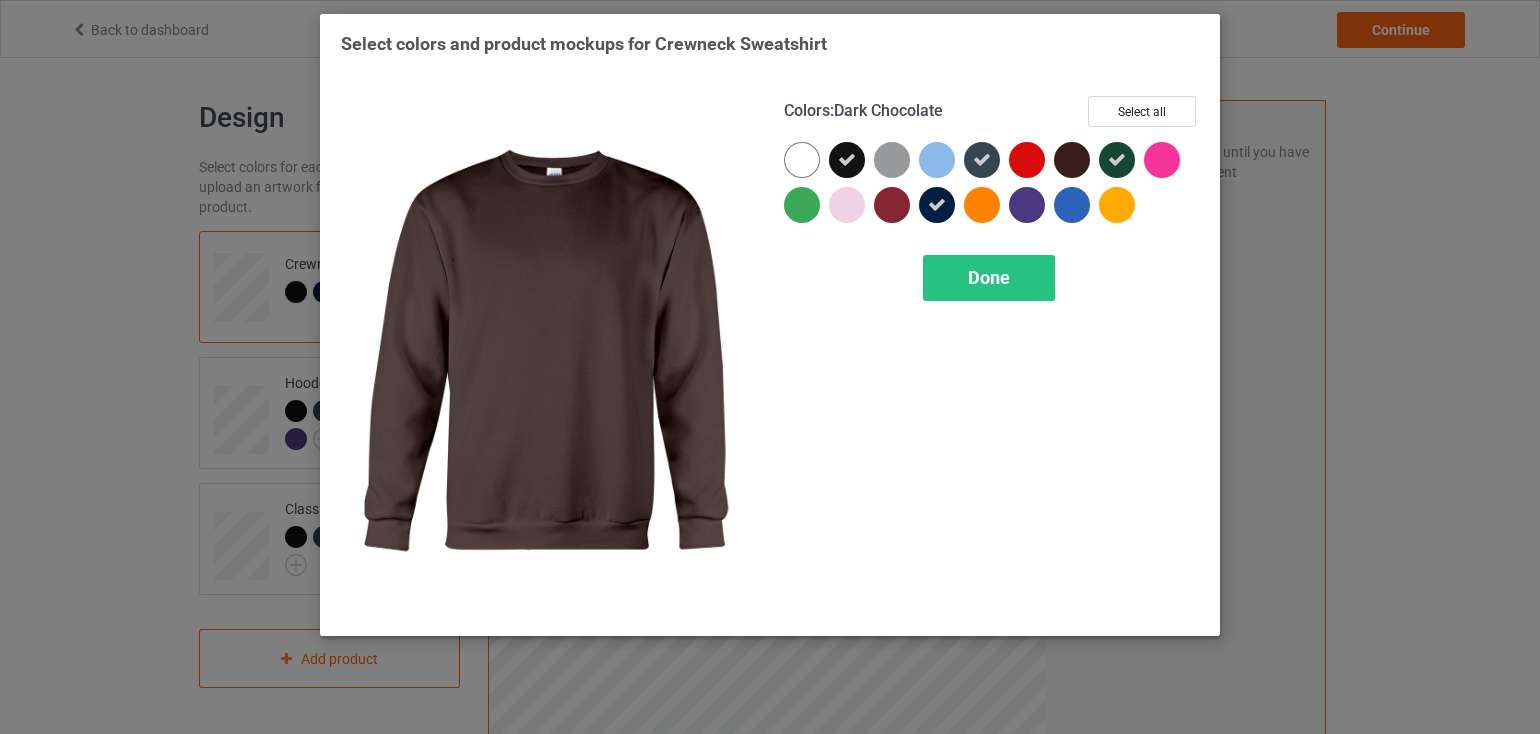 click at bounding box center (1072, 160) 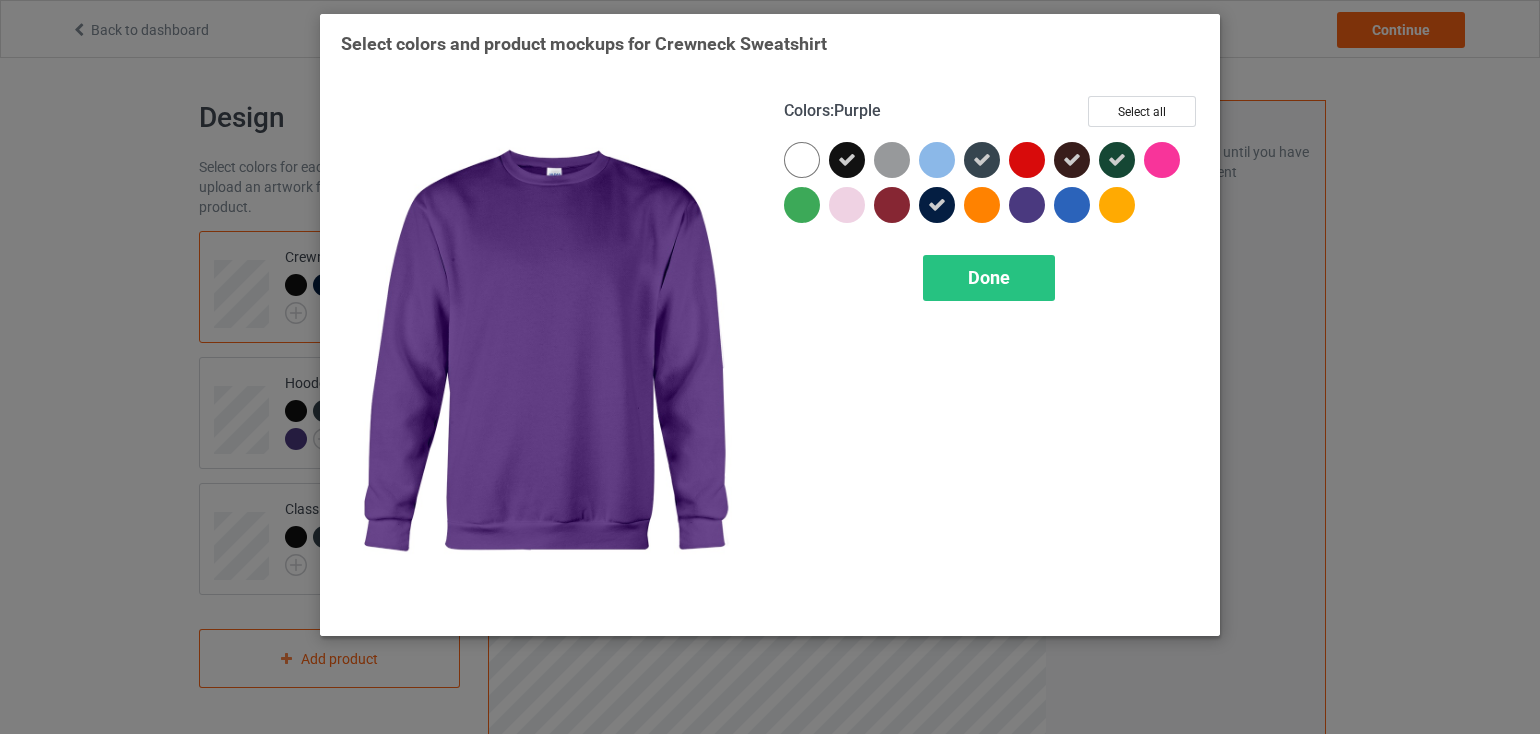 click at bounding box center [1027, 205] 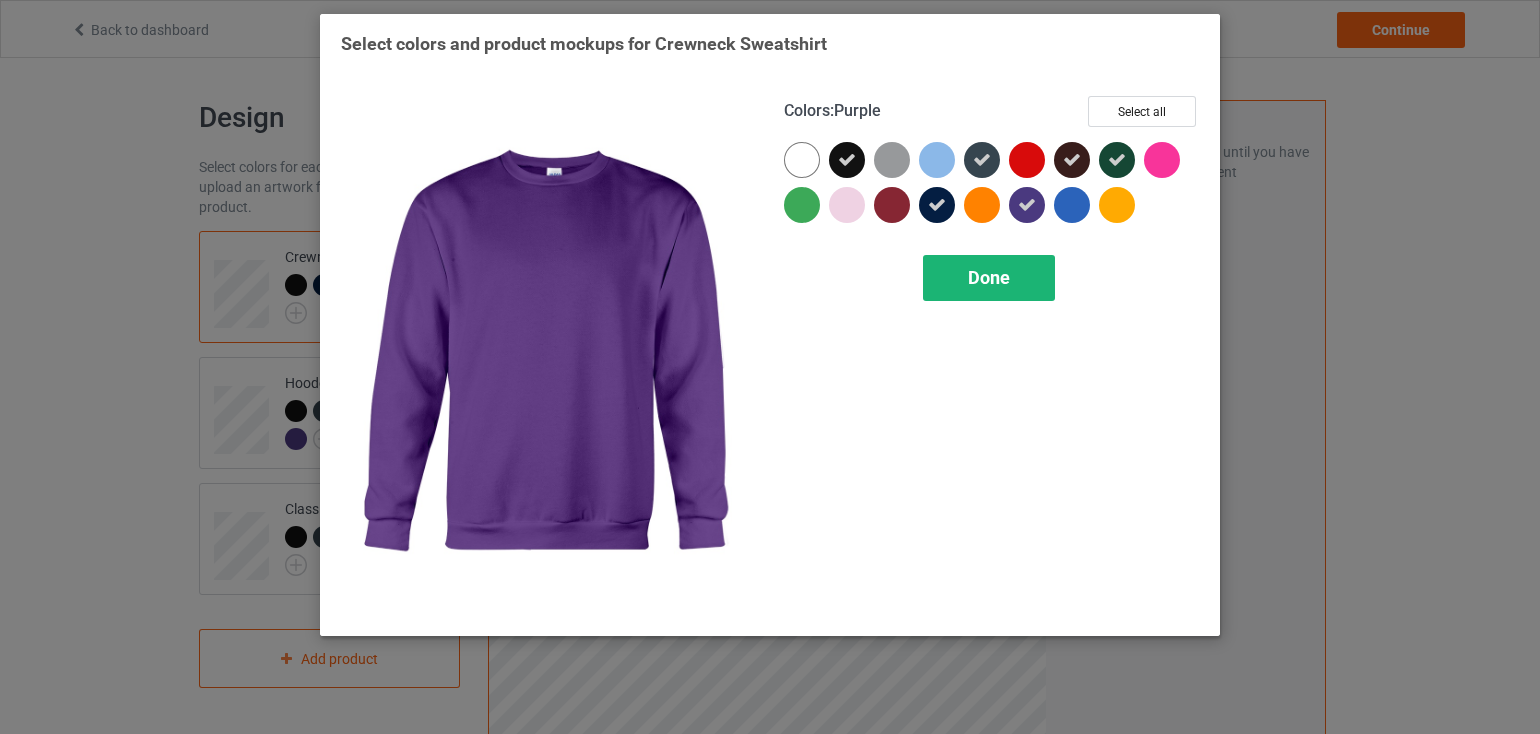 click on "Done" at bounding box center [989, 277] 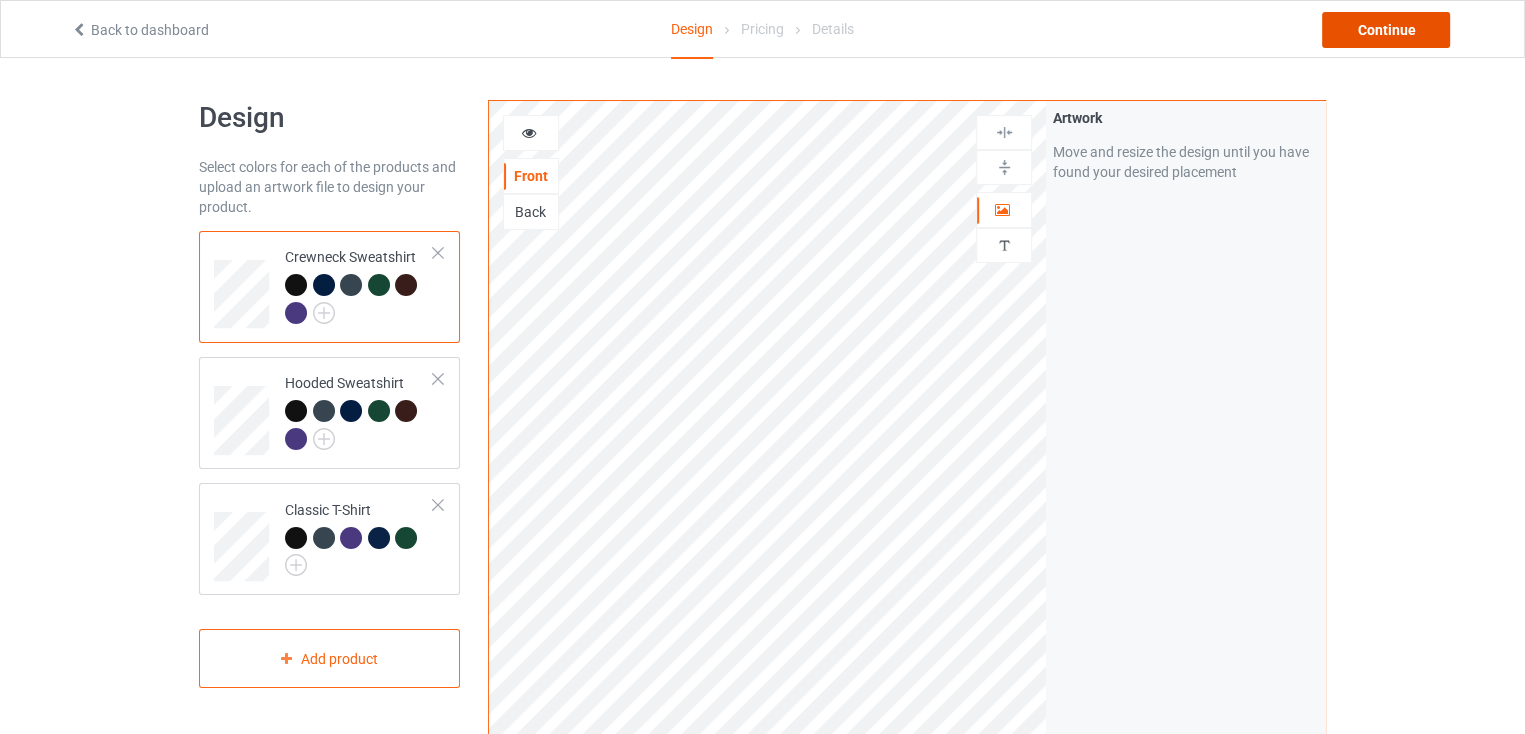 click on "Continue" at bounding box center [1386, 30] 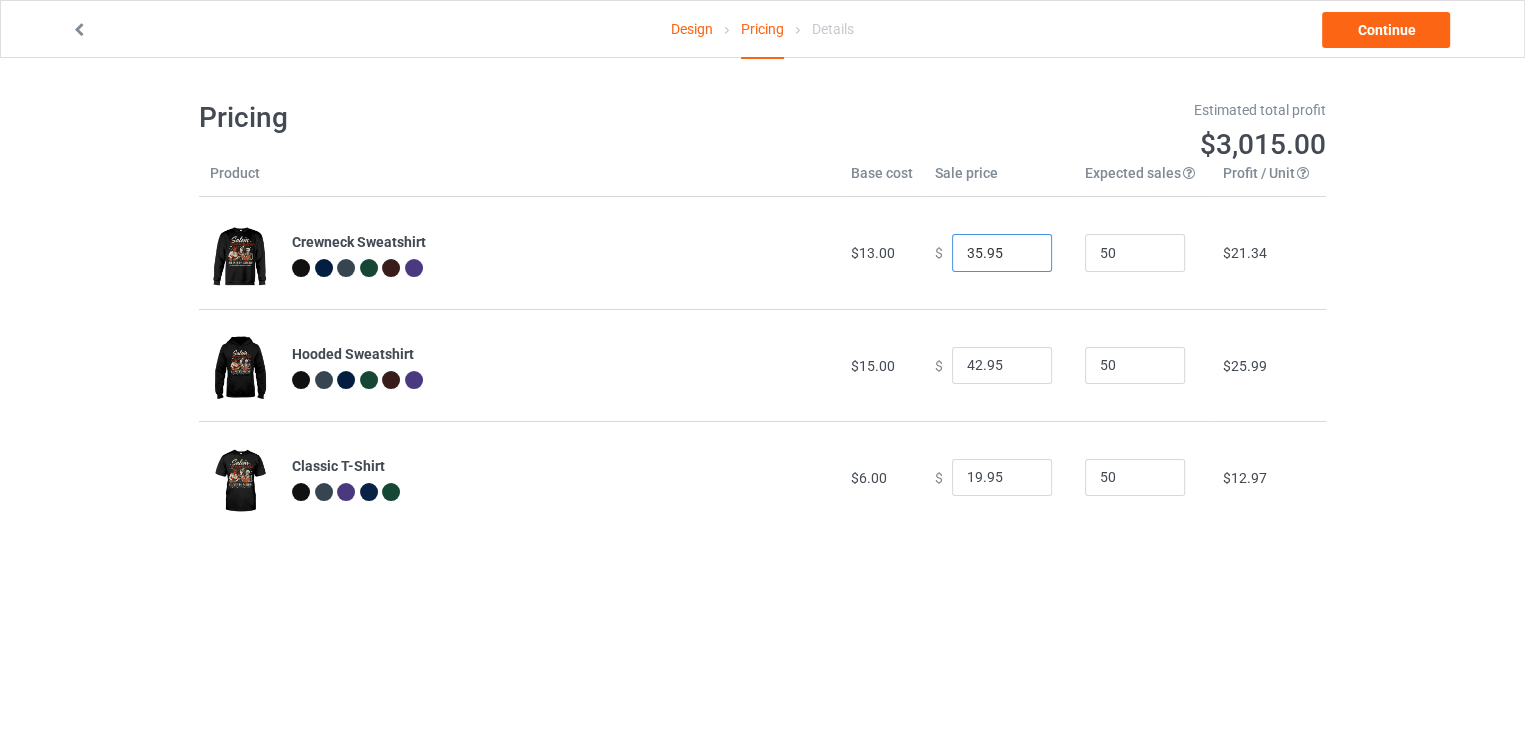 drag, startPoint x: 971, startPoint y: 251, endPoint x: 954, endPoint y: 251, distance: 17 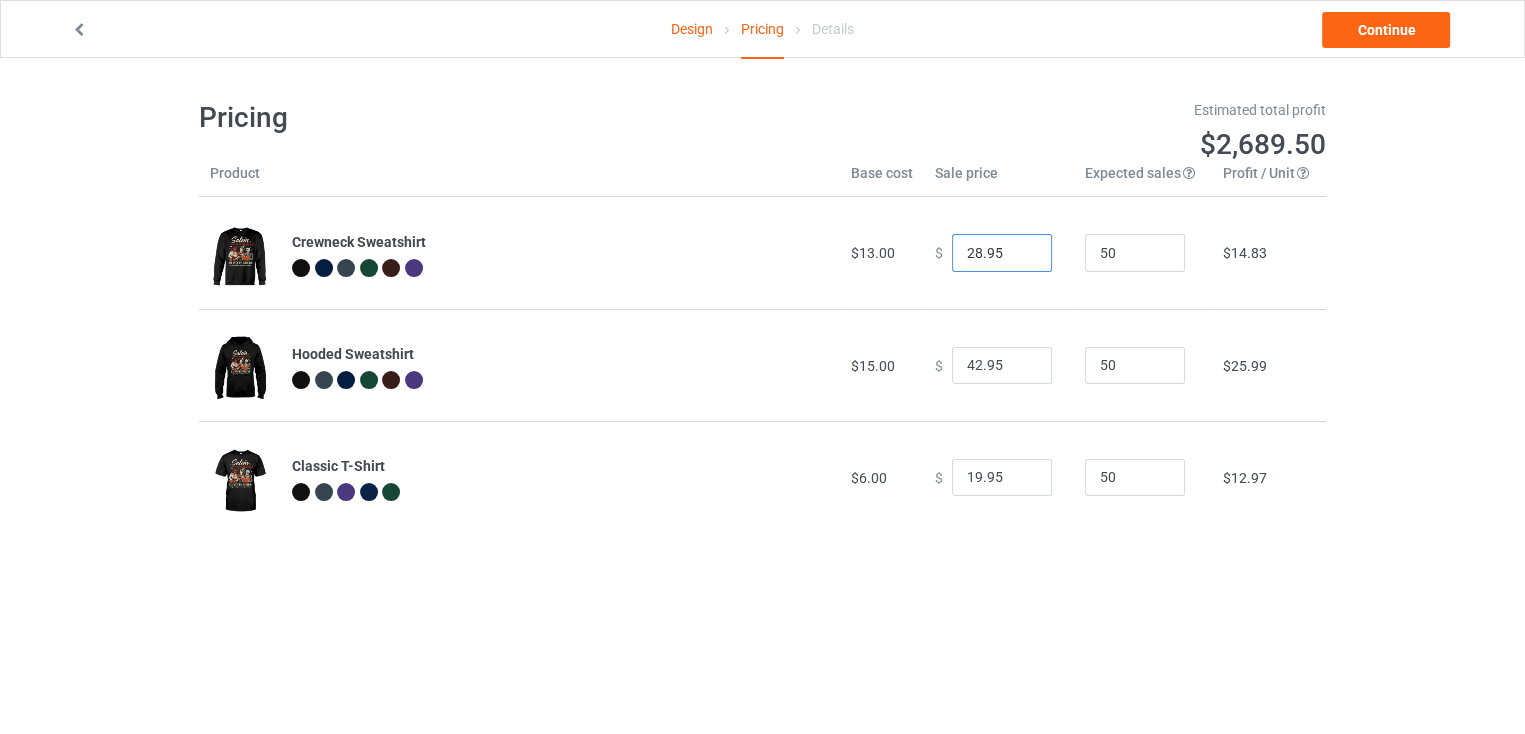 type on "28.95" 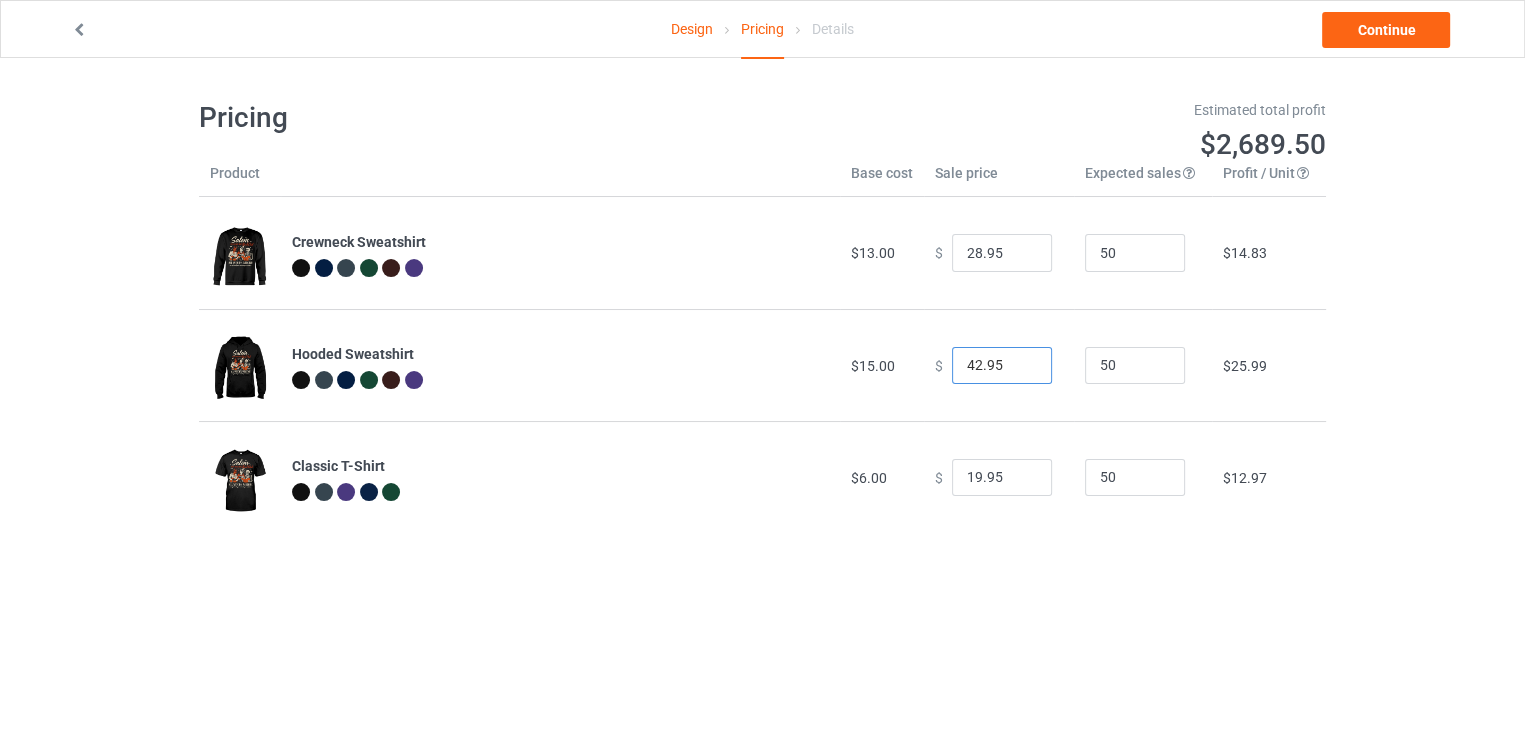 drag, startPoint x: 968, startPoint y: 363, endPoint x: 951, endPoint y: 362, distance: 17.029387 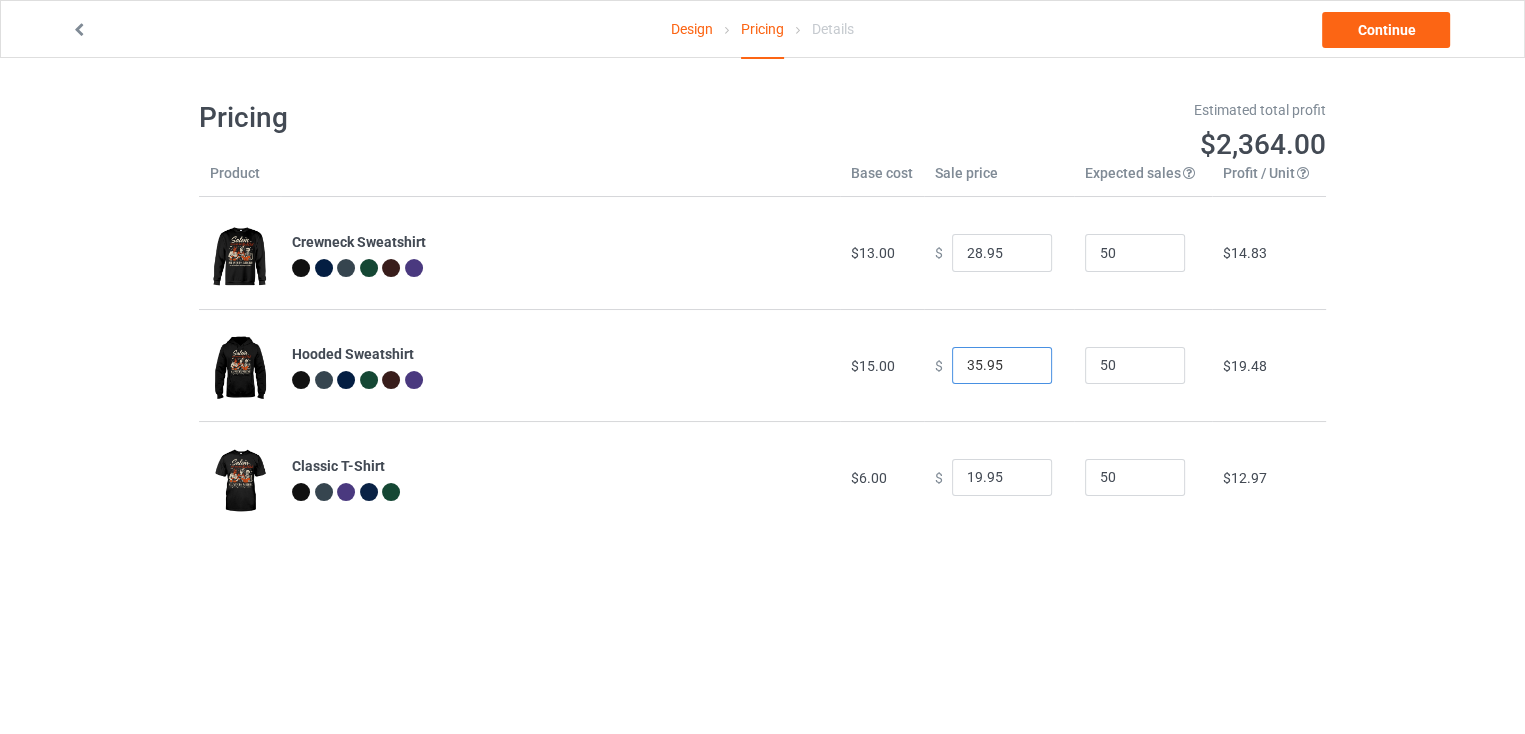 type on "35.95" 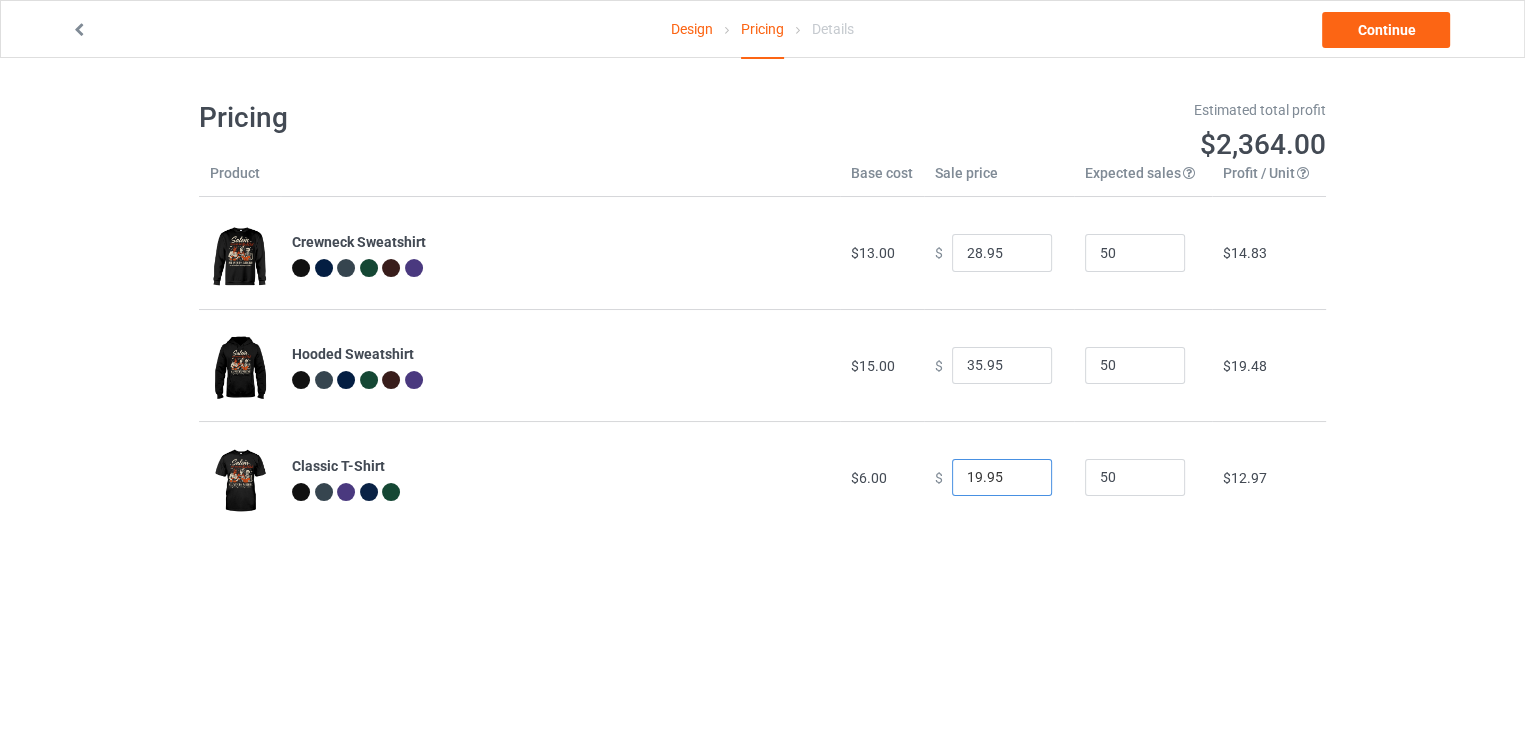 drag, startPoint x: 975, startPoint y: 481, endPoint x: 946, endPoint y: 480, distance: 29.017237 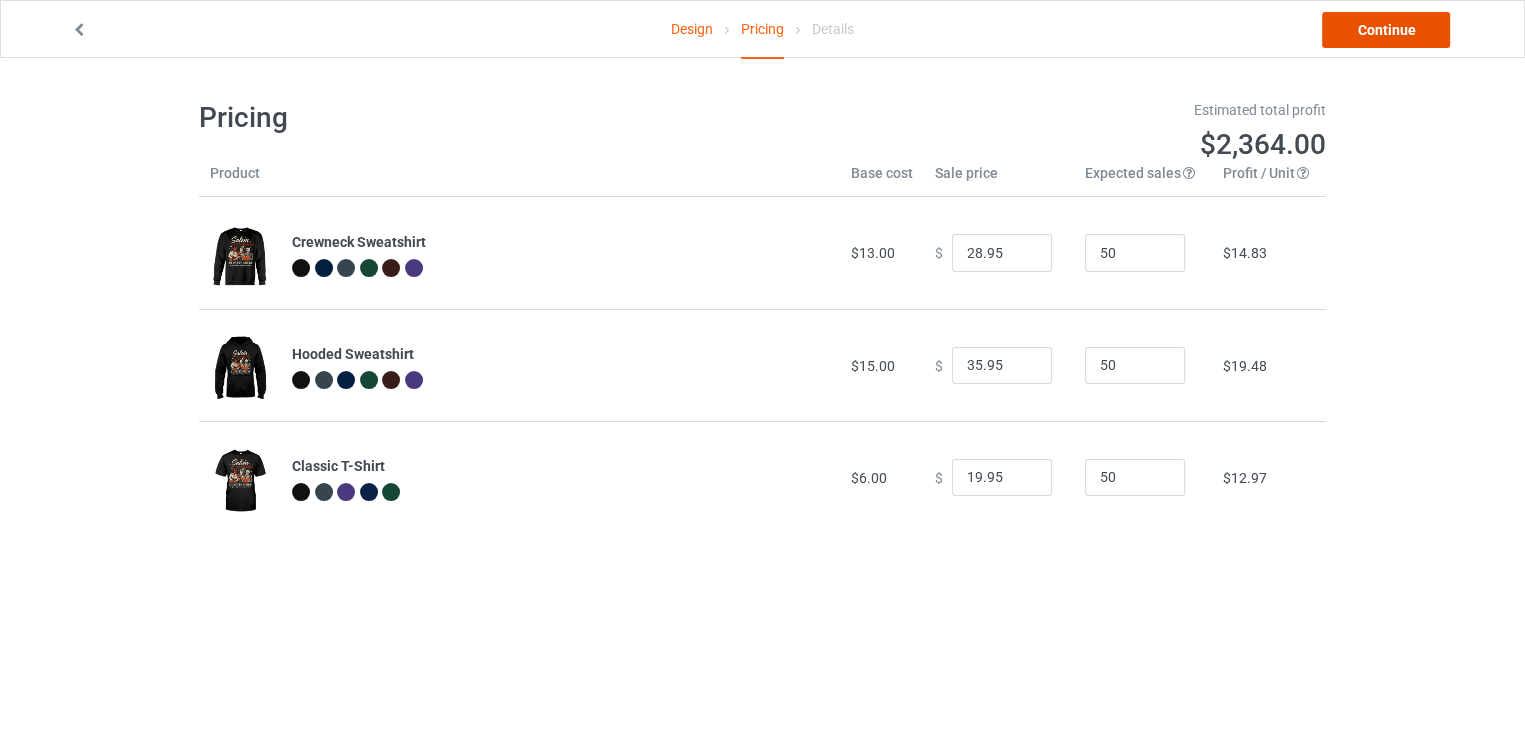 click on "Continue" at bounding box center (1386, 30) 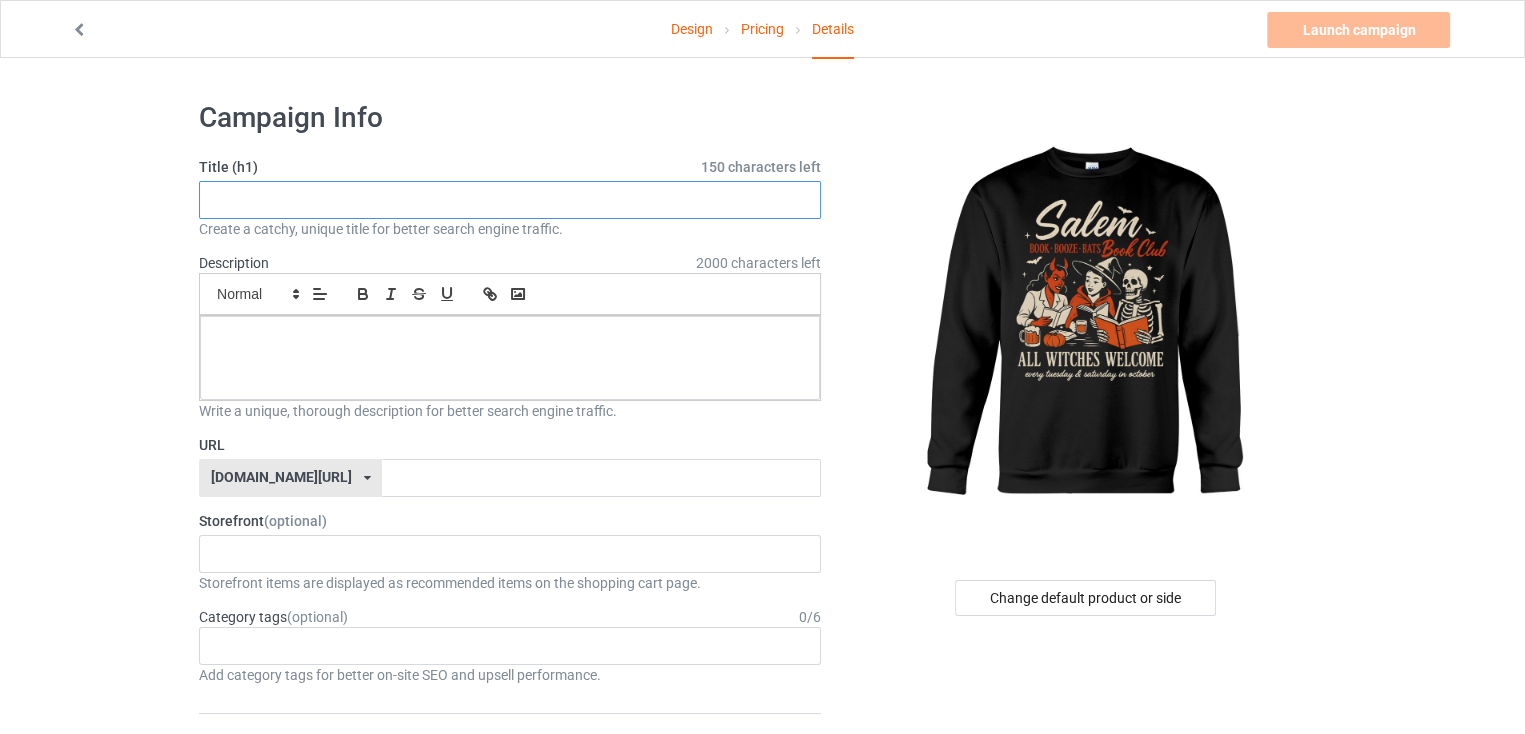 click at bounding box center [510, 200] 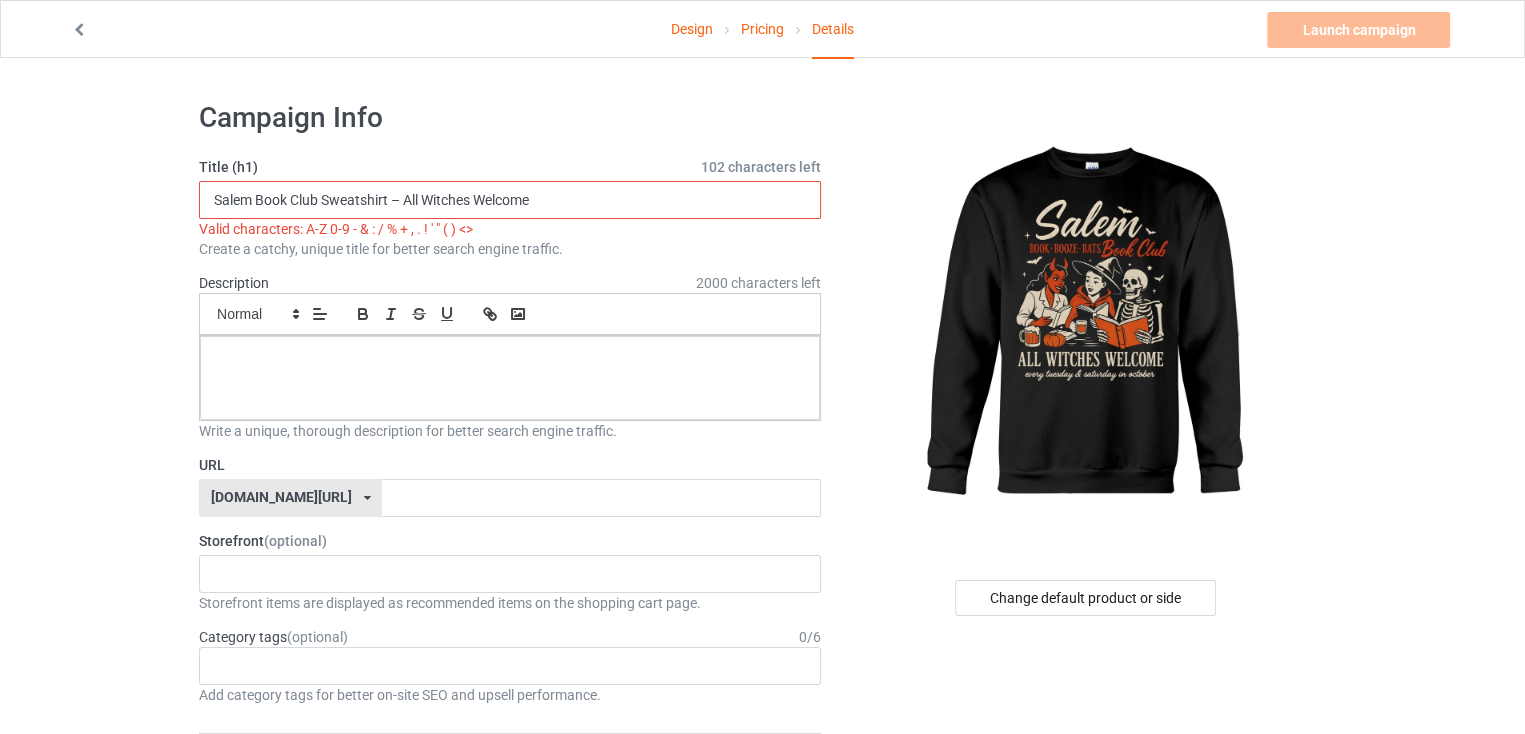 drag, startPoint x: 403, startPoint y: 198, endPoint x: 325, endPoint y: 200, distance: 78.025635 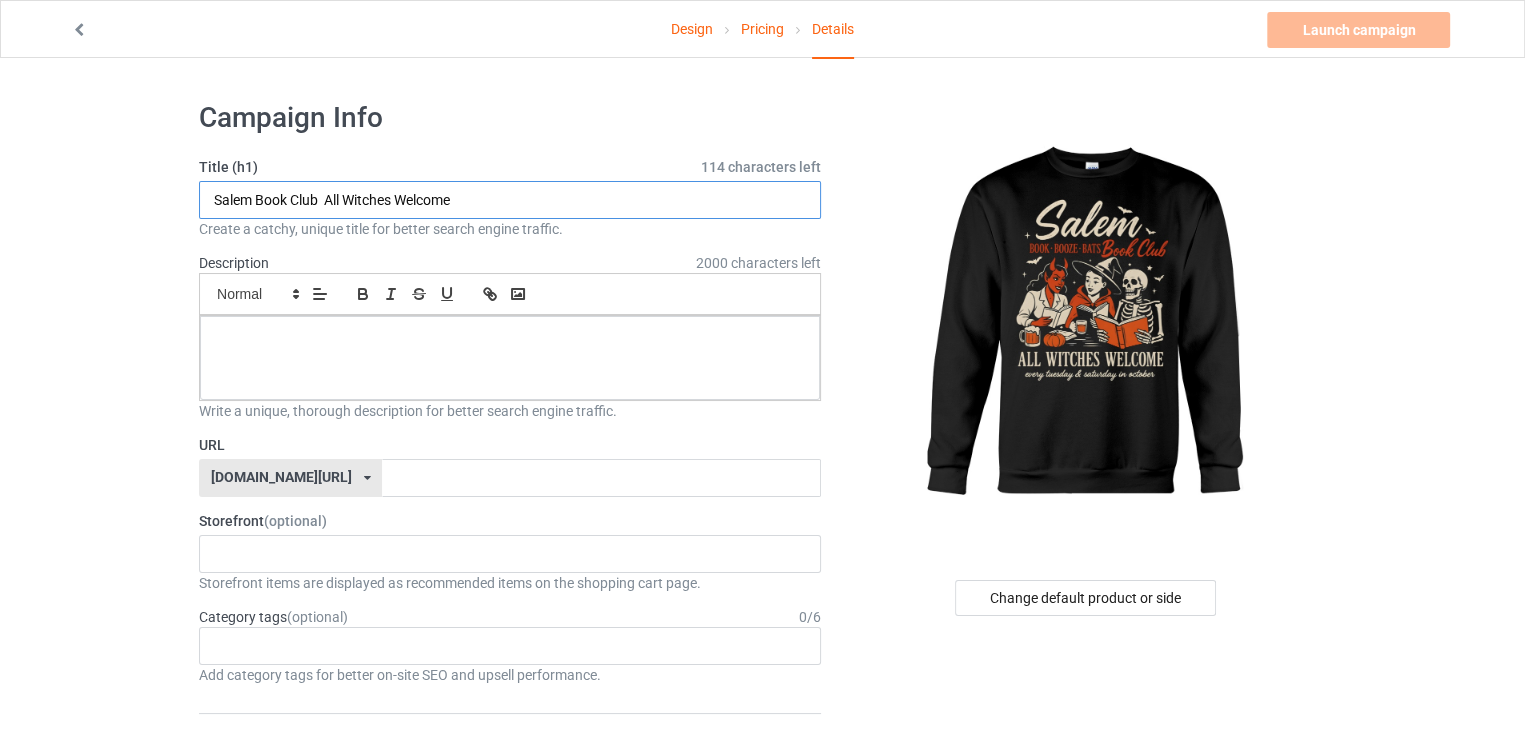 type on "Salem Book Club  All Witches Welcome" 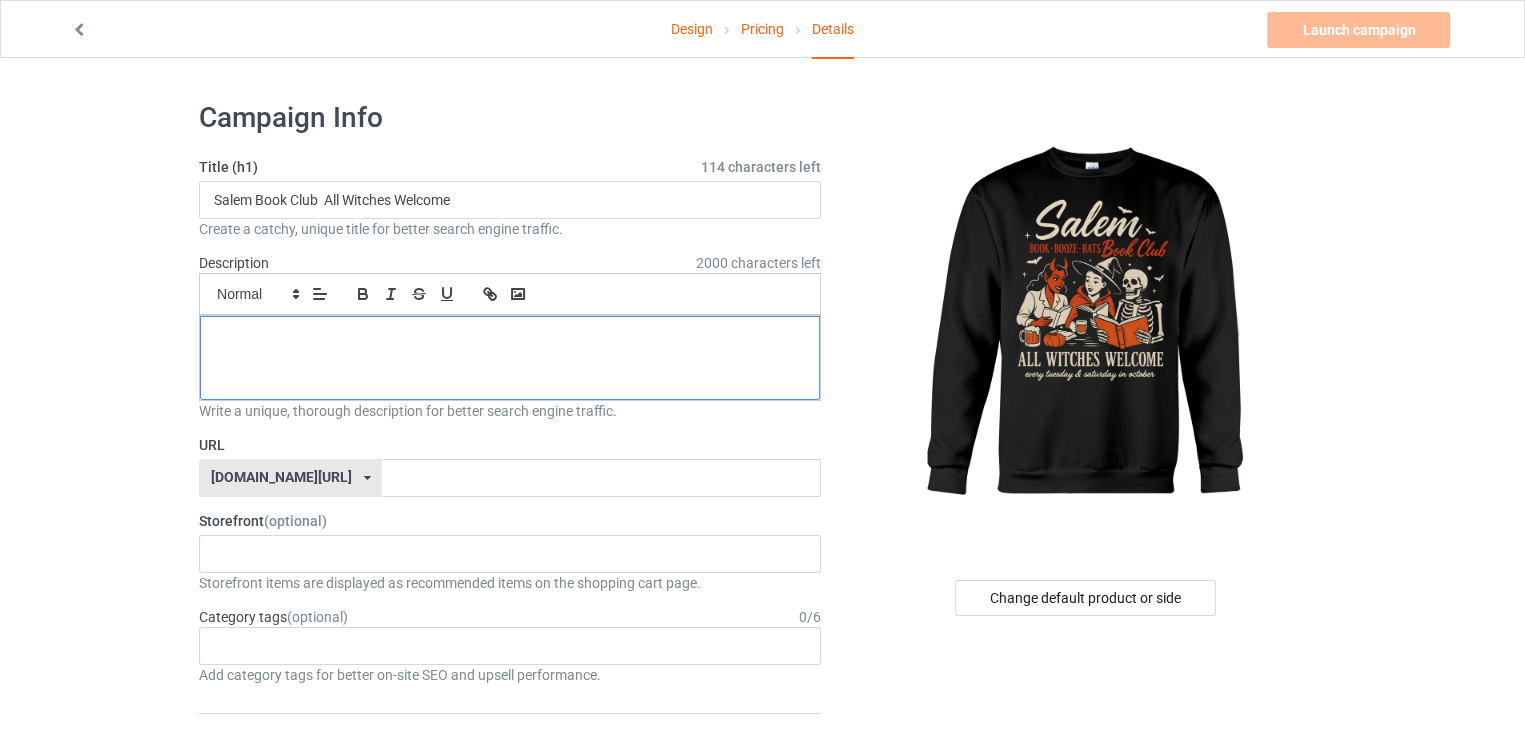 click at bounding box center (510, 358) 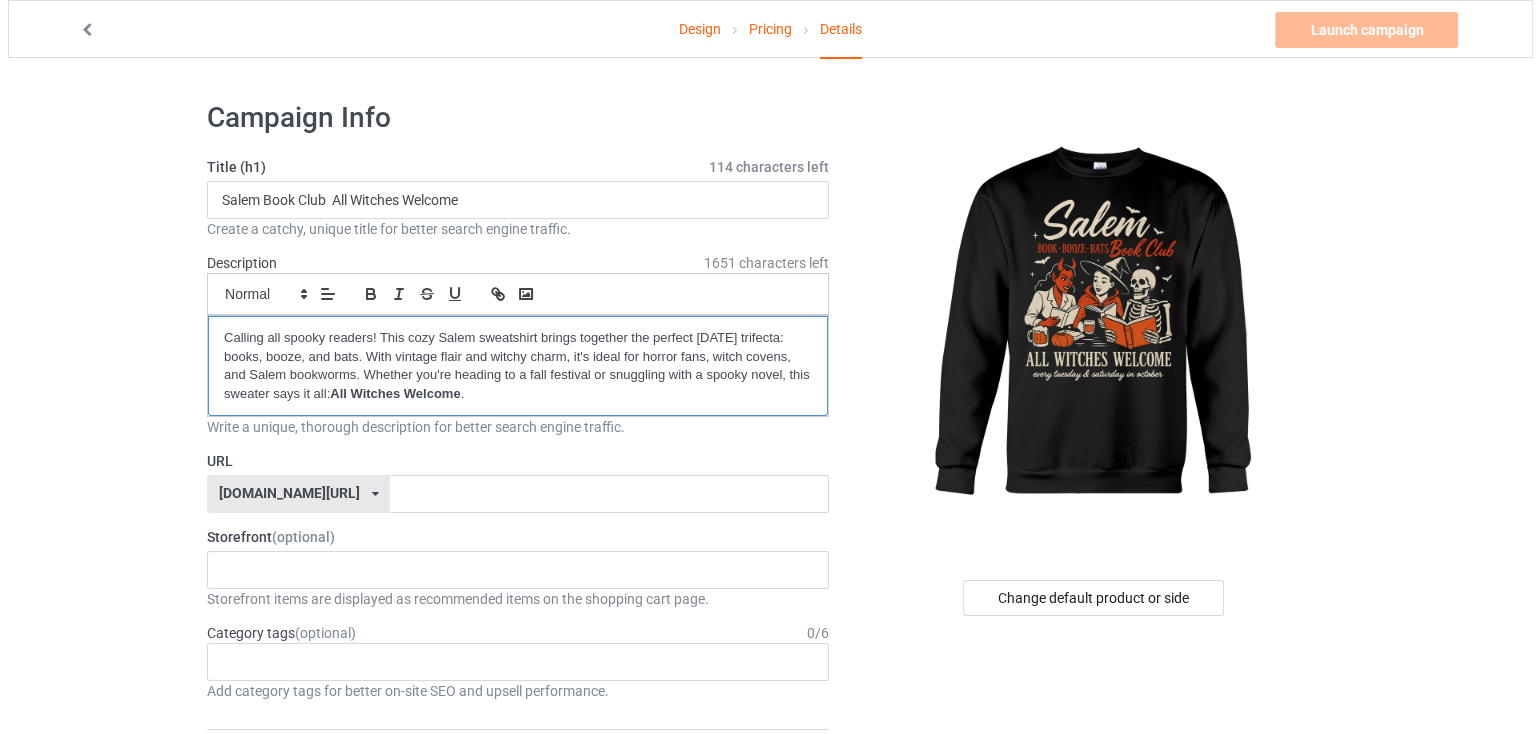 scroll, scrollTop: 0, scrollLeft: 0, axis: both 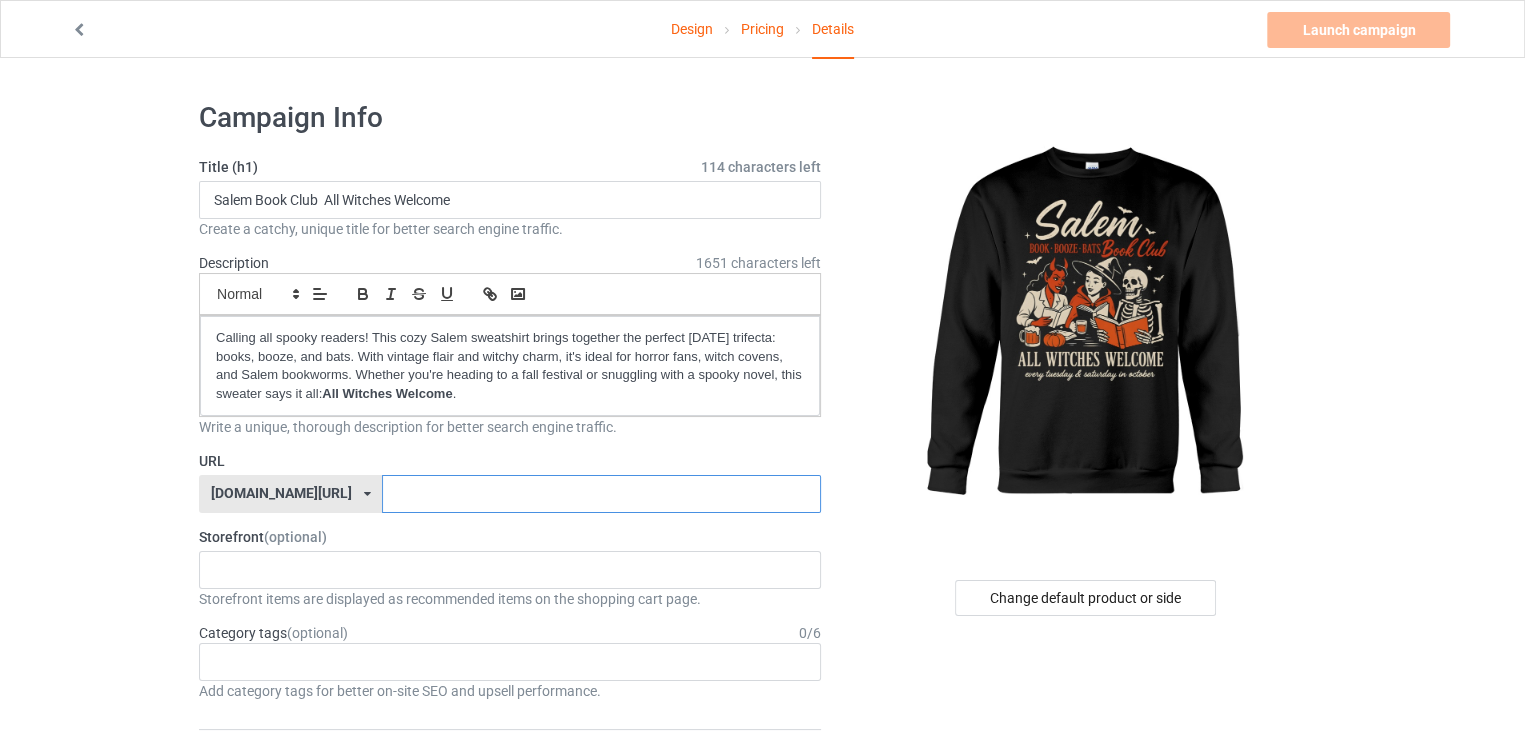 click at bounding box center [601, 494] 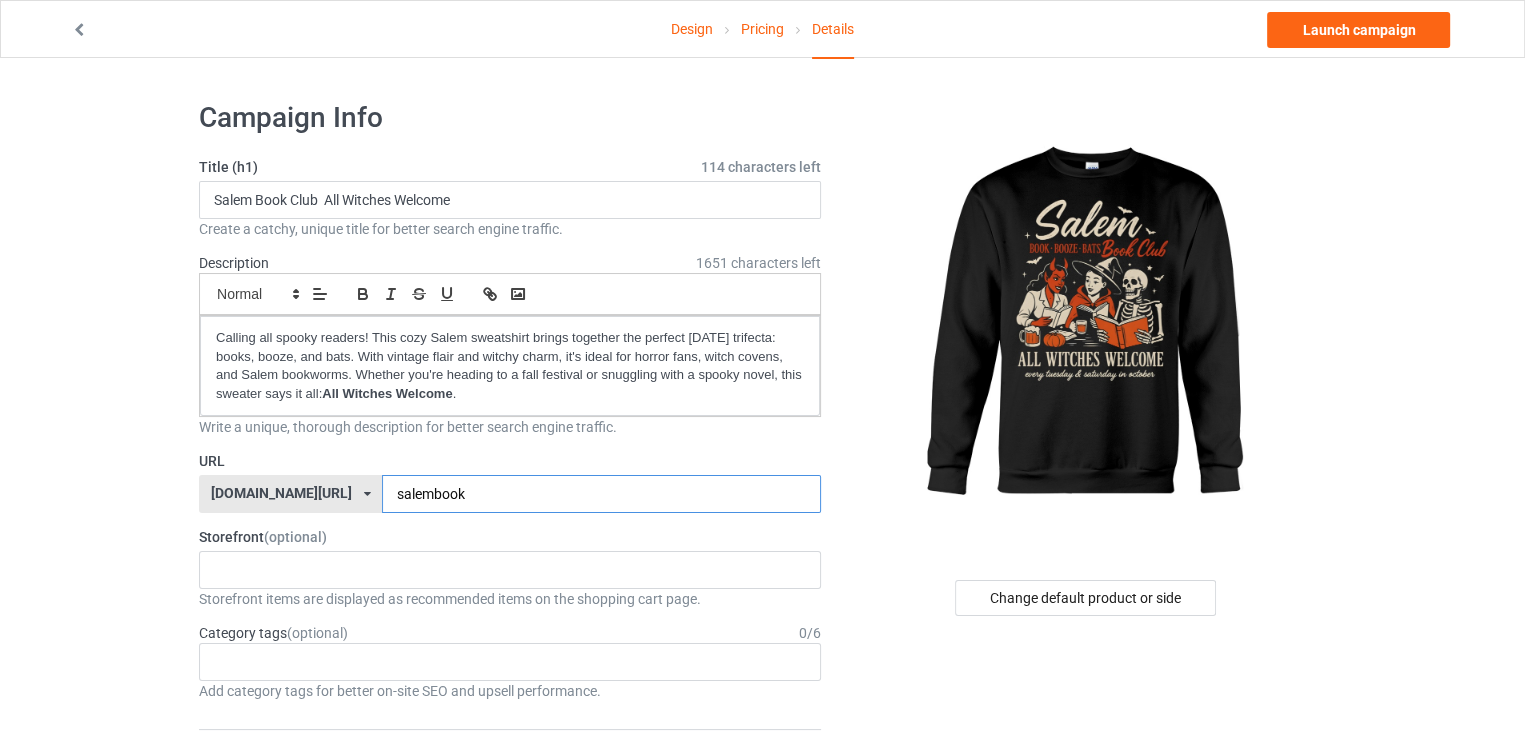 type on "salembook" 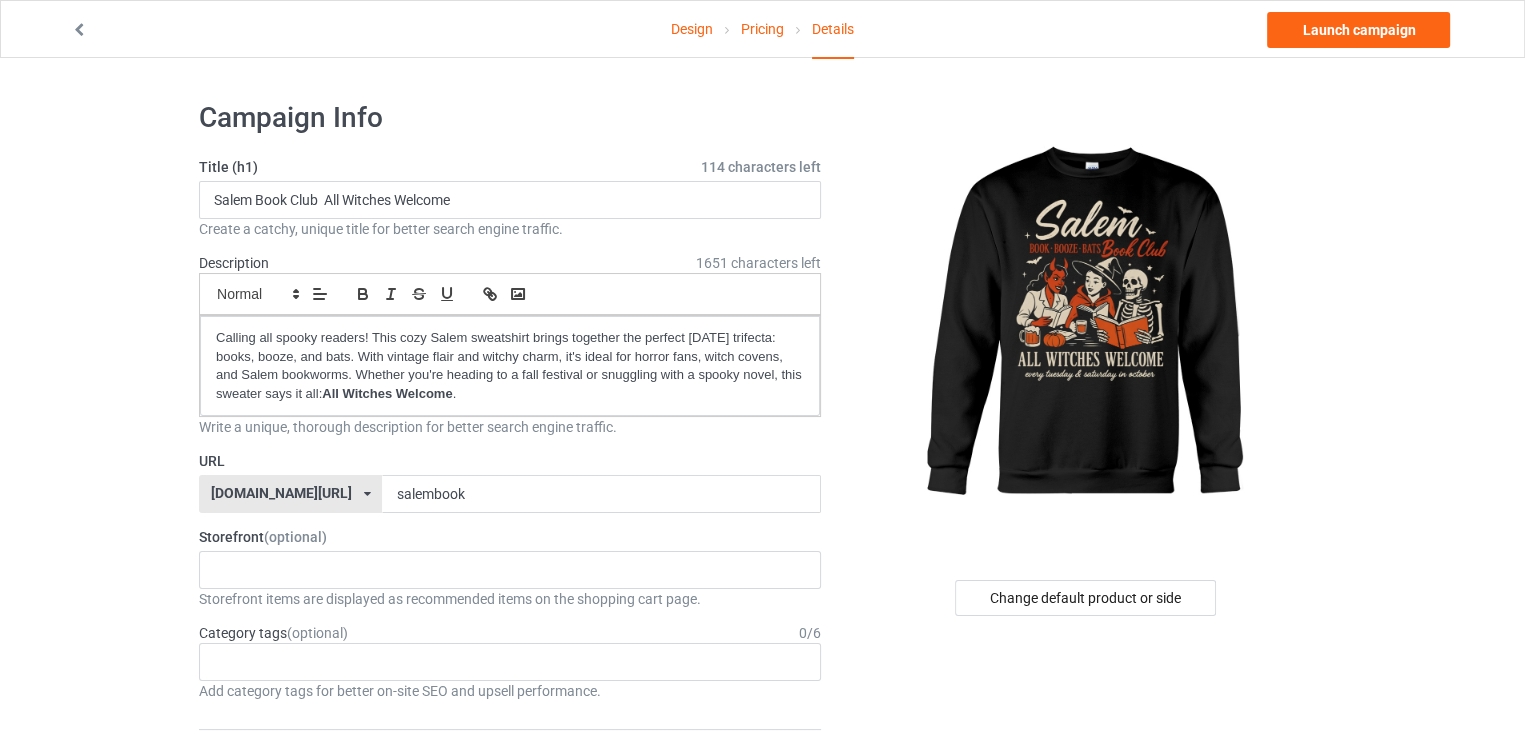 click at bounding box center [1087, 325] 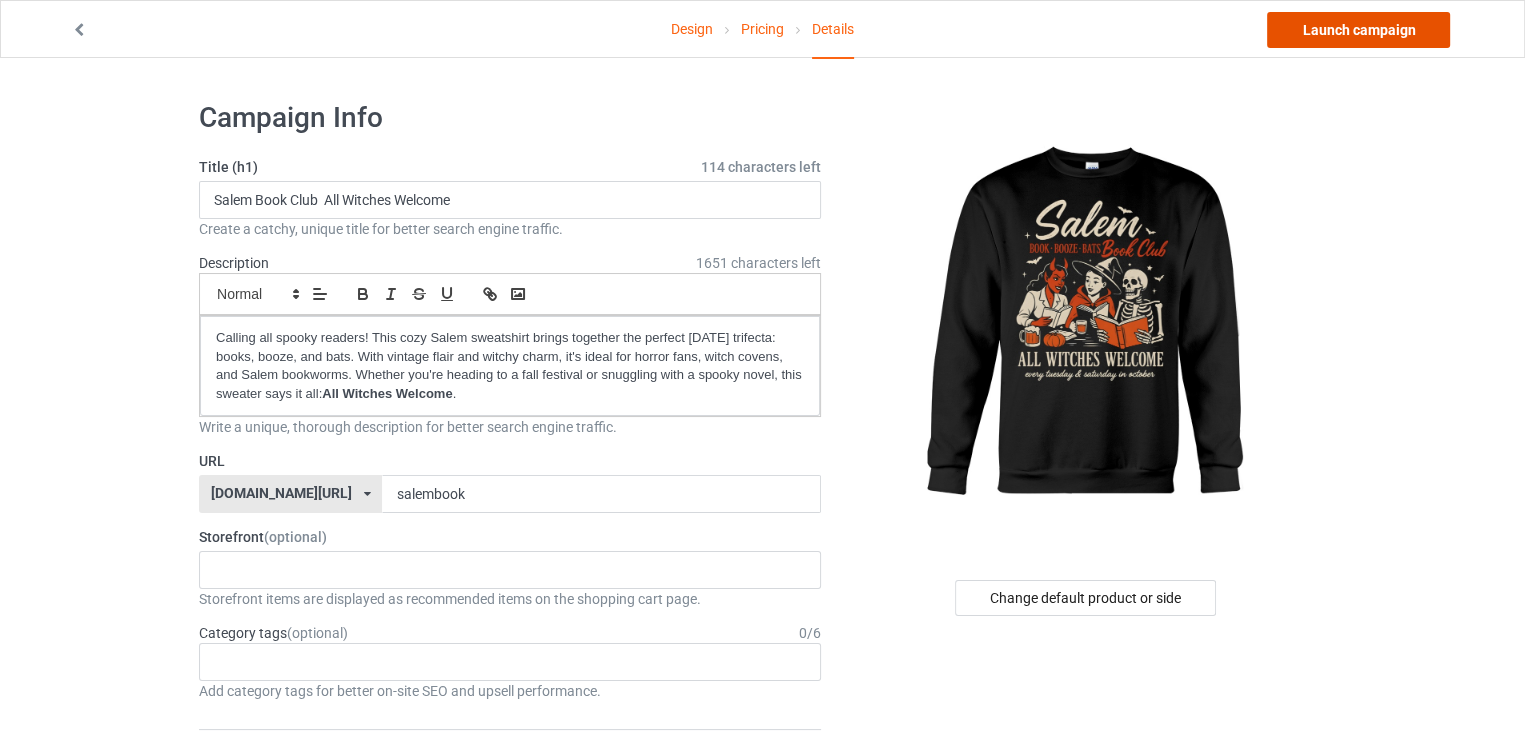 click on "Launch campaign" at bounding box center (1358, 30) 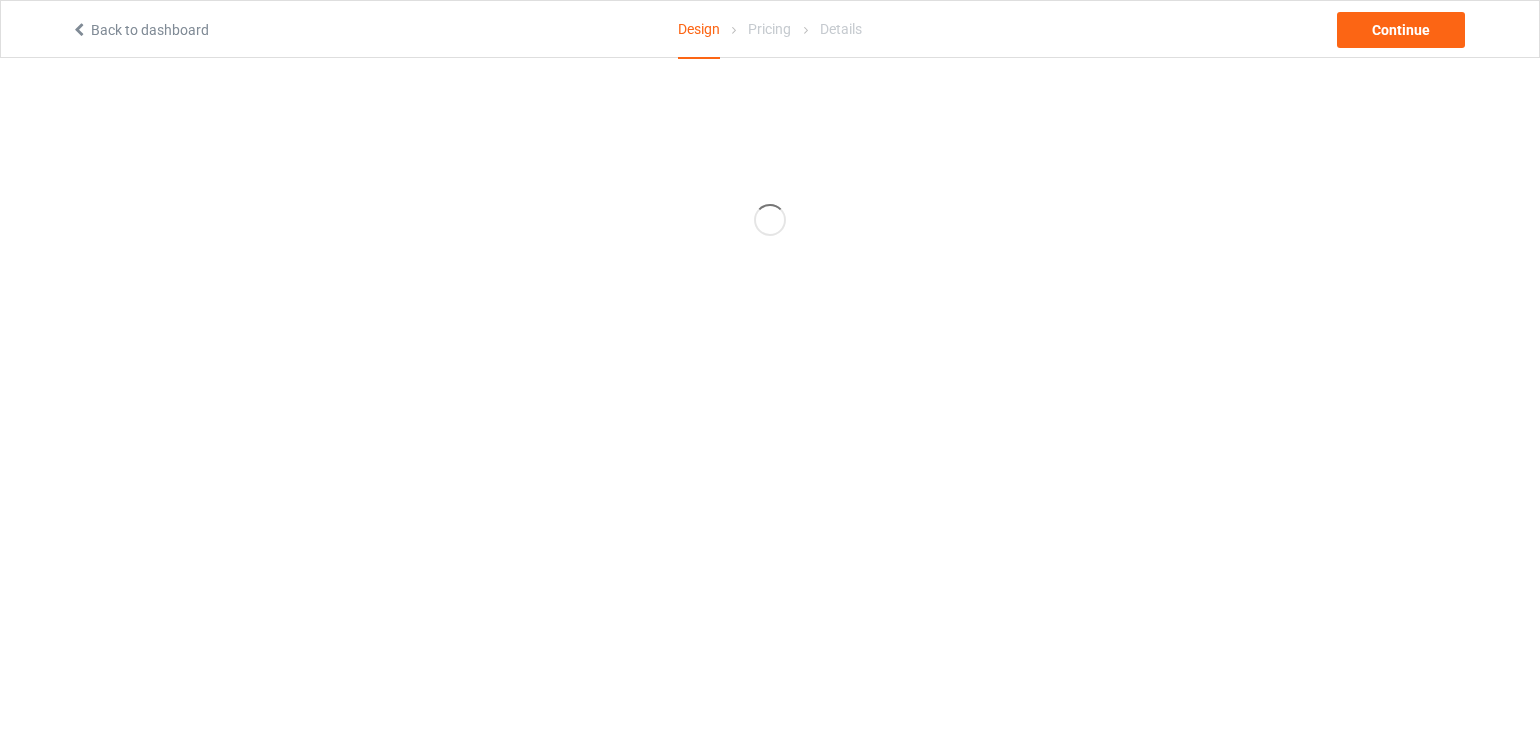 scroll, scrollTop: 0, scrollLeft: 0, axis: both 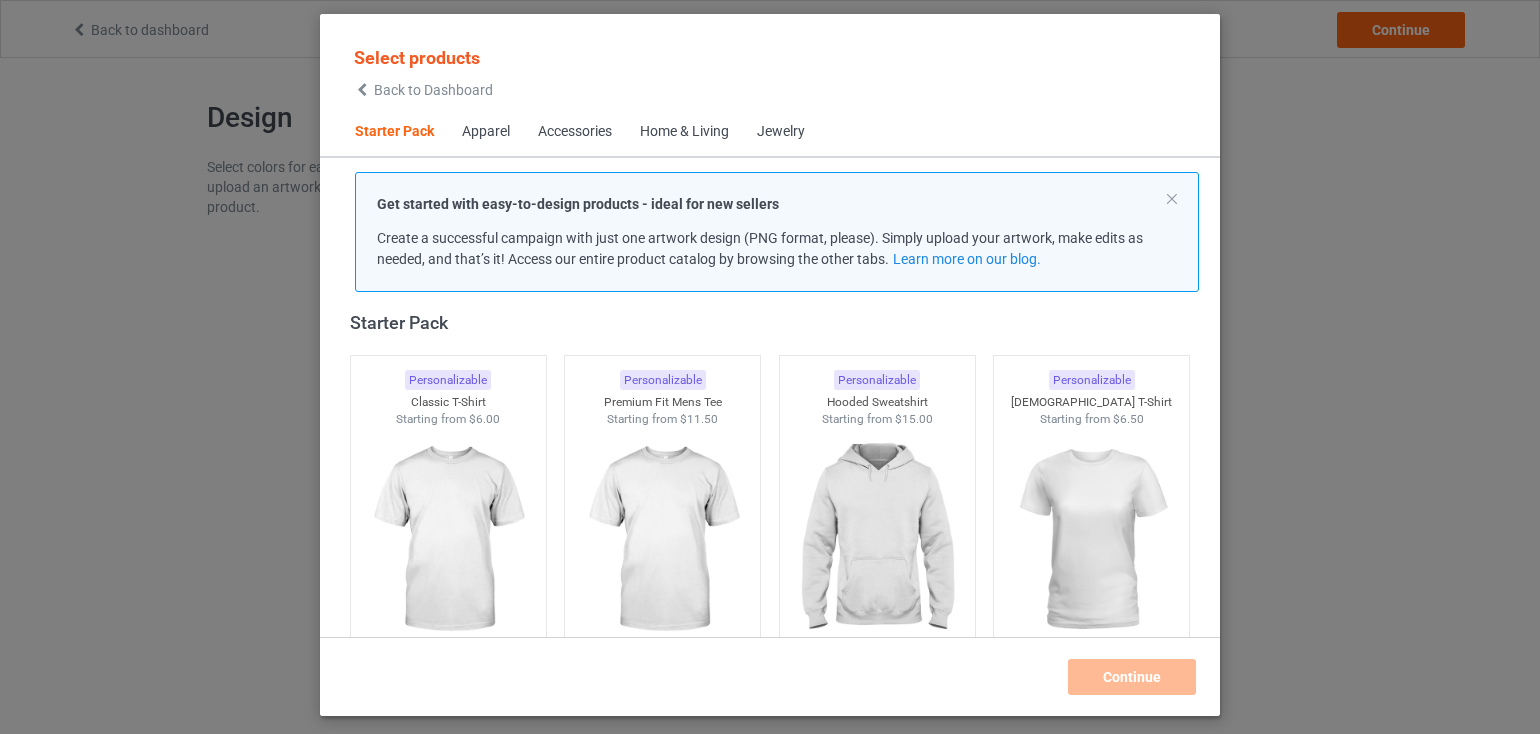 click on "Select products Back to Dashboard Starter Pack Apparel Accessories Home & Living Jewelry Get started with easy-to-design products - ideal for new sellers Create a successful campaign with just one artwork design (PNG format, please). Simply upload your artwork, make edits as needed, and that’s it! Access our entire product catalog by browsing the other tabs. Learn more on our blog. Starter Pack Personalizable Classic T-Shirt Starting from   $6.00 Personalizable Premium Fit Mens Tee Starting from   $11.50 Personalizable Hooded Sweatshirt Starting from   $15.00 Personalizable [DEMOGRAPHIC_DATA] T-Shirt Starting from   $6.50 Personalizable V-Neck T-Shirt Starting from   $9.50 Personalizable Unisex Tank Starting from   $9.50 Apparel Personalizable Classic Polo Starting from   $10.00 Personalizable Lightweight Jacket Starting from   $19.00 Personalizable Dress Shirt Starting from   $24.00 Personalizable Classic T-Shirt Starting from   $6.00 Personalizable Premium Fit Mens Tee Starting from   $11.50 Personalizable   $15.00" at bounding box center (770, 367) 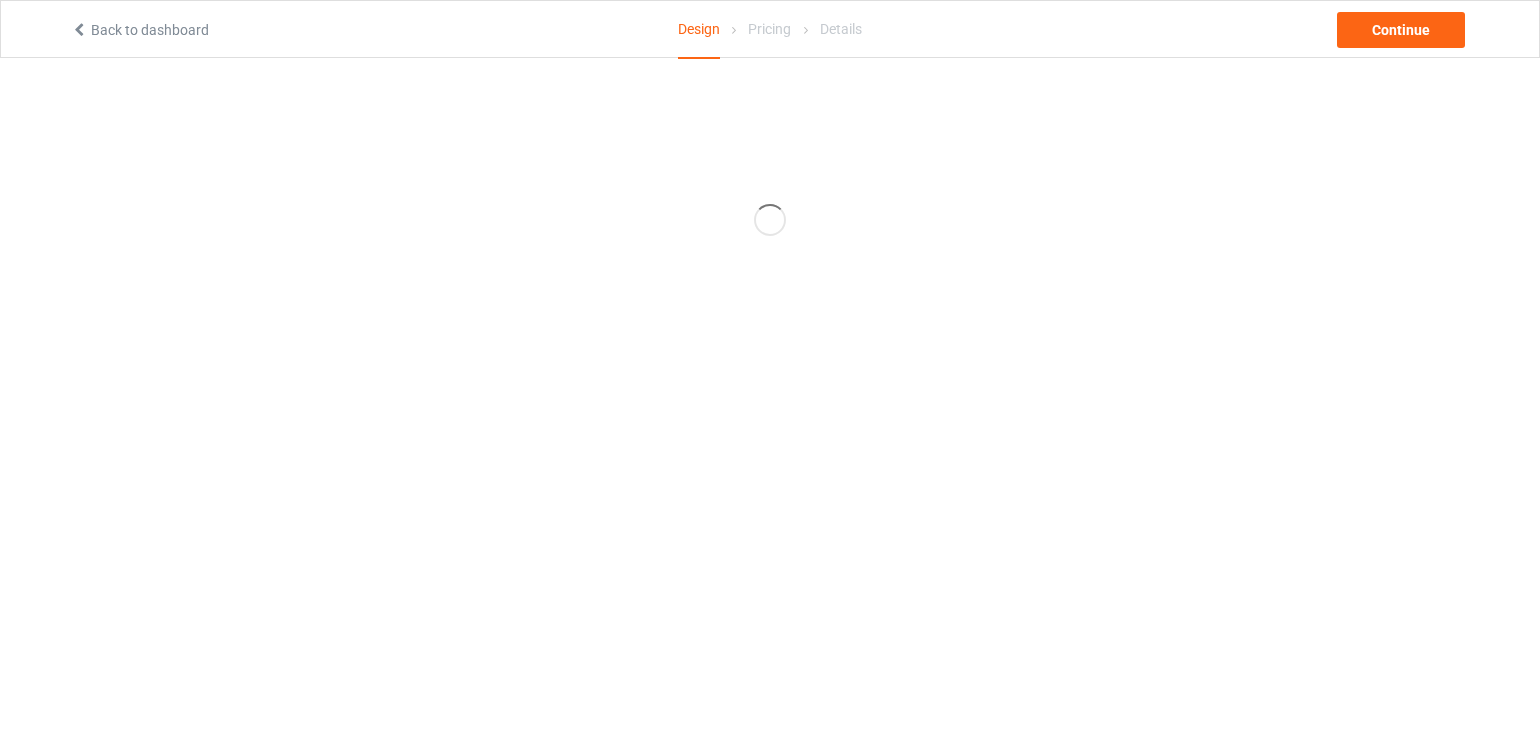 scroll, scrollTop: 0, scrollLeft: 0, axis: both 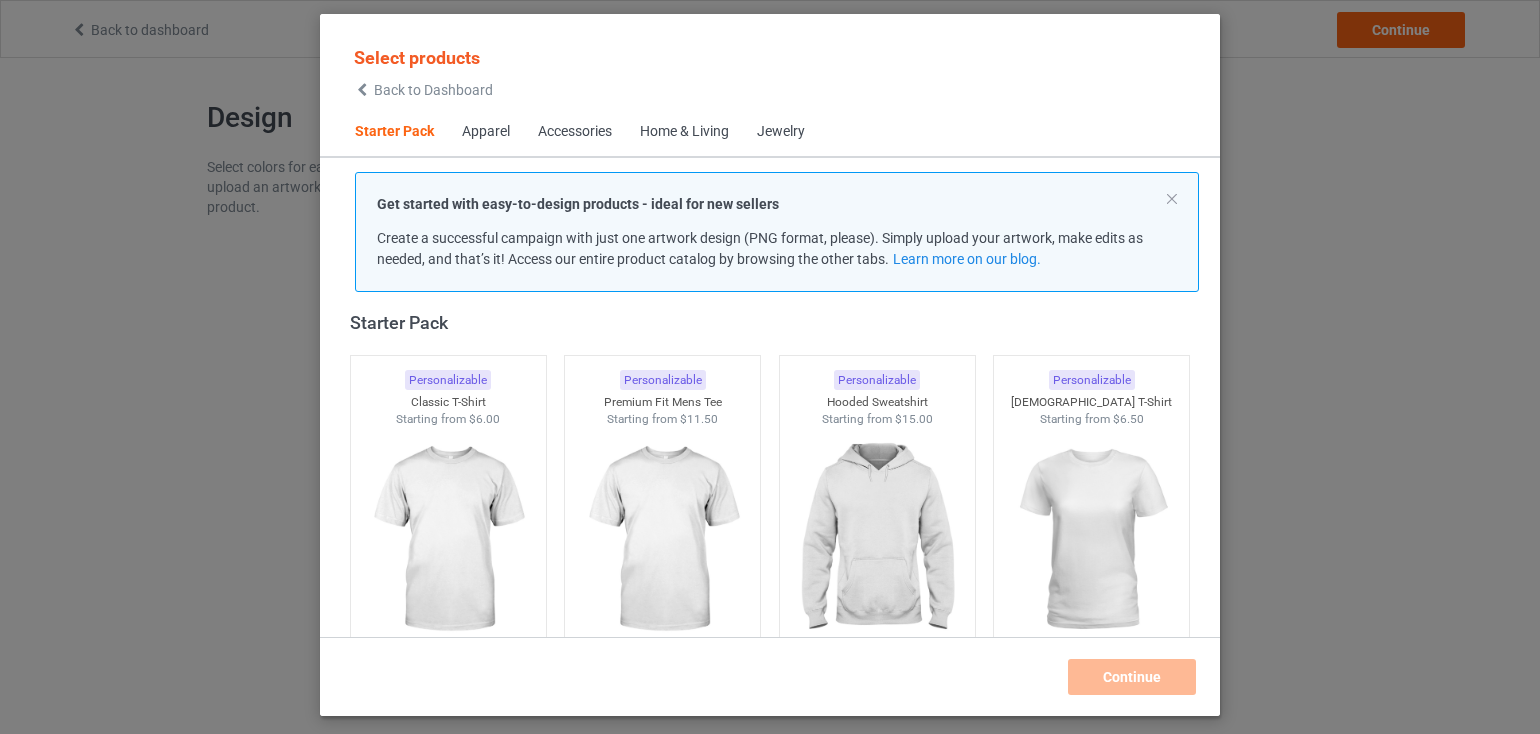 click on "Get started with easy-to-design products - ideal for new sellers Create a successful campaign with just one artwork design (PNG format, please). Simply upload your artwork, make edits as needed, and that’s it! Access our entire product catalog by browsing the other tabs. Learn more on our blog." at bounding box center (777, 232) 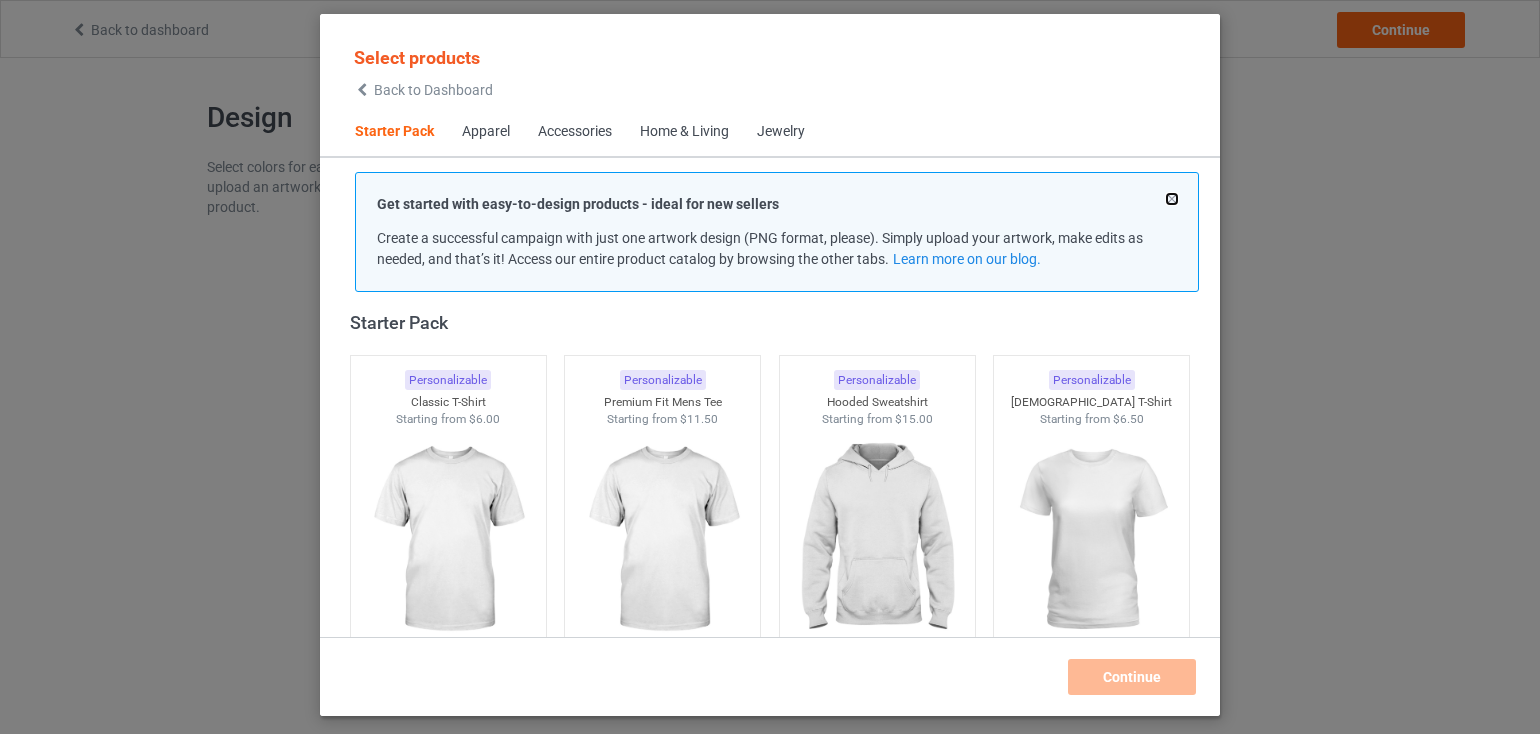 click at bounding box center [1172, 199] 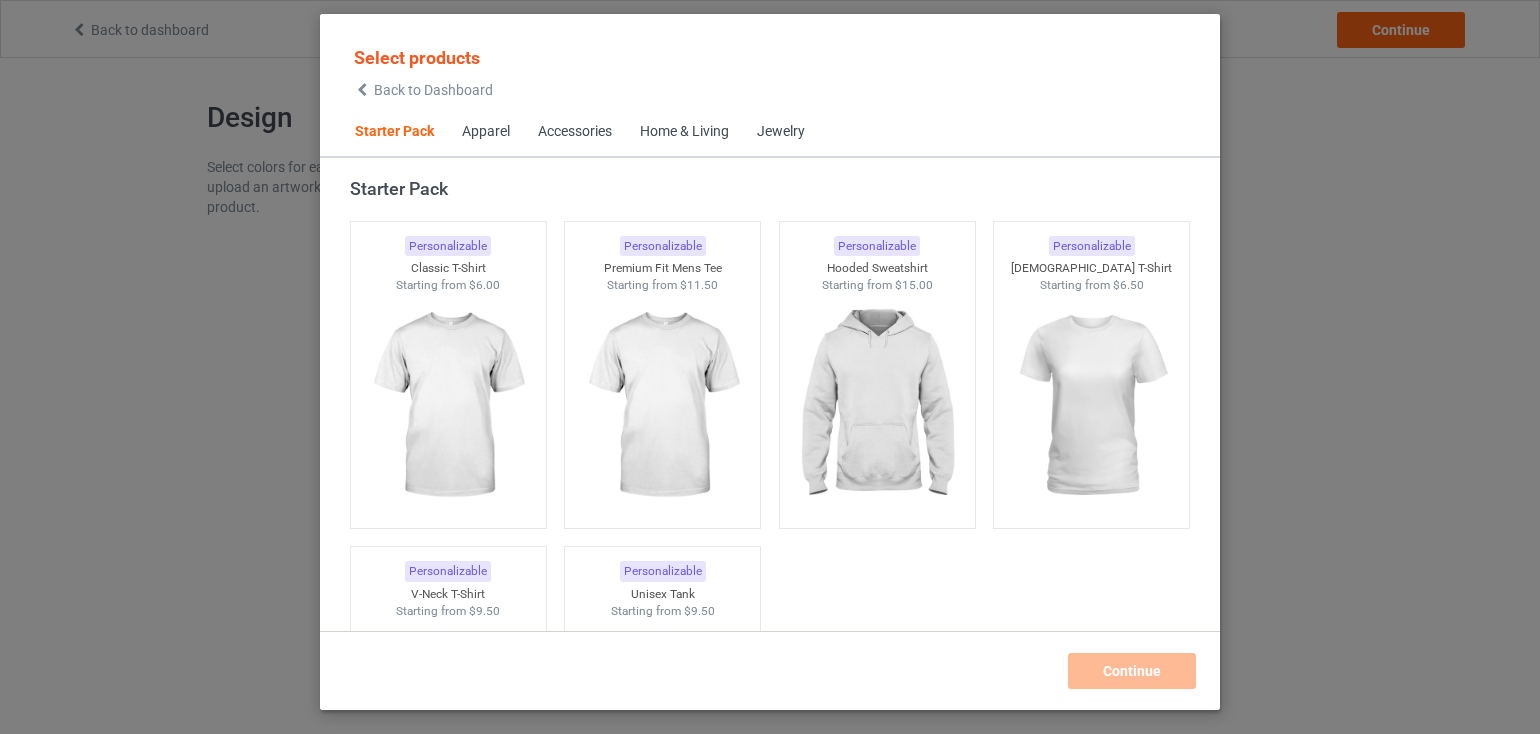 click on "Select products Back to Dashboard Starter Pack Apparel Accessories Home & Living Jewelry Starter Pack Personalizable Classic T-Shirt Starting from   $6.00 Personalizable Premium Fit Mens Tee Starting from   $11.50 Personalizable Hooded Sweatshirt Starting from   $15.00 Personalizable Ladies T-Shirt Starting from   $6.50 Personalizable V-Neck T-Shirt Starting from   $9.50 Personalizable Unisex Tank Starting from   $9.50 Apparel Personalizable Classic Polo Starting from   $10.00 Personalizable Lightweight Jacket Starting from   $19.00 Personalizable Dress Shirt Starting from   $24.00 Personalizable Classic T-Shirt Starting from   $6.00 Personalizable Premium Fit Mens Tee Starting from   $11.50 Personalizable Hooded Sweatshirt Starting from   $15.00 Personalizable Ladies T-Shirt Starting from   $6.50 Personalizable V-Neck T-Shirt Starting from   $9.50 Personalizable Long Sleeve Tee Starting from   $9.00 Personalizable Crewneck Sweatshirt Starting from   $13.00 Personalizable Unisex Tank Starting from   $9.50" at bounding box center [770, 367] 